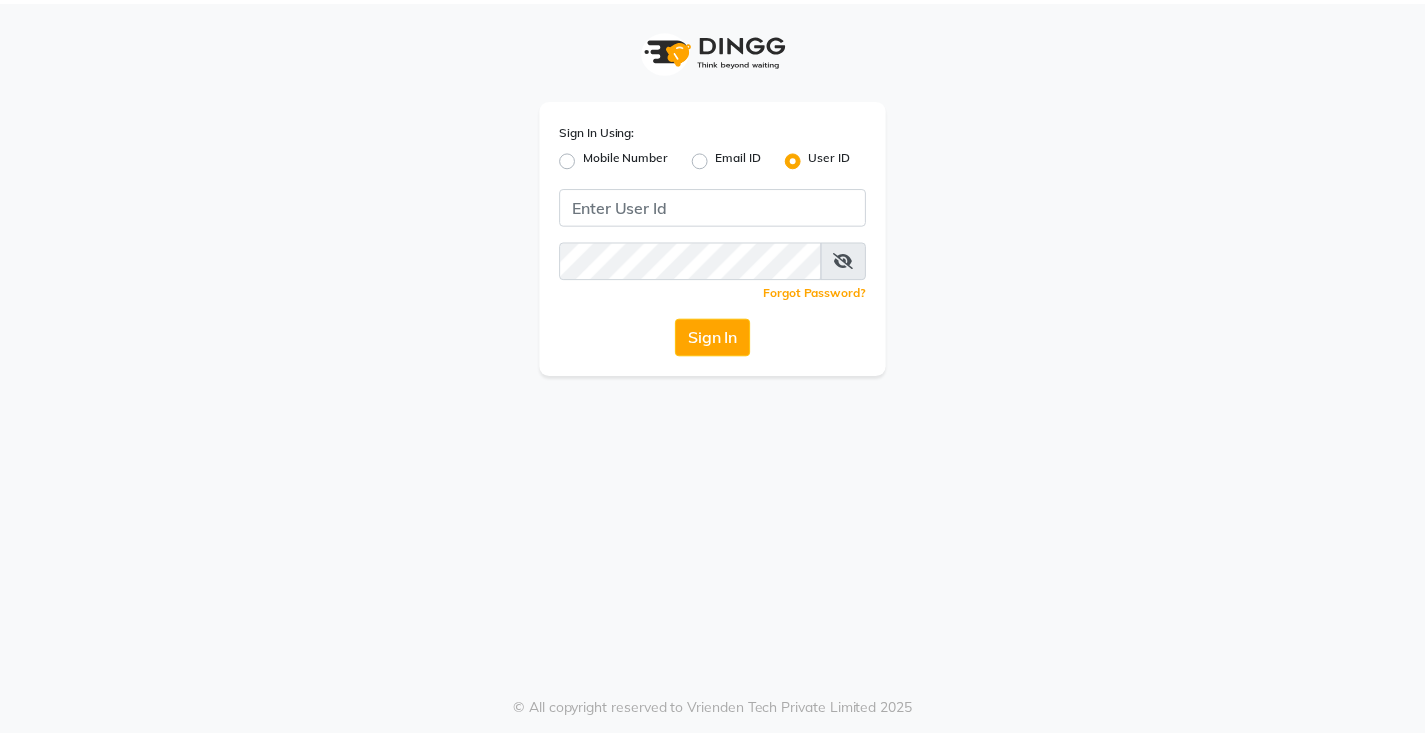 scroll, scrollTop: 0, scrollLeft: 0, axis: both 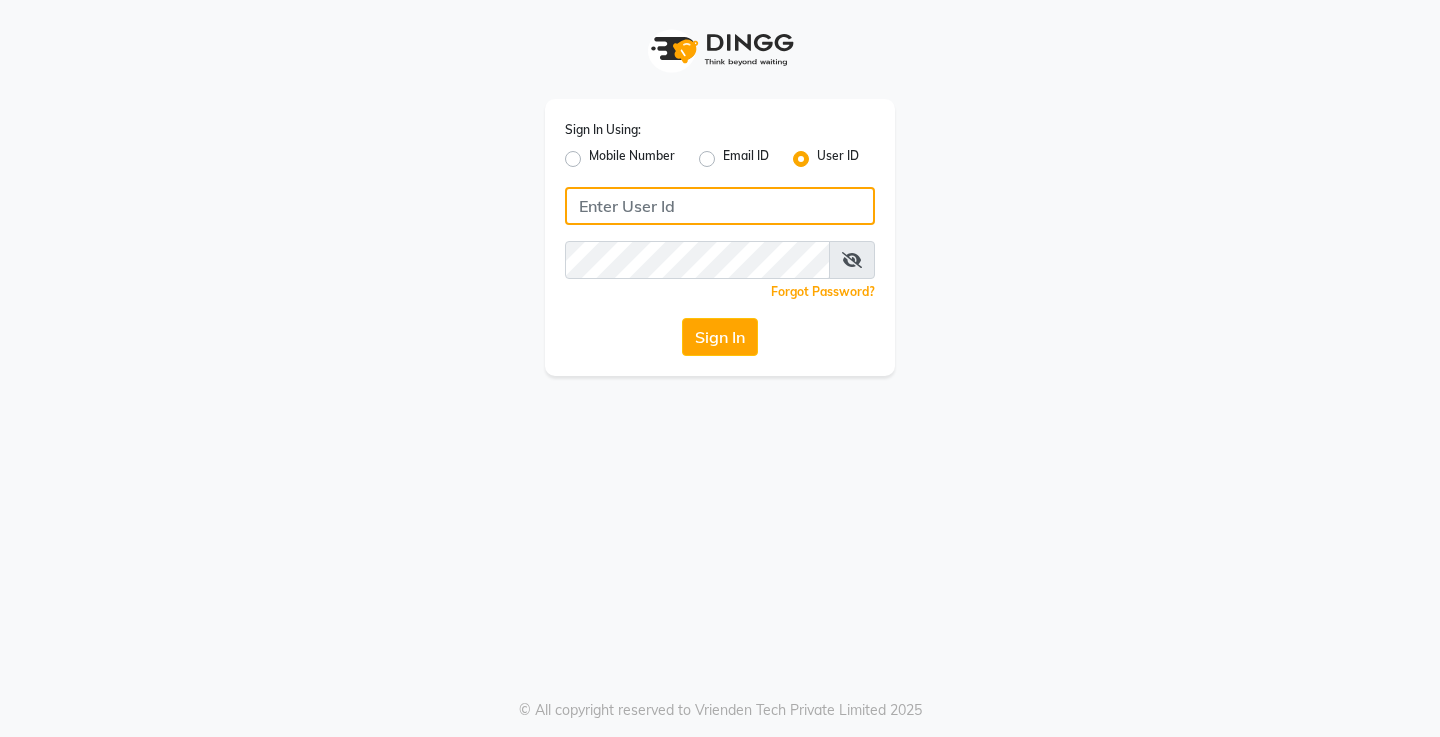 type on "e2610-13" 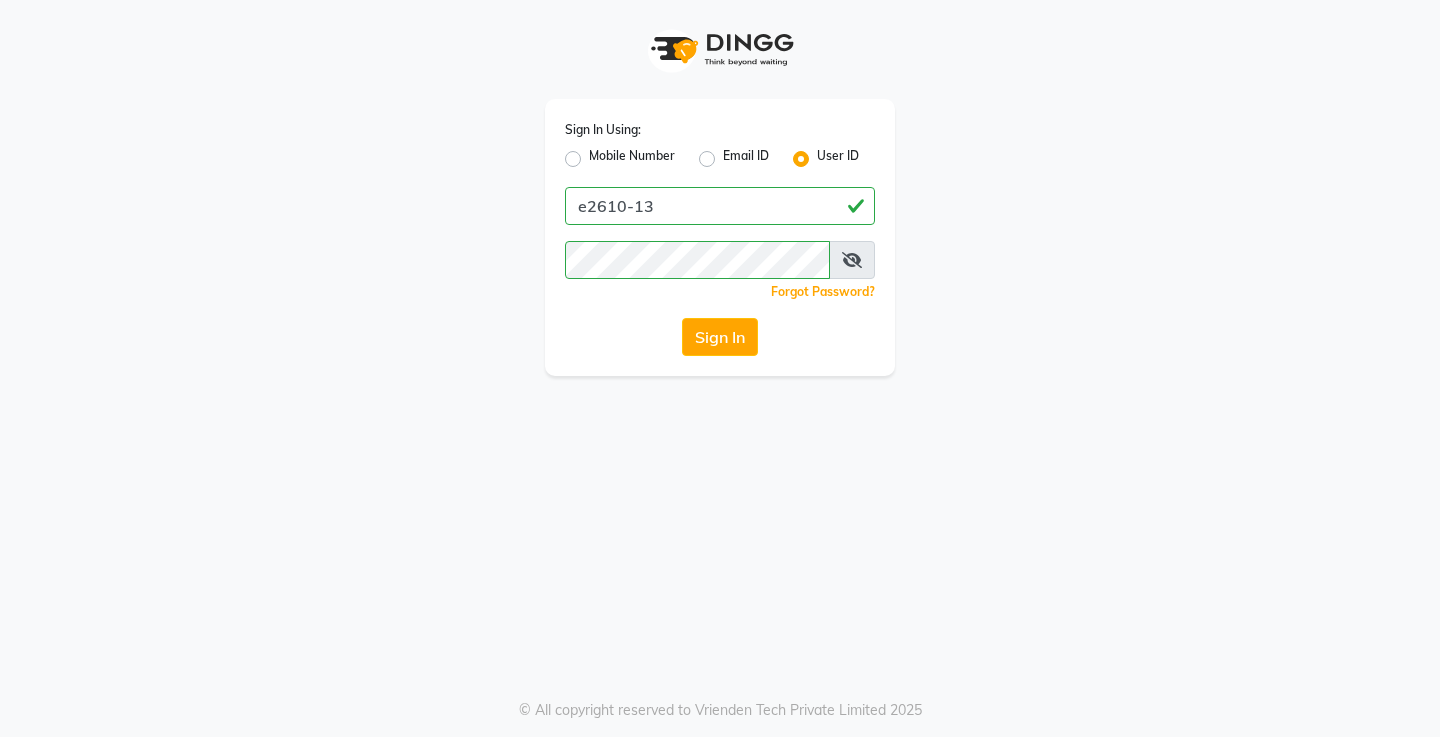 click on "Sign In" 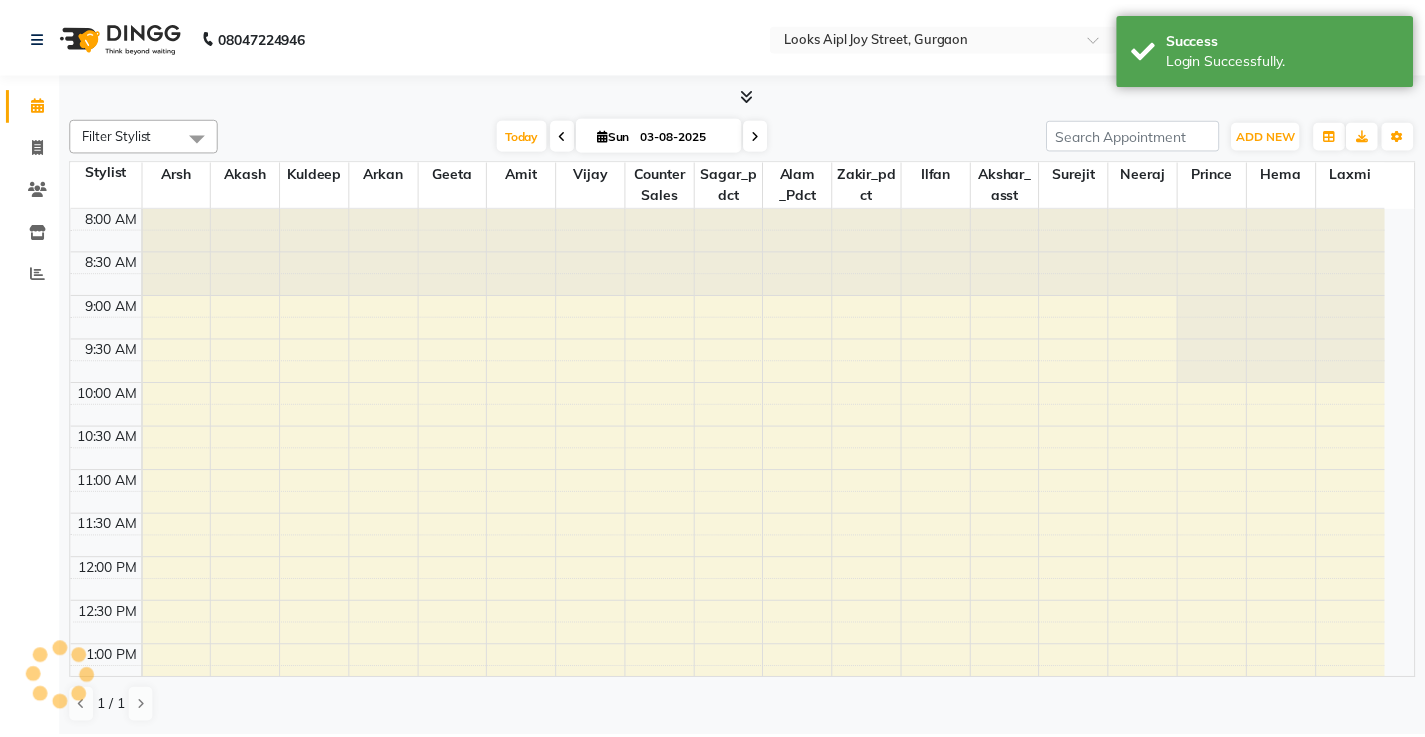 scroll, scrollTop: 0, scrollLeft: 0, axis: both 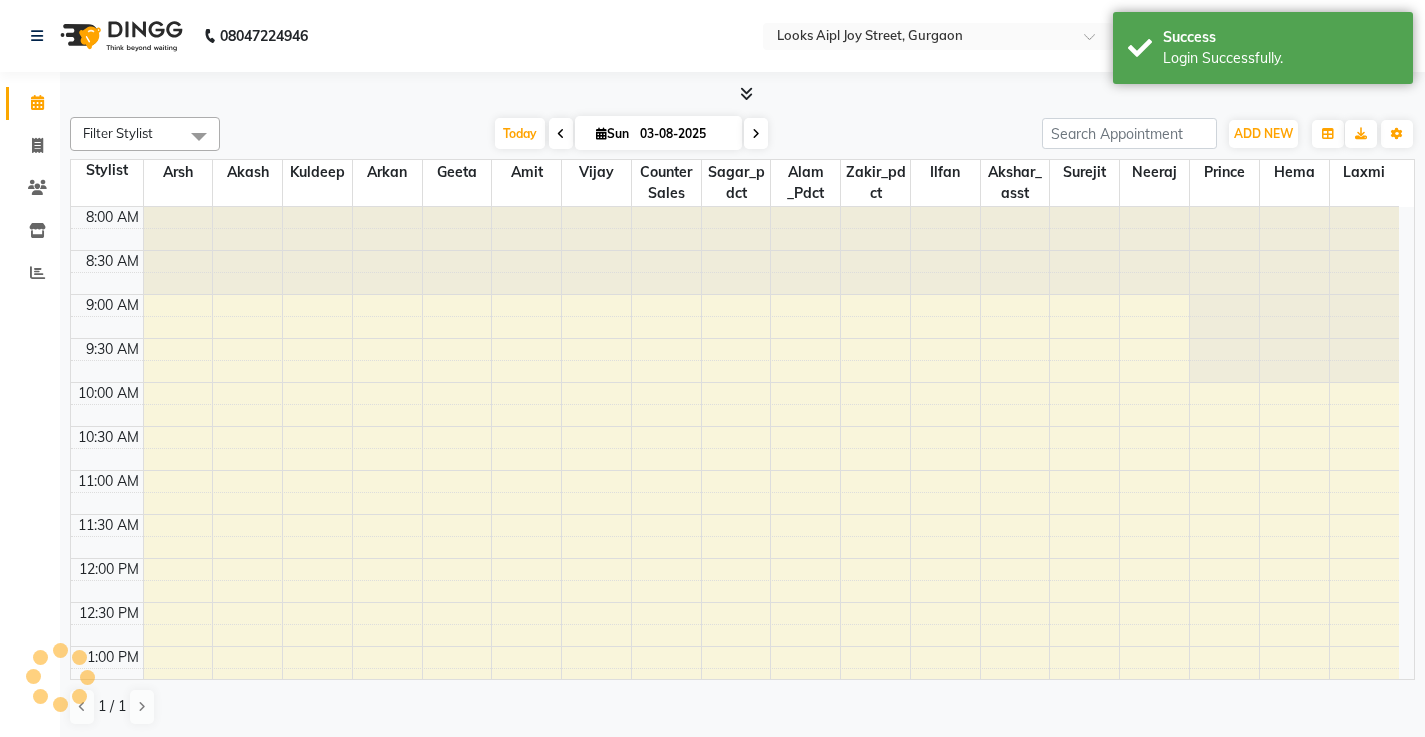 select on "en" 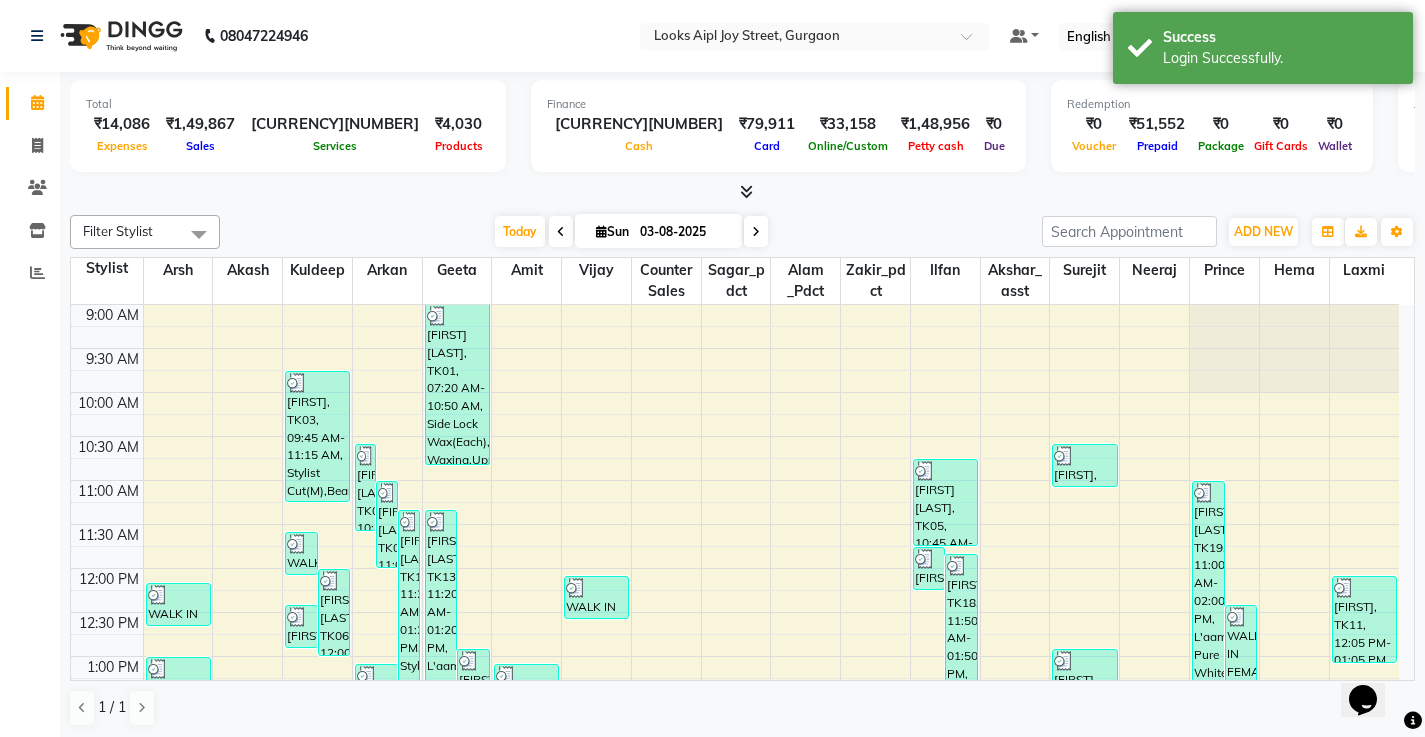 scroll, scrollTop: 0, scrollLeft: 0, axis: both 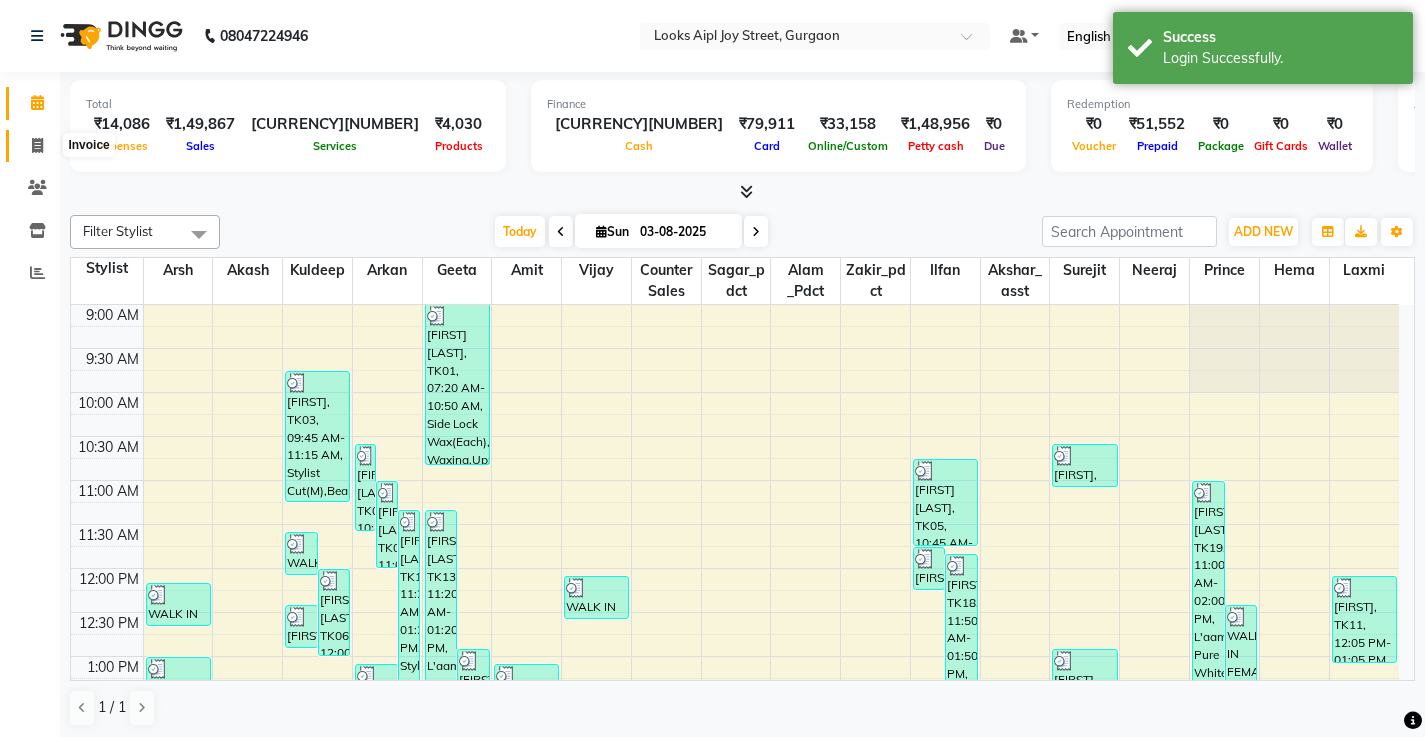 click 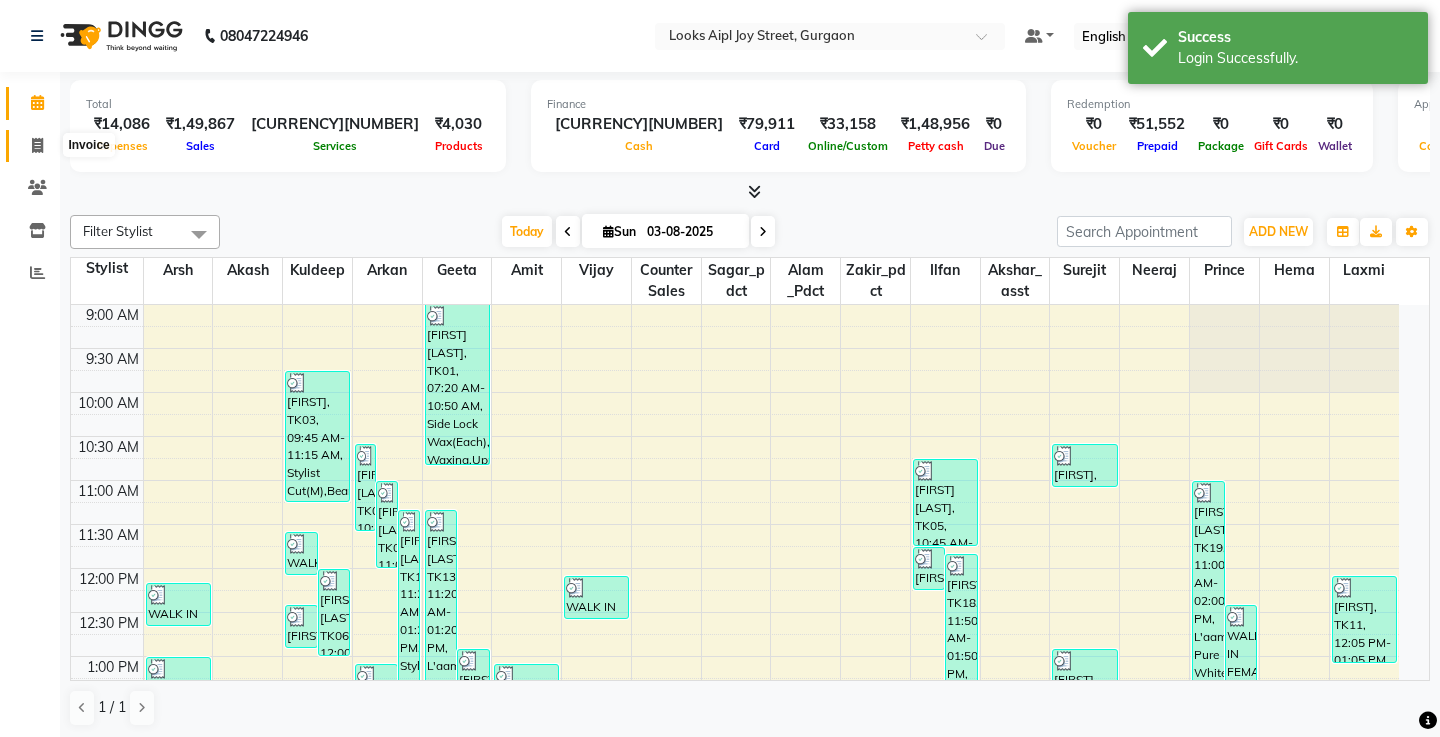 select on "service" 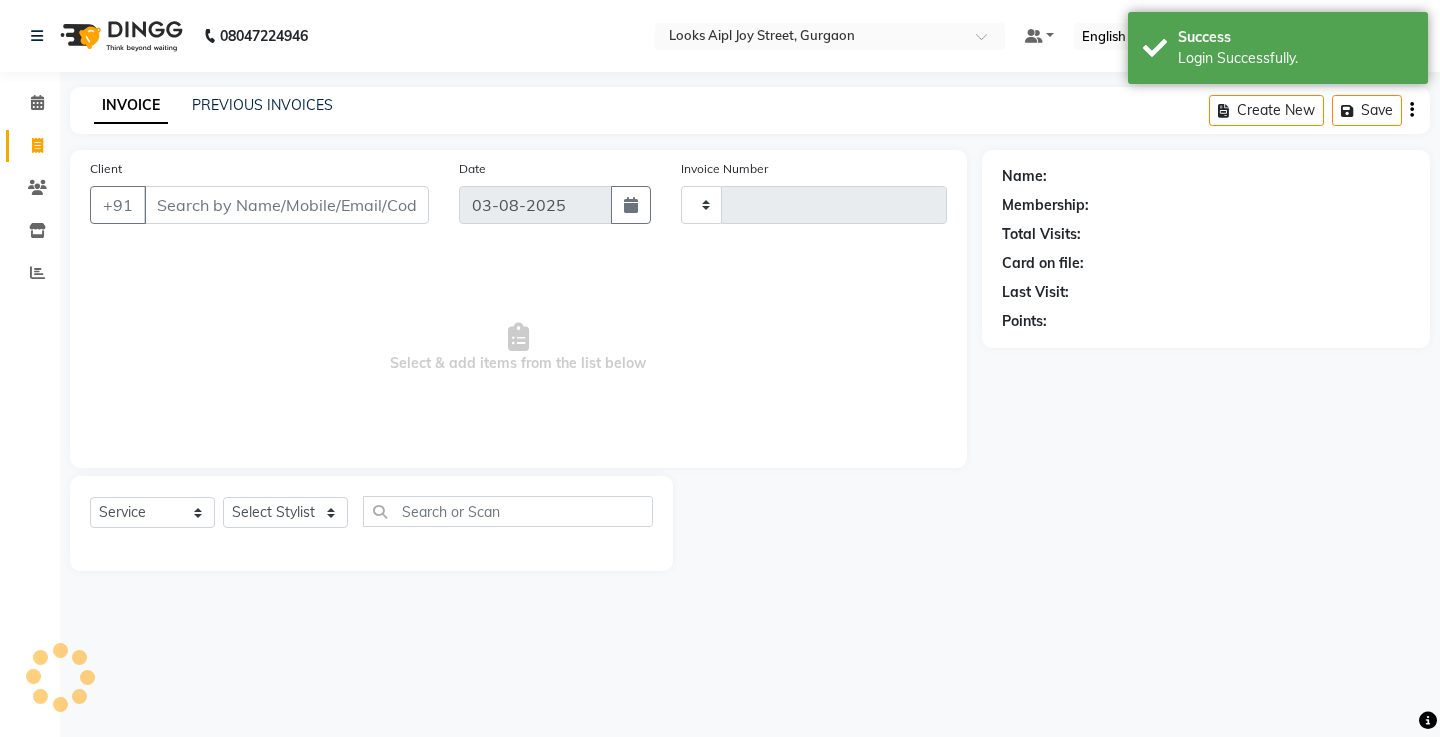 type on "5896" 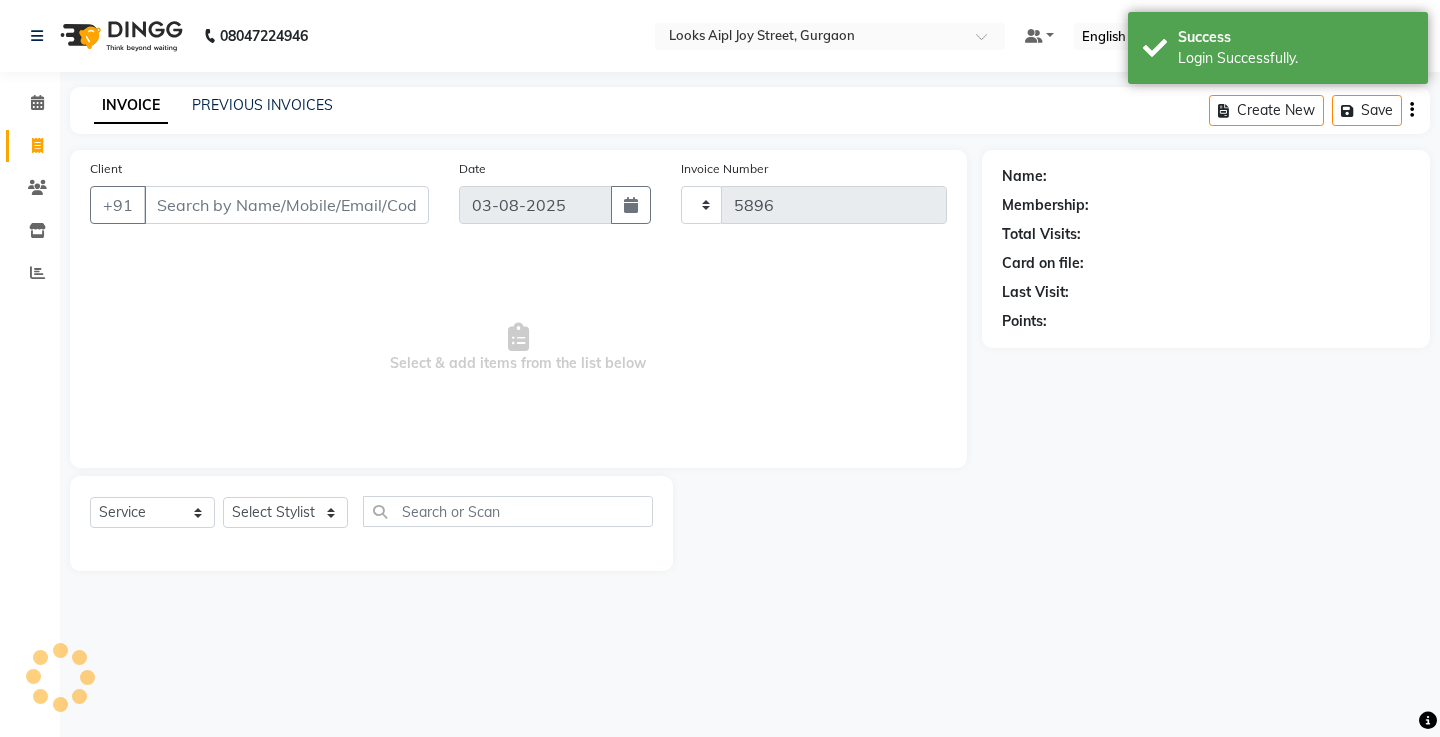 select on "6047" 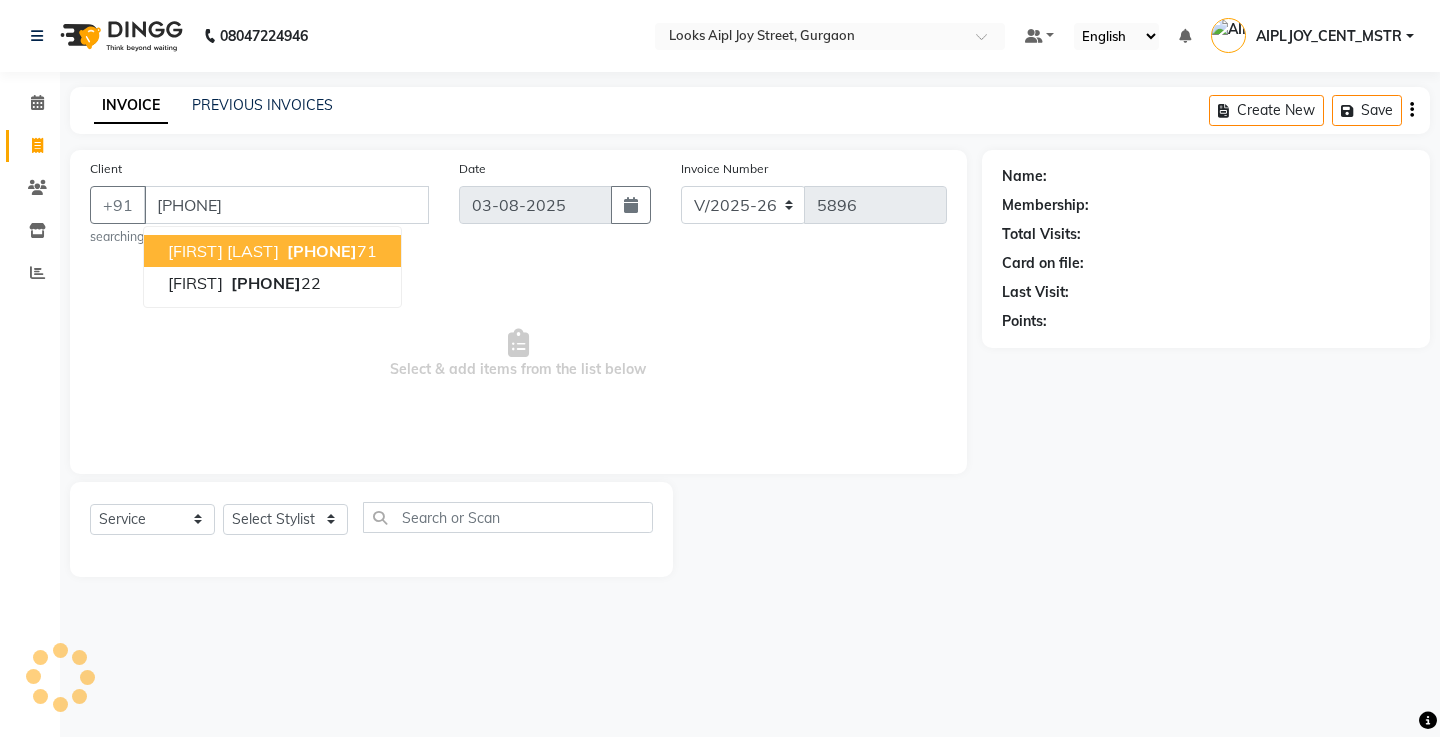 type on "[PHONE]" 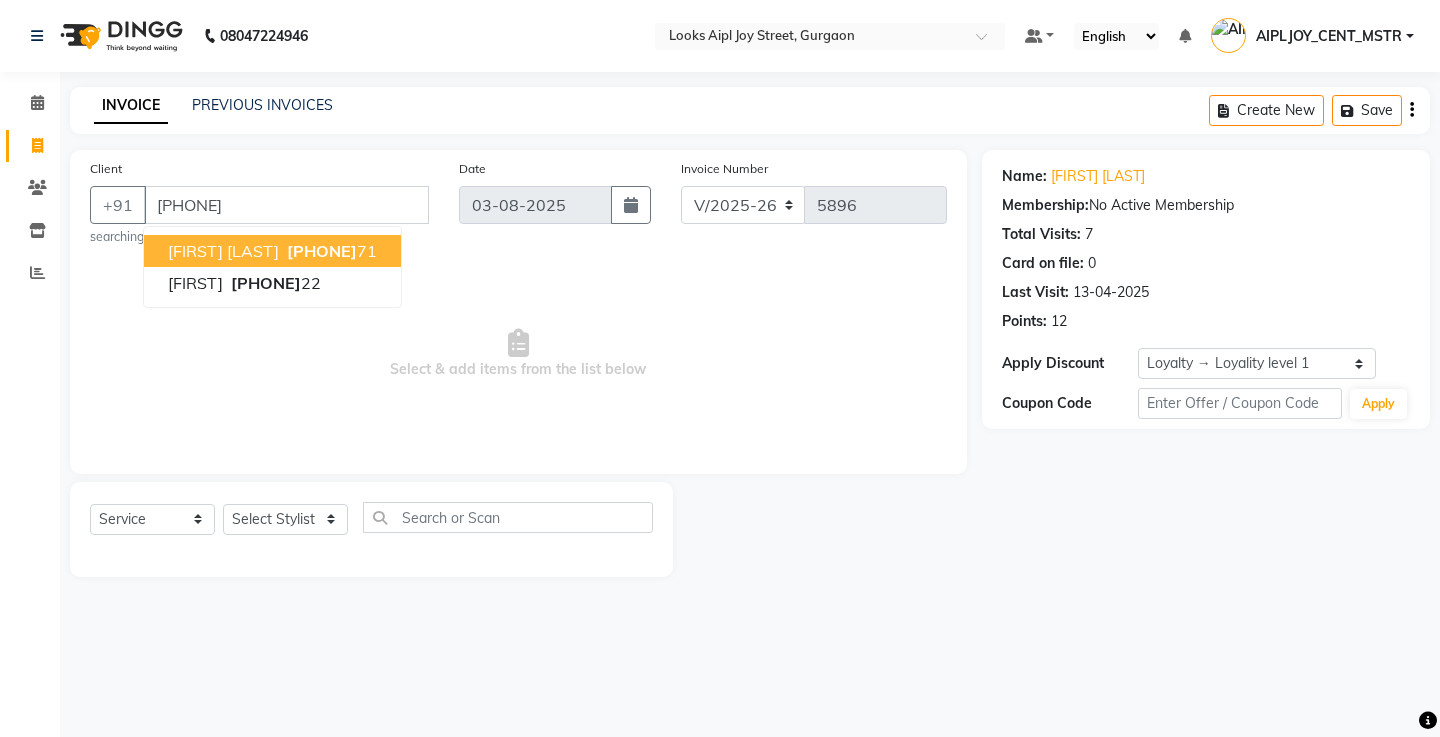 click on "[FIRST] [LAST] [PHONE]" at bounding box center [272, 251] 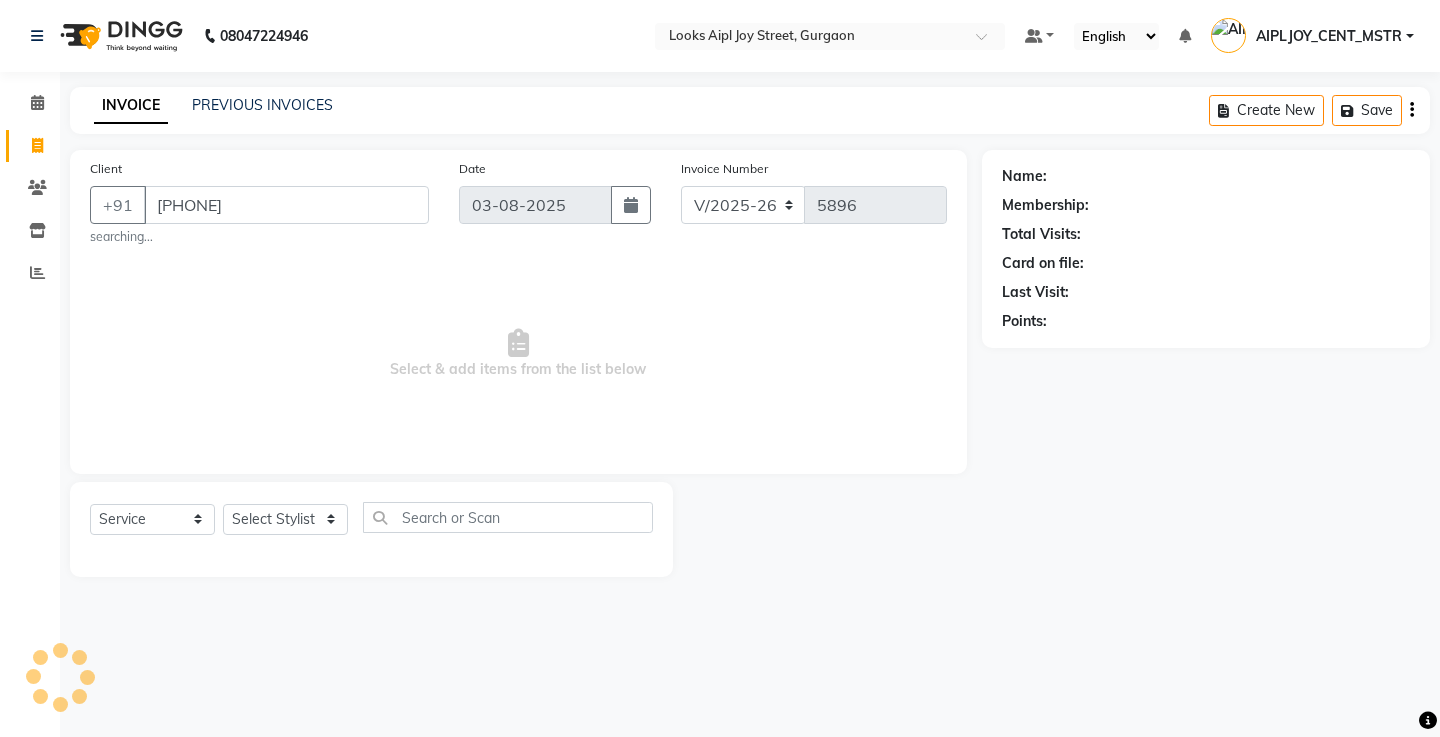 select on "1: Object" 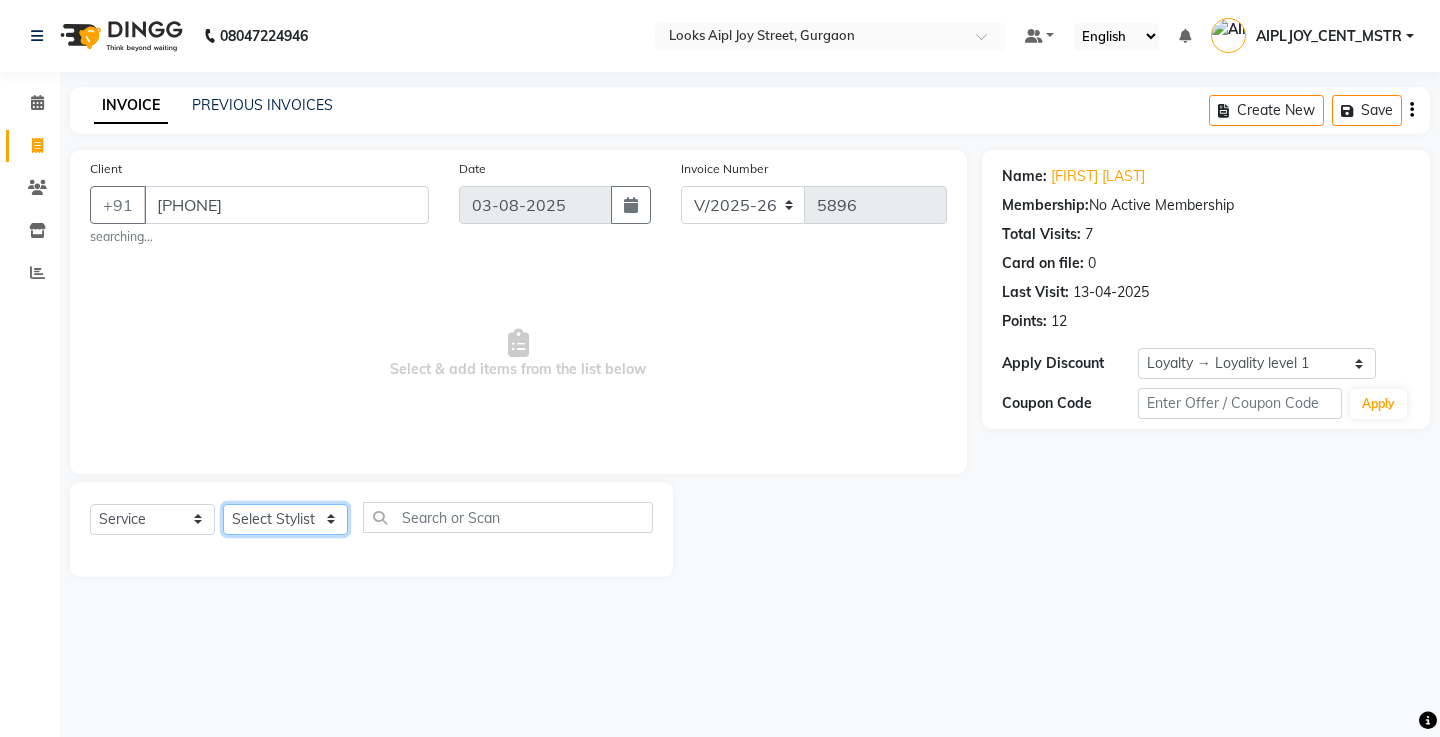 select on "43345" 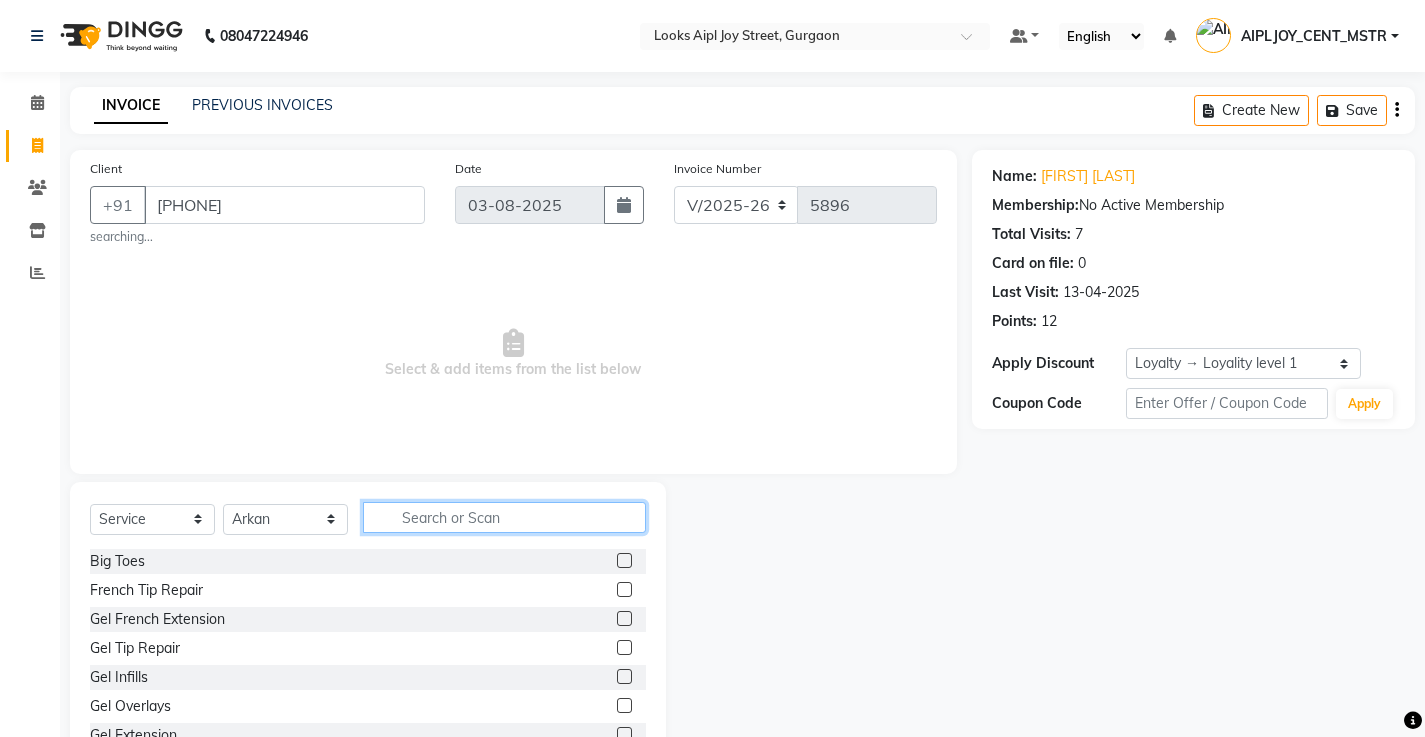 click 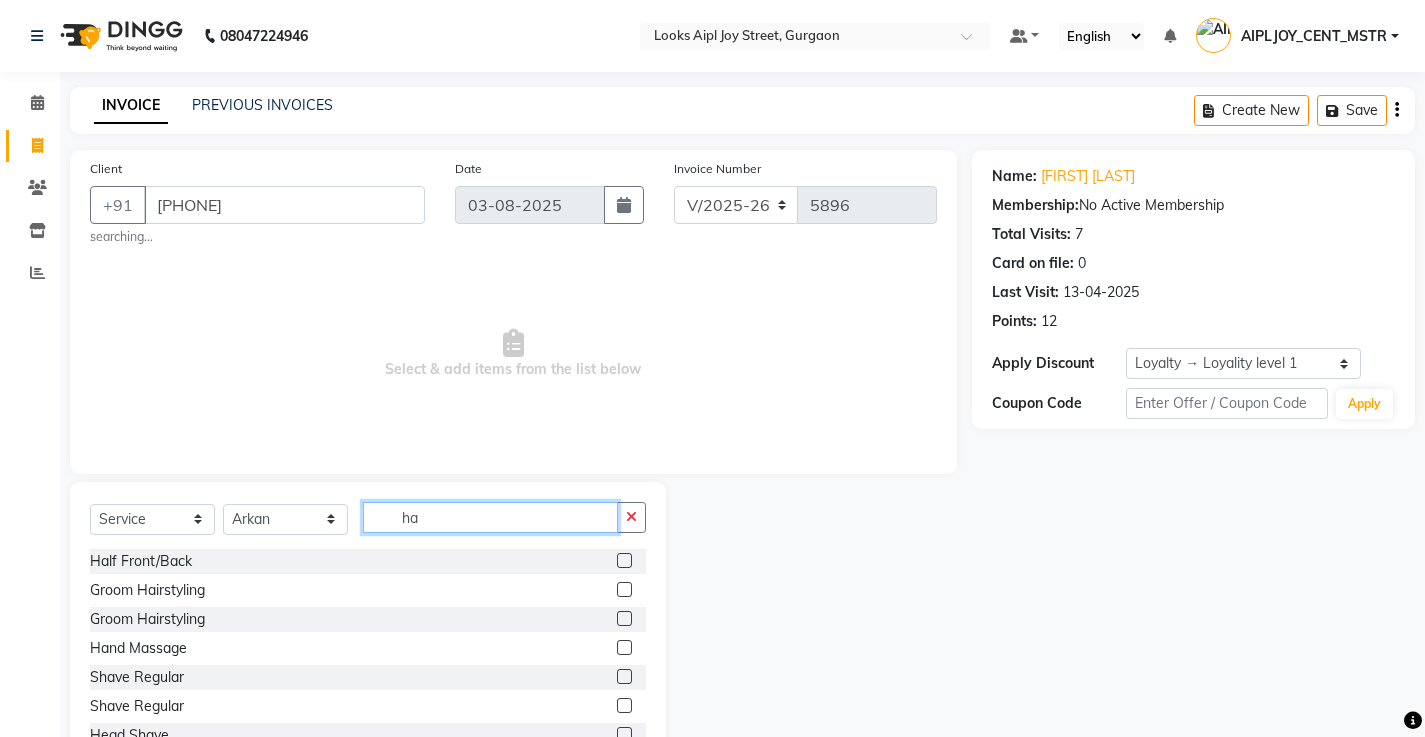 type on "h" 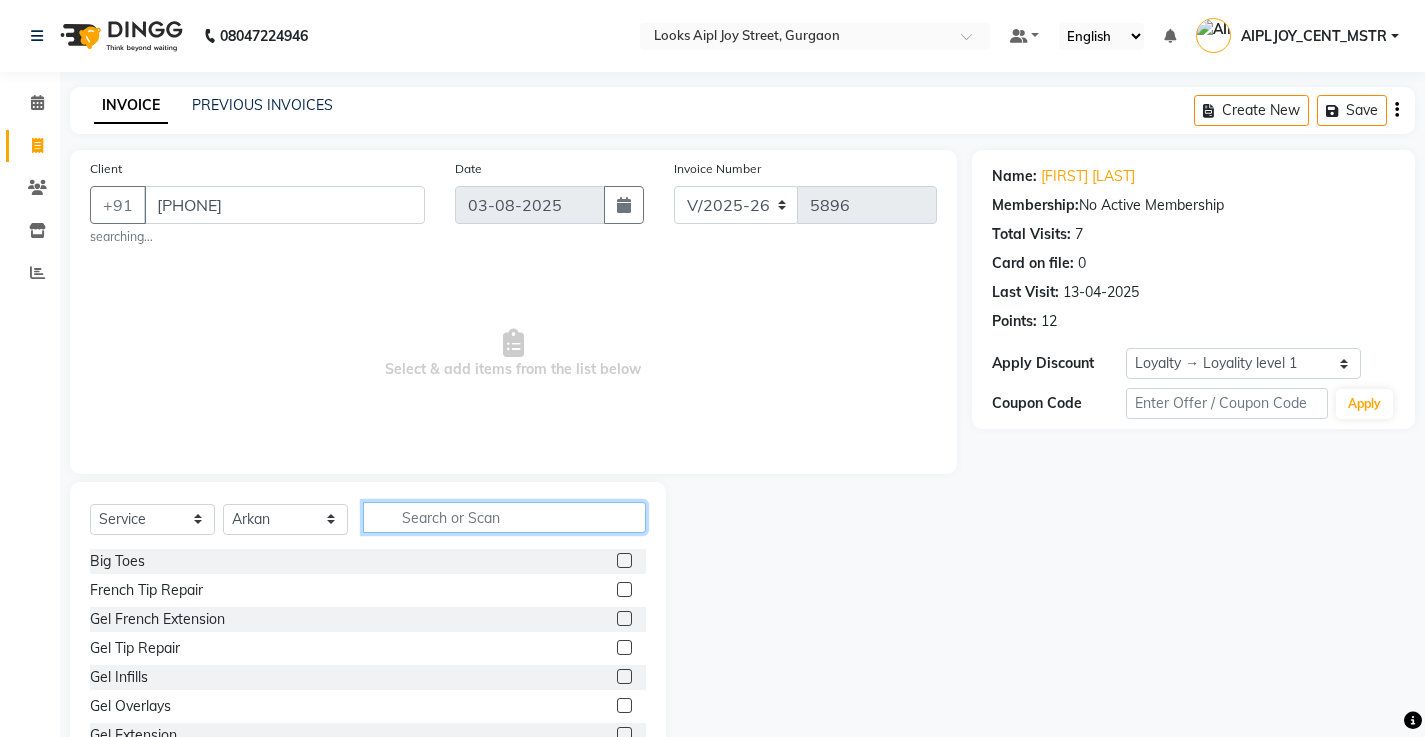 type on "v" 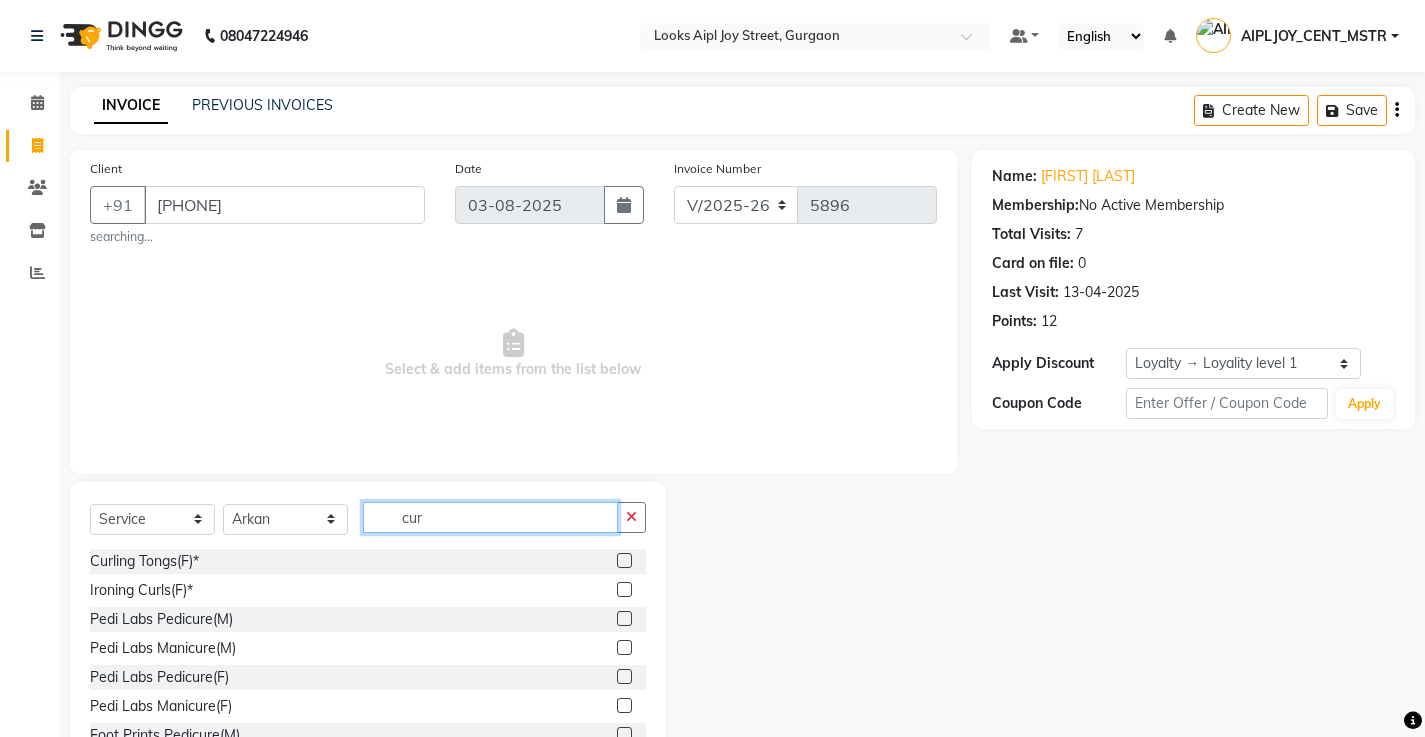 scroll, scrollTop: 0, scrollLeft: 0, axis: both 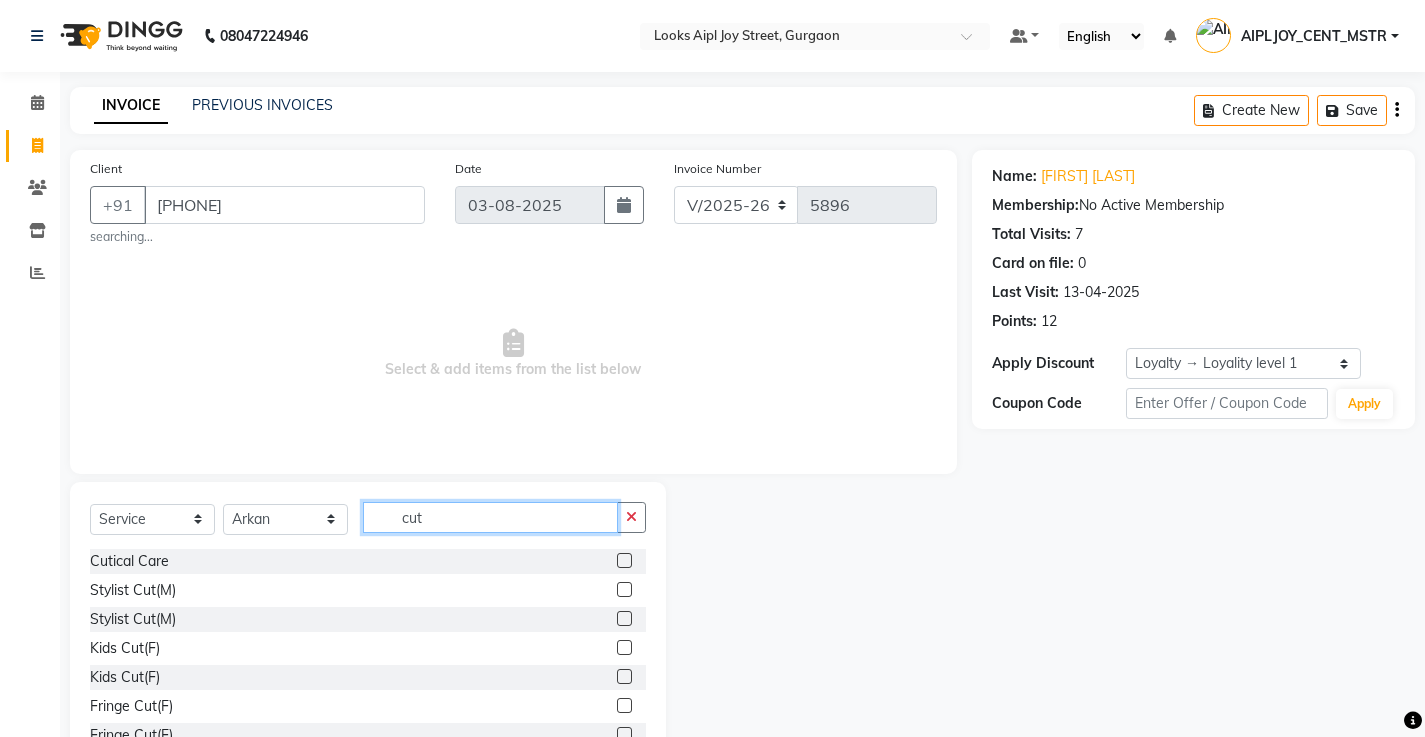 type on "cut" 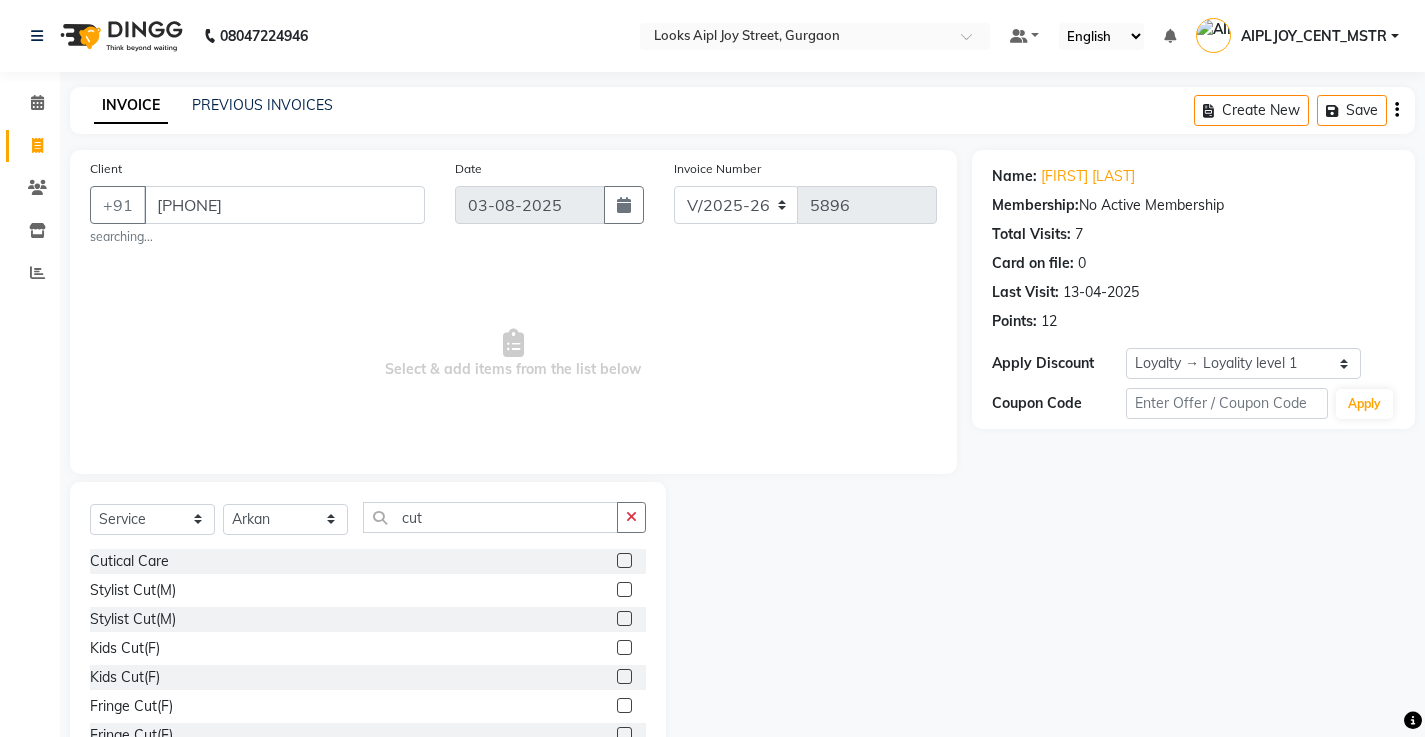click 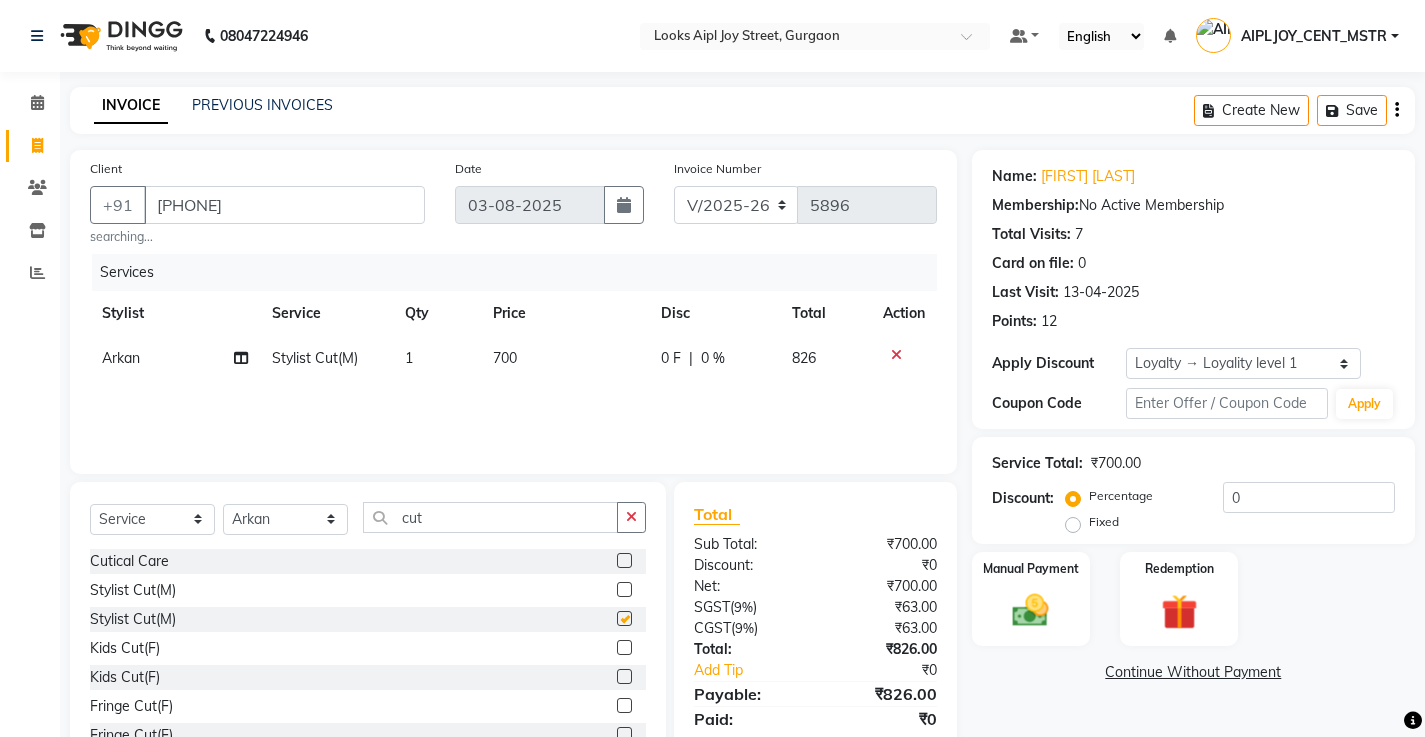 checkbox on "false" 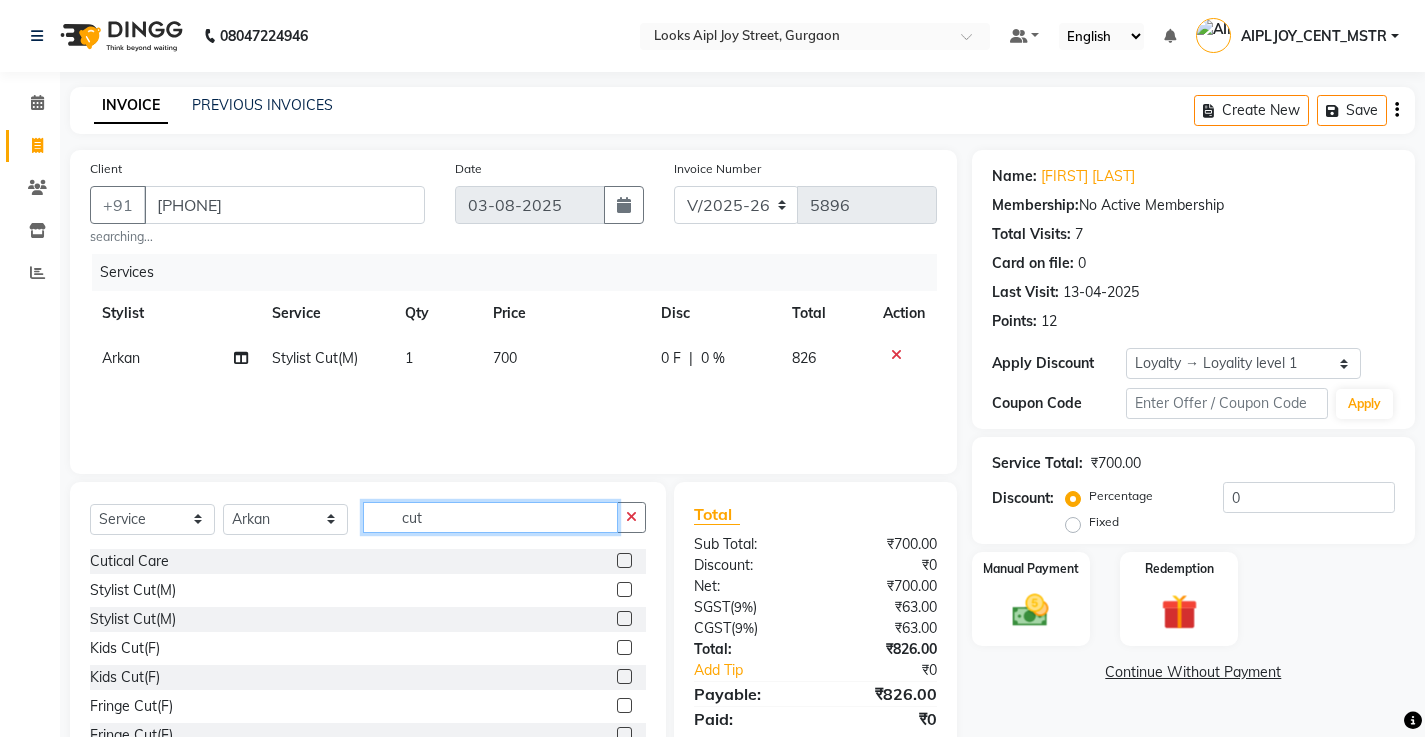 click on "cut" 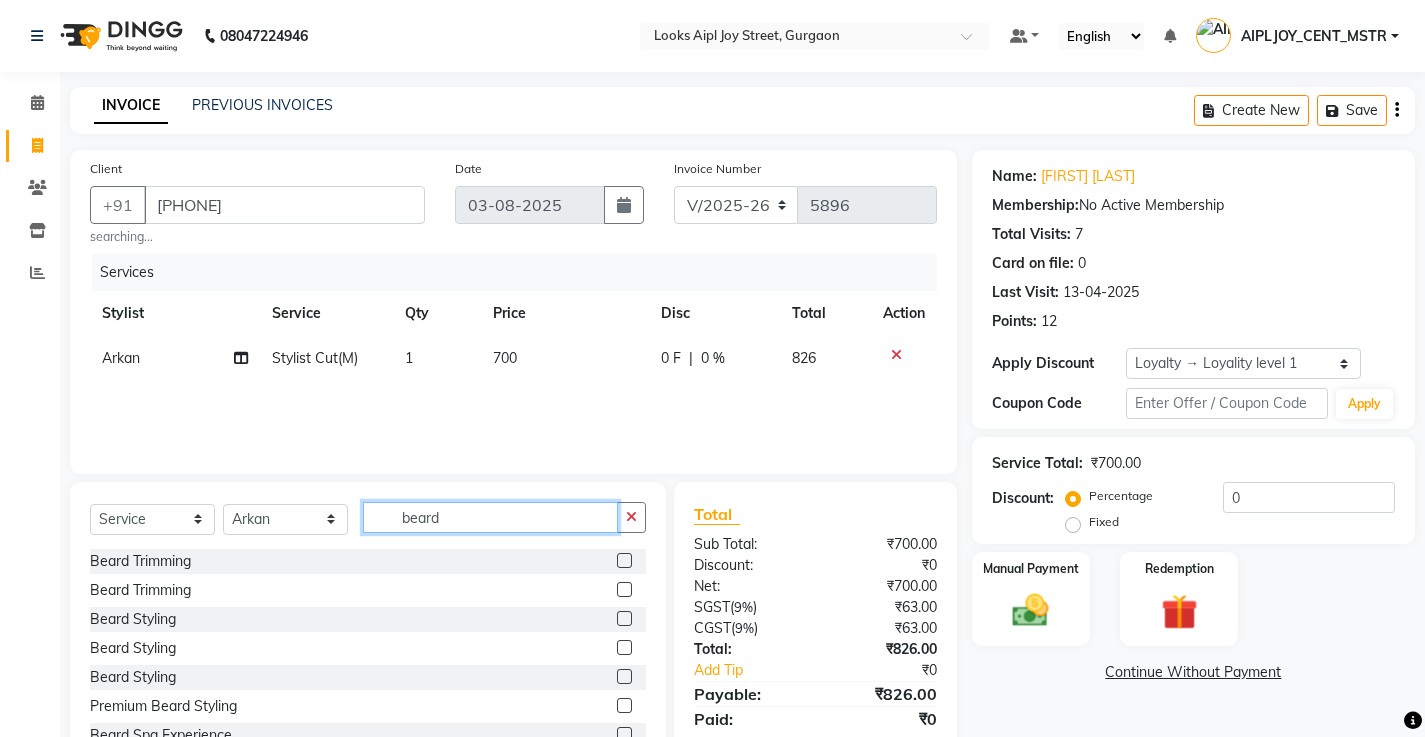 type on "beard" 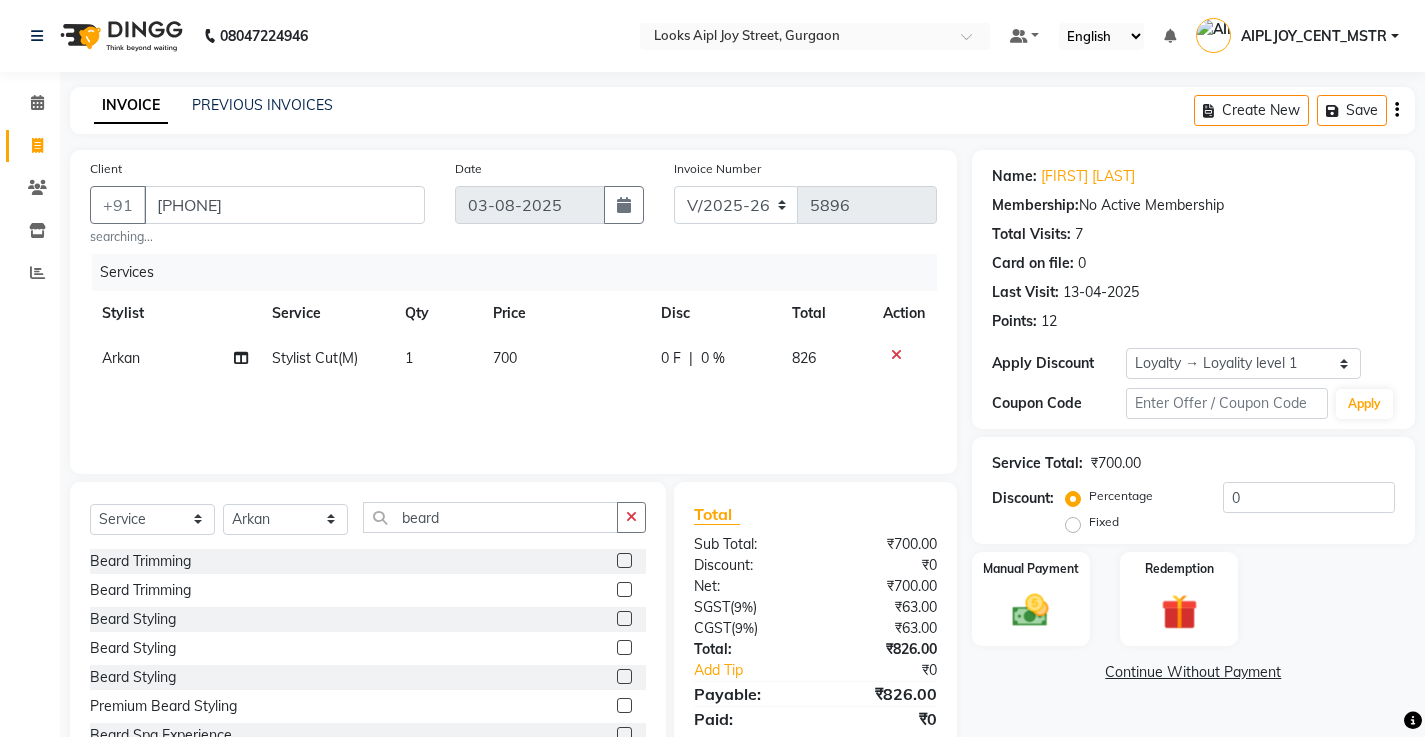 click 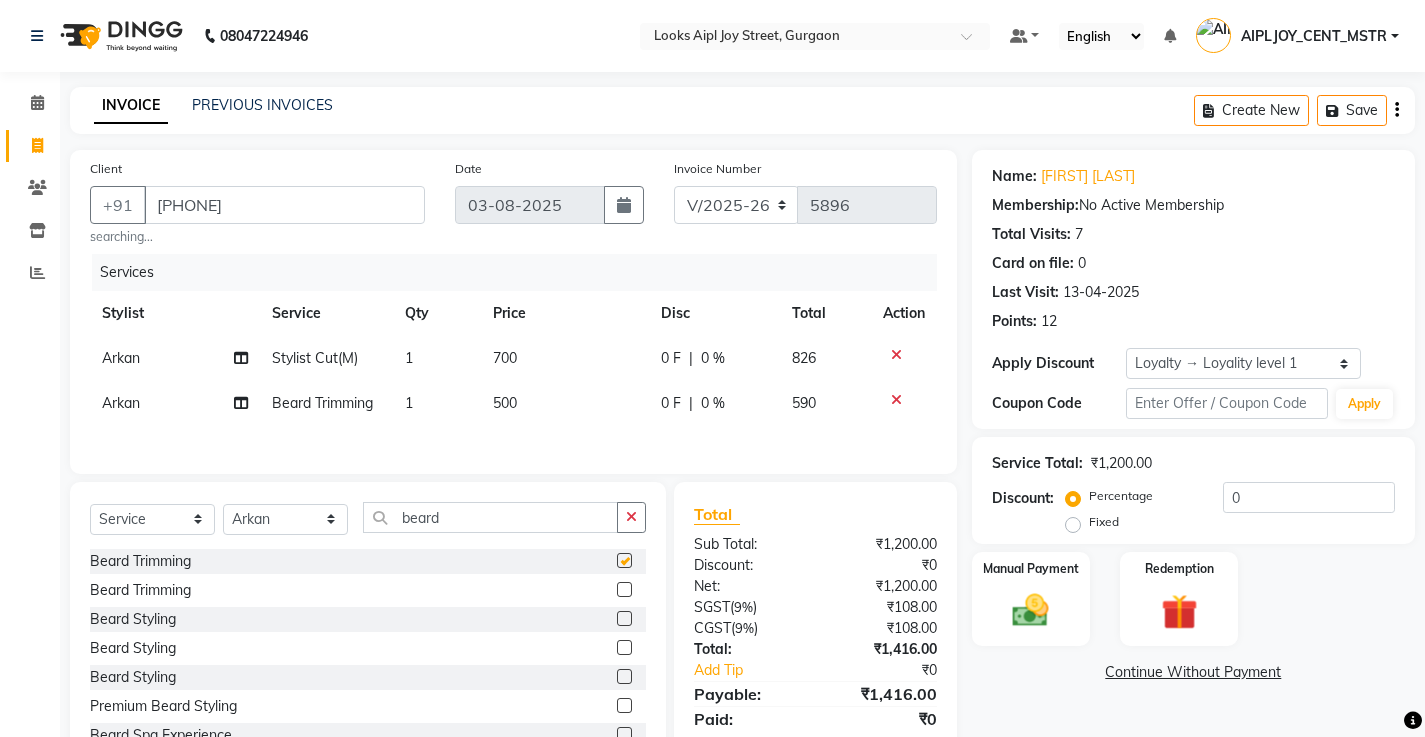 checkbox on "false" 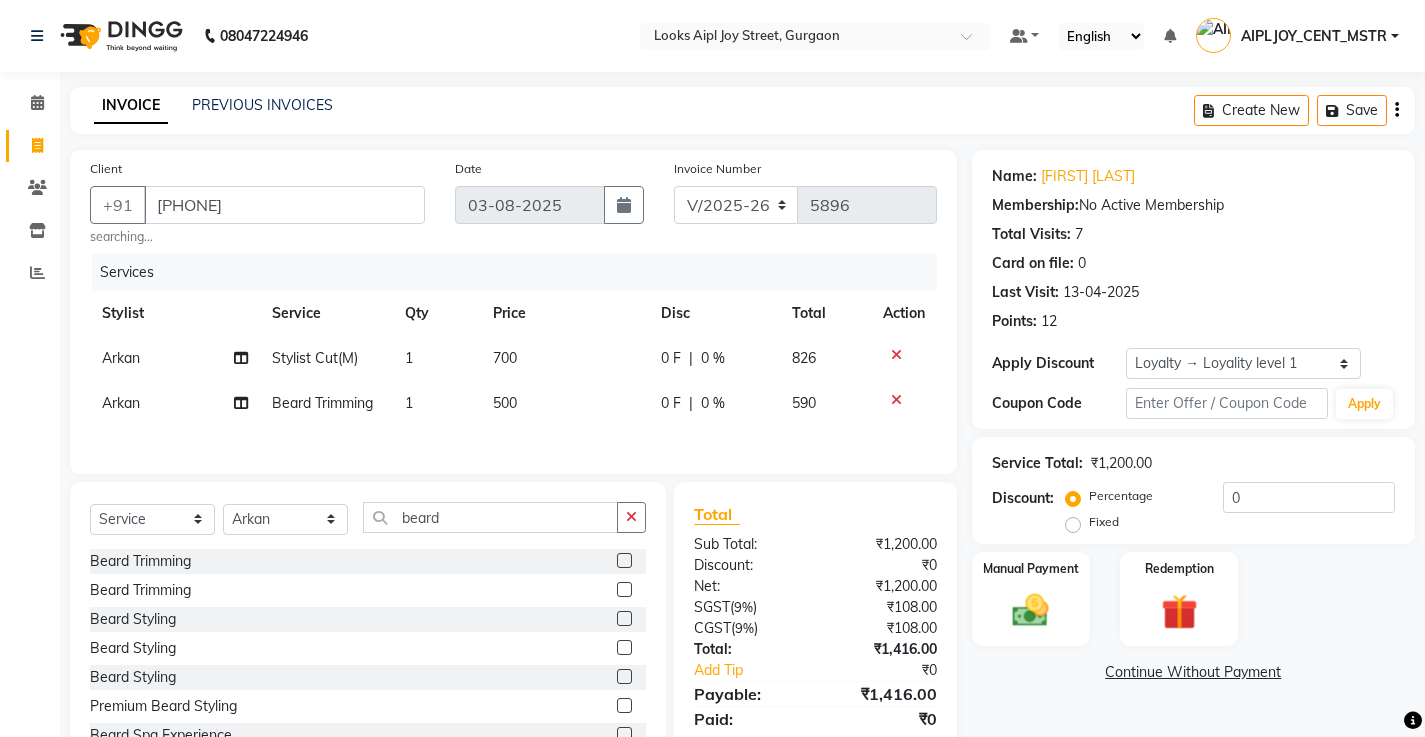 click on "500" 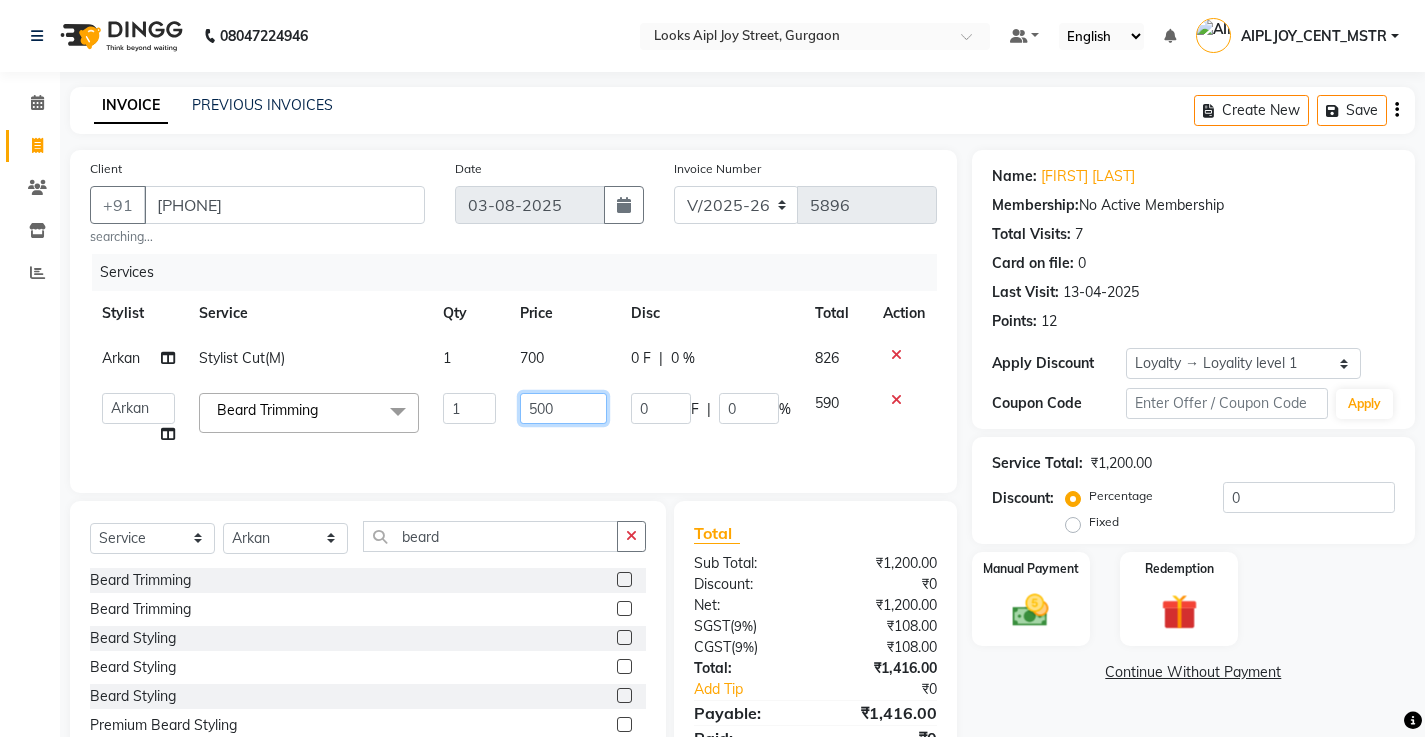 click on "500" 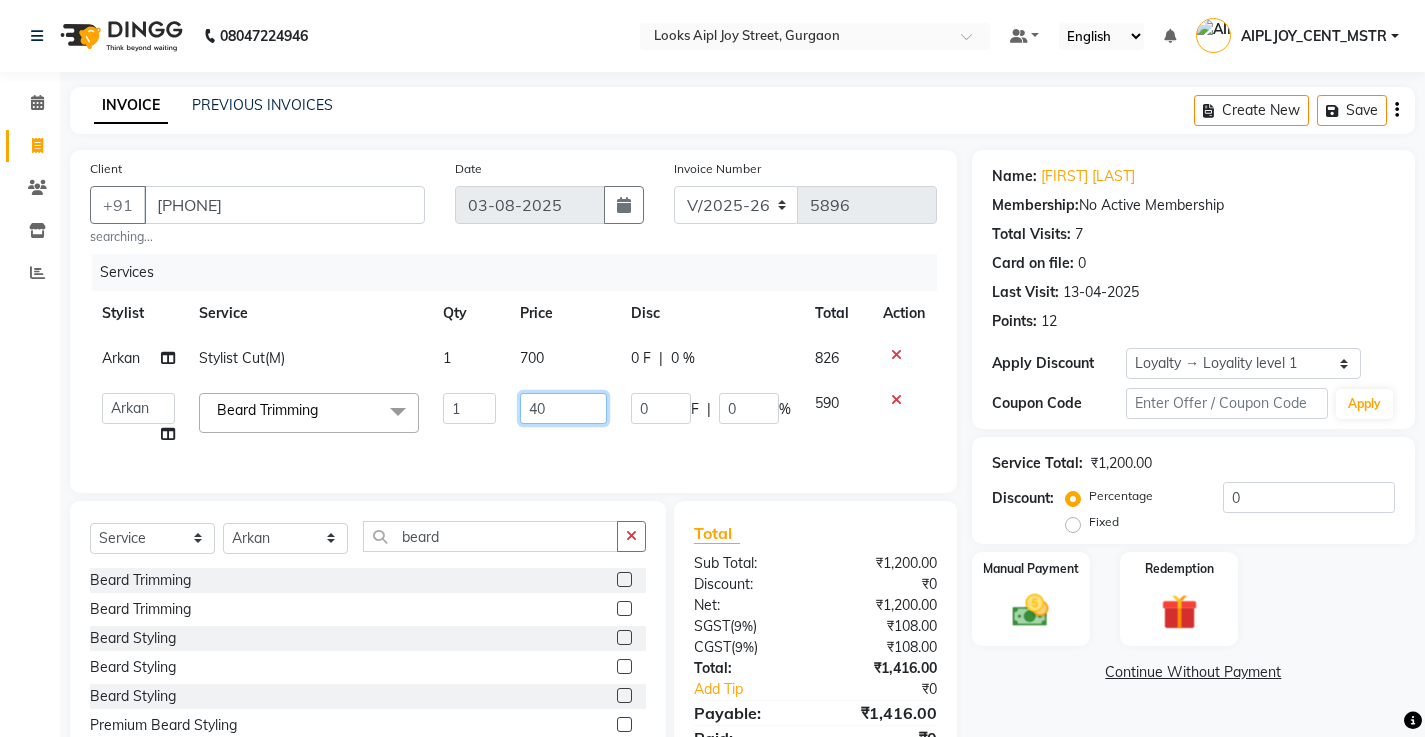 type on "400" 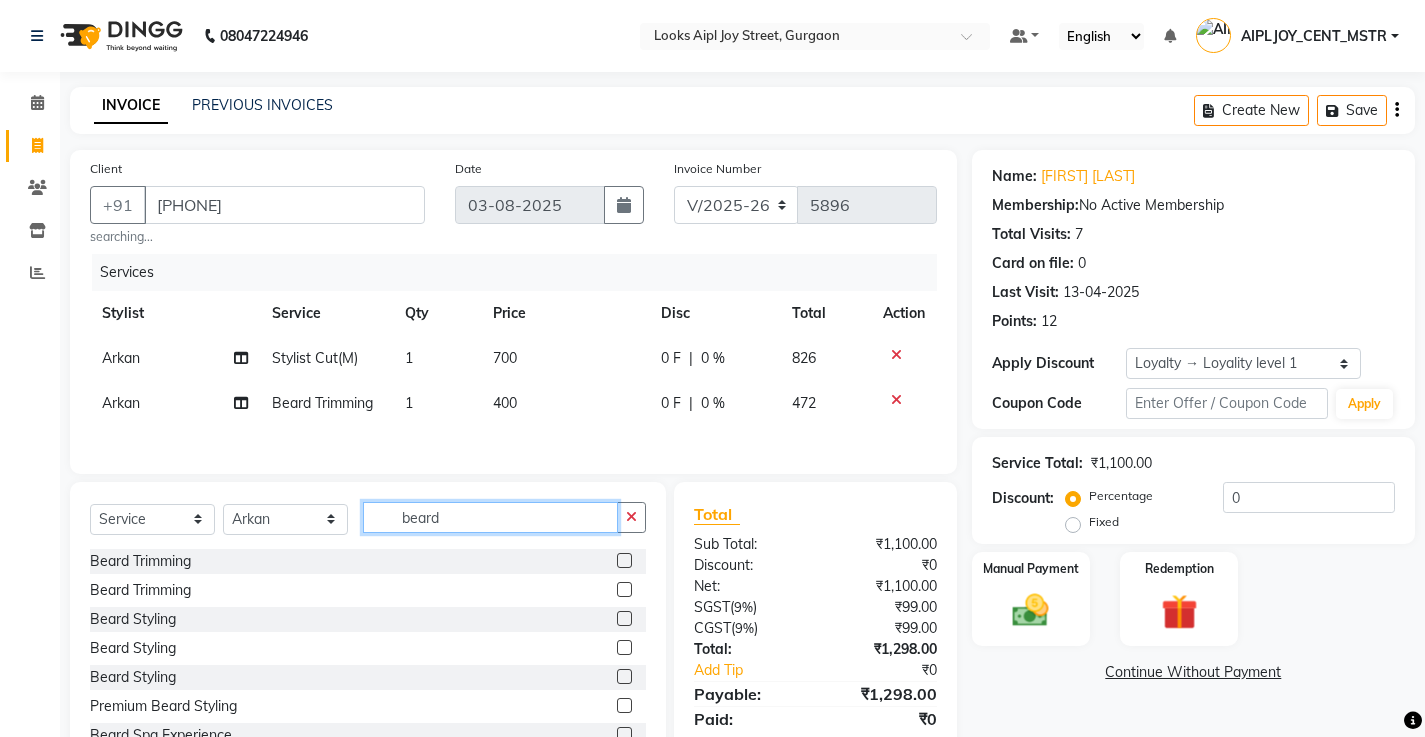 drag, startPoint x: 535, startPoint y: 551, endPoint x: 107, endPoint y: 532, distance: 428.4215 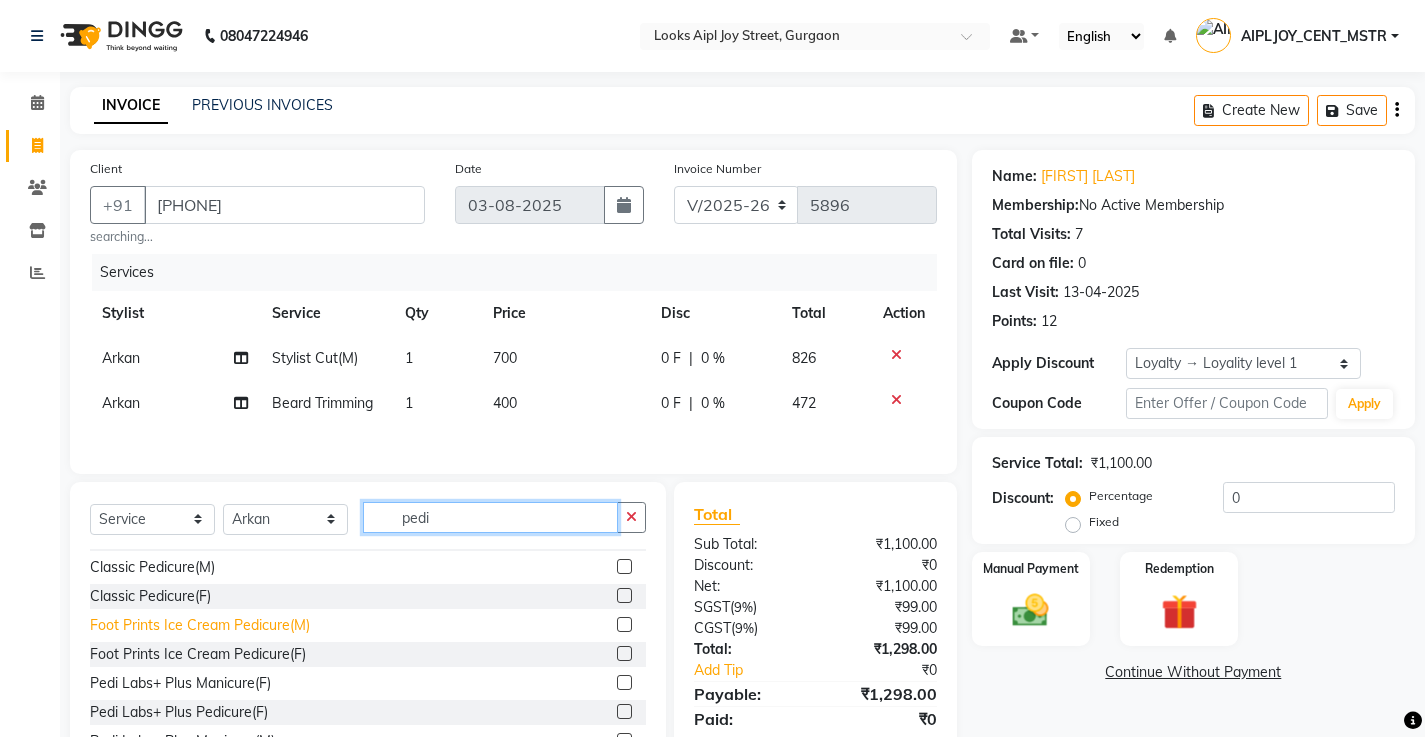 scroll, scrollTop: 194, scrollLeft: 0, axis: vertical 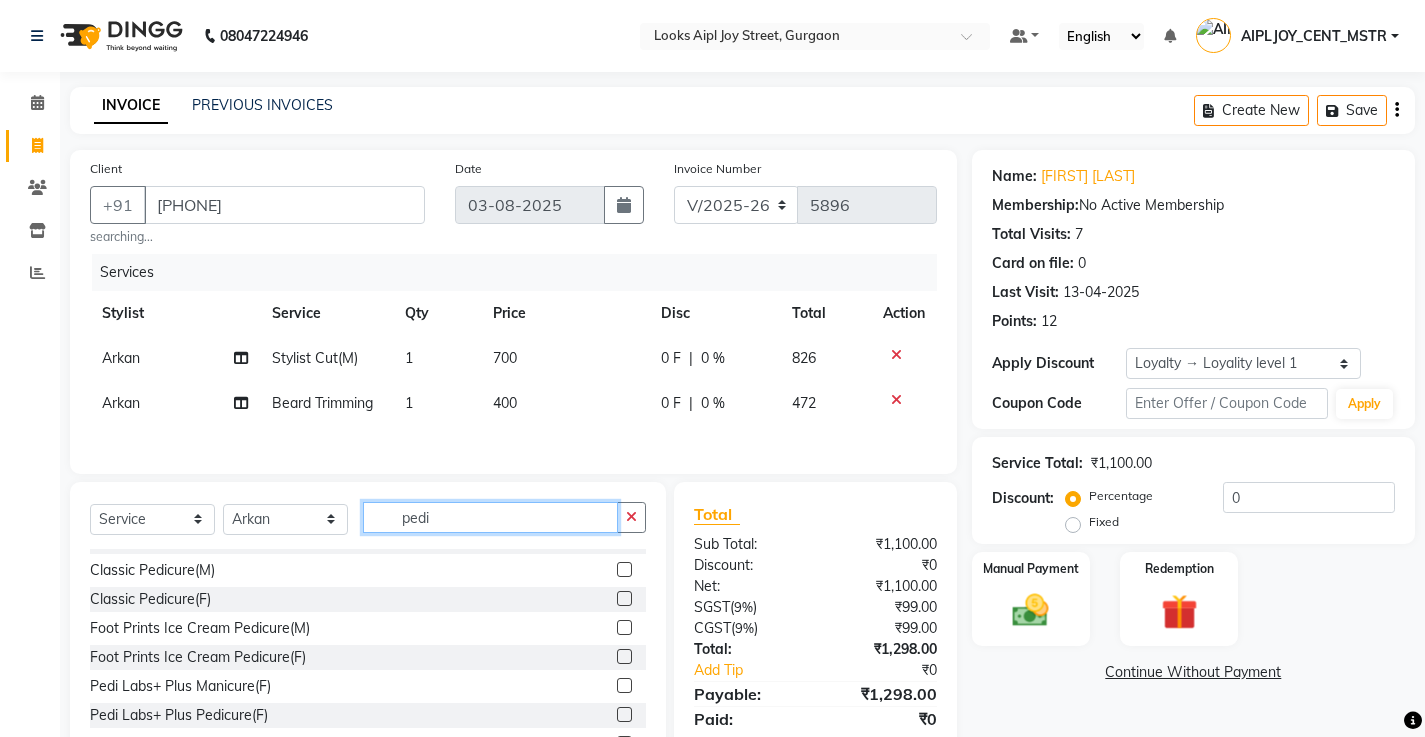 type on "pedi" 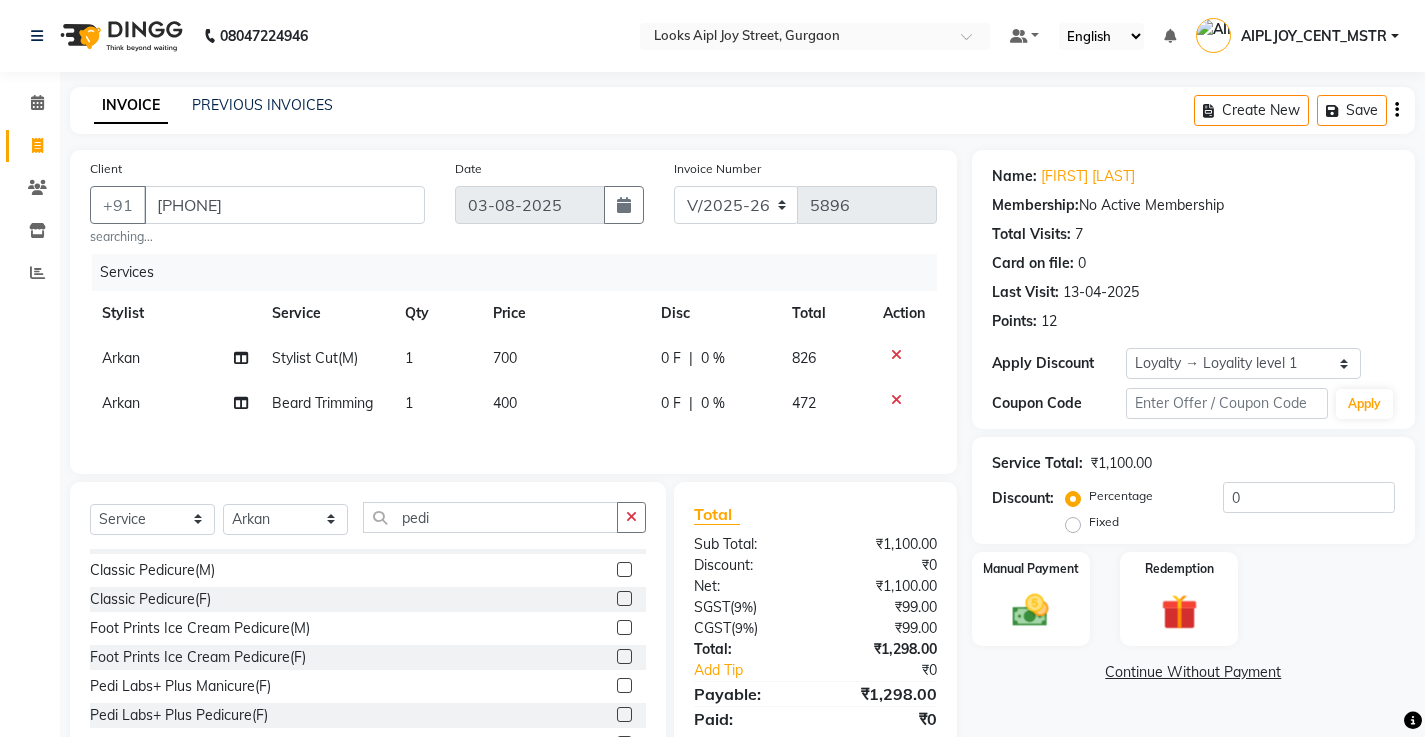 click 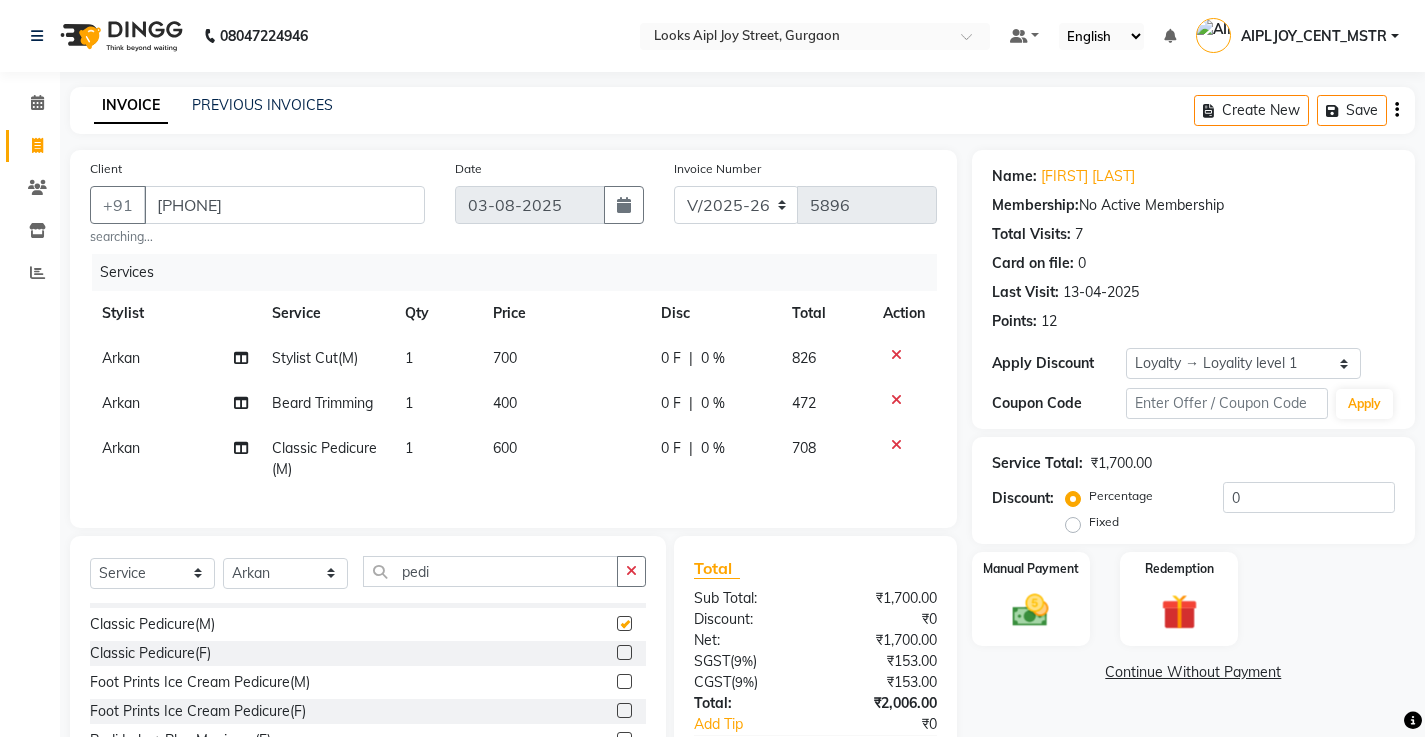 checkbox on "false" 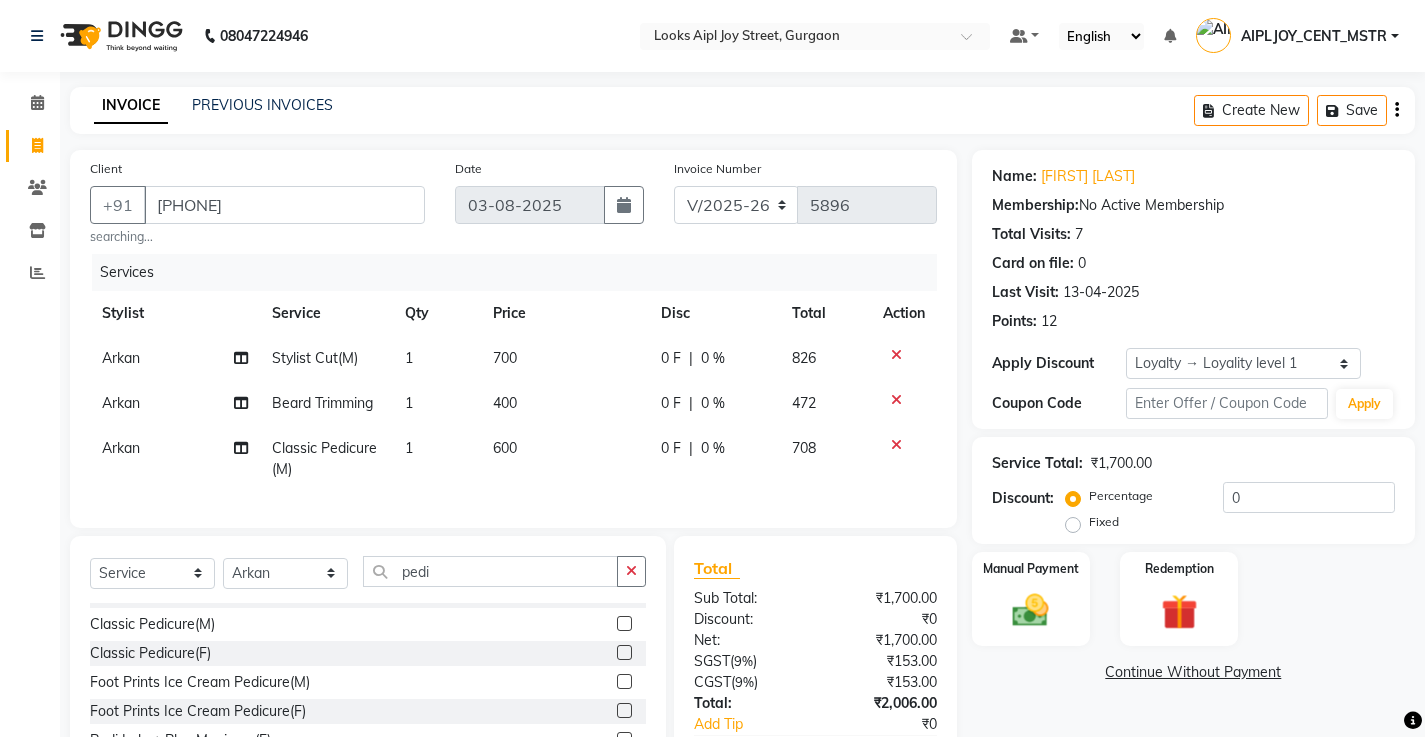 click on "700" 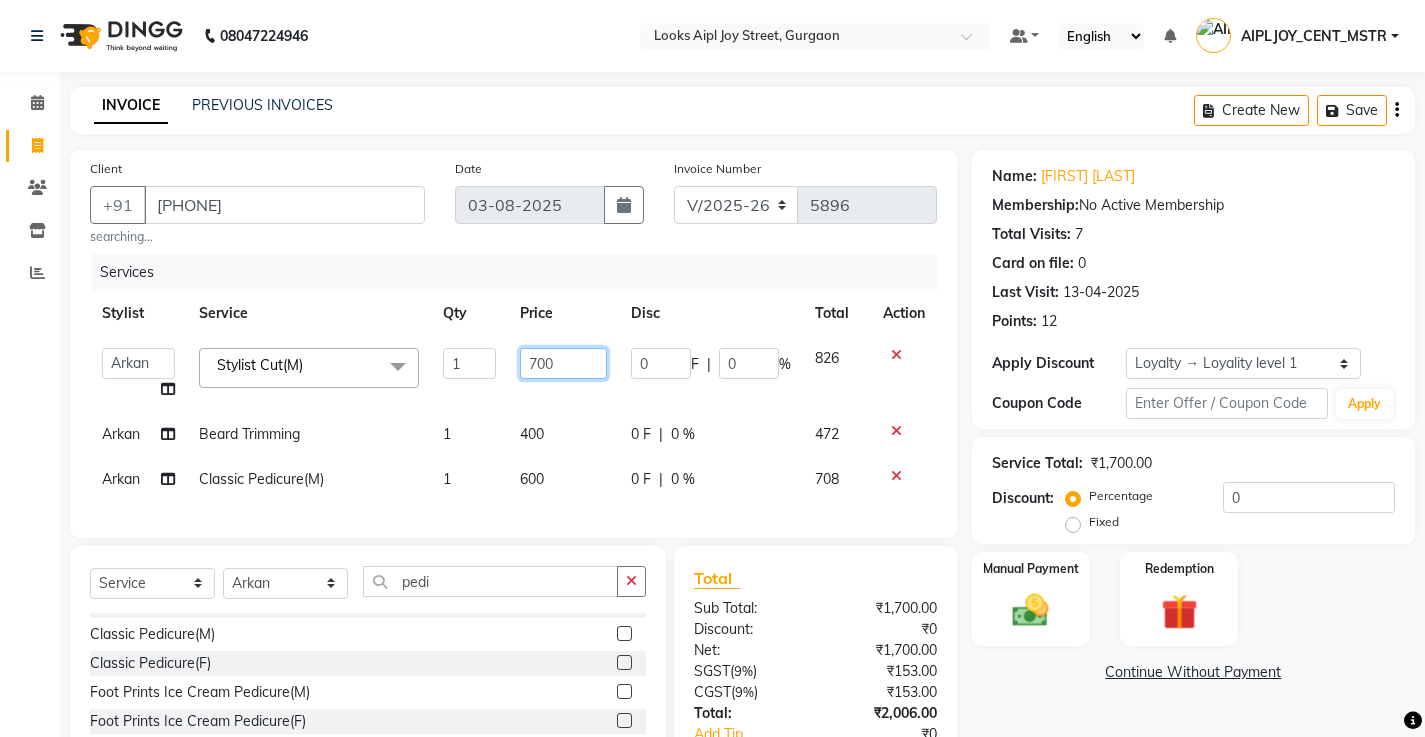 click on "700" 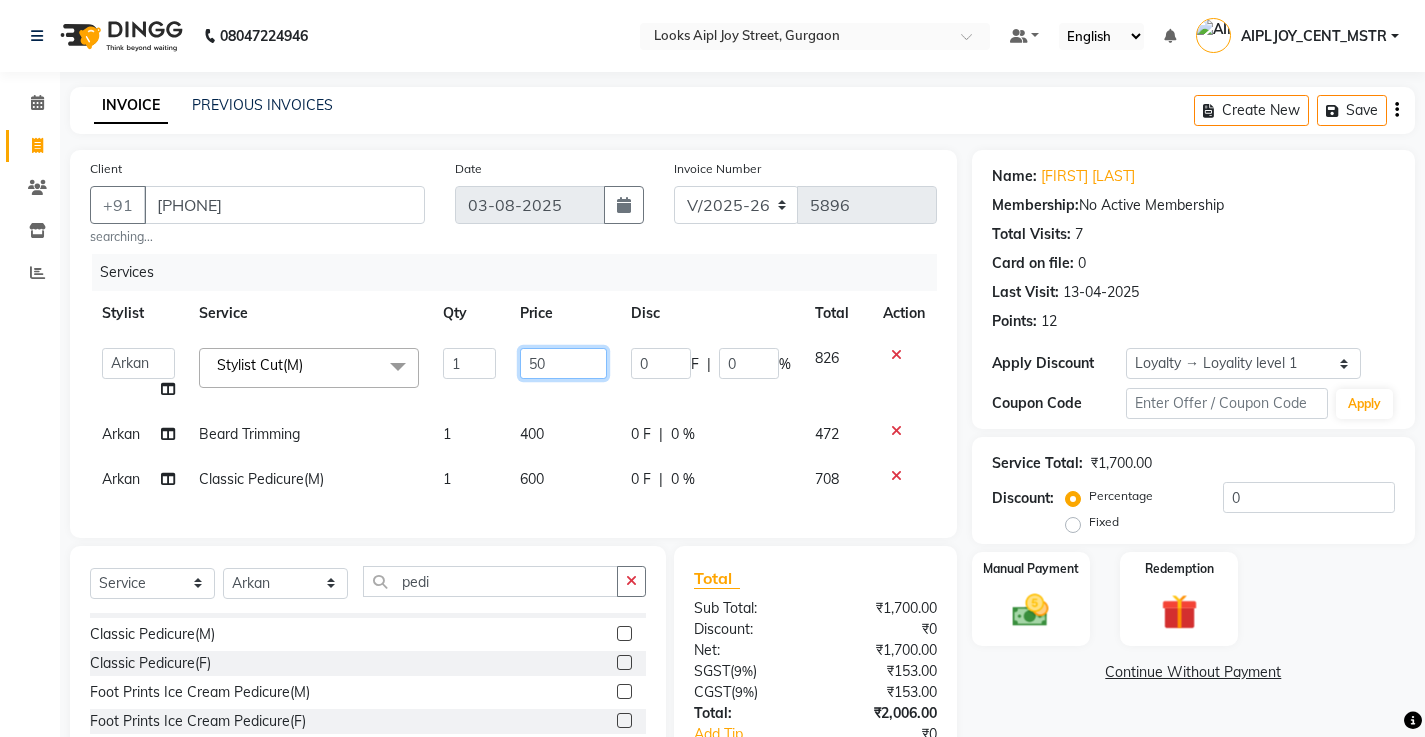 type on "500" 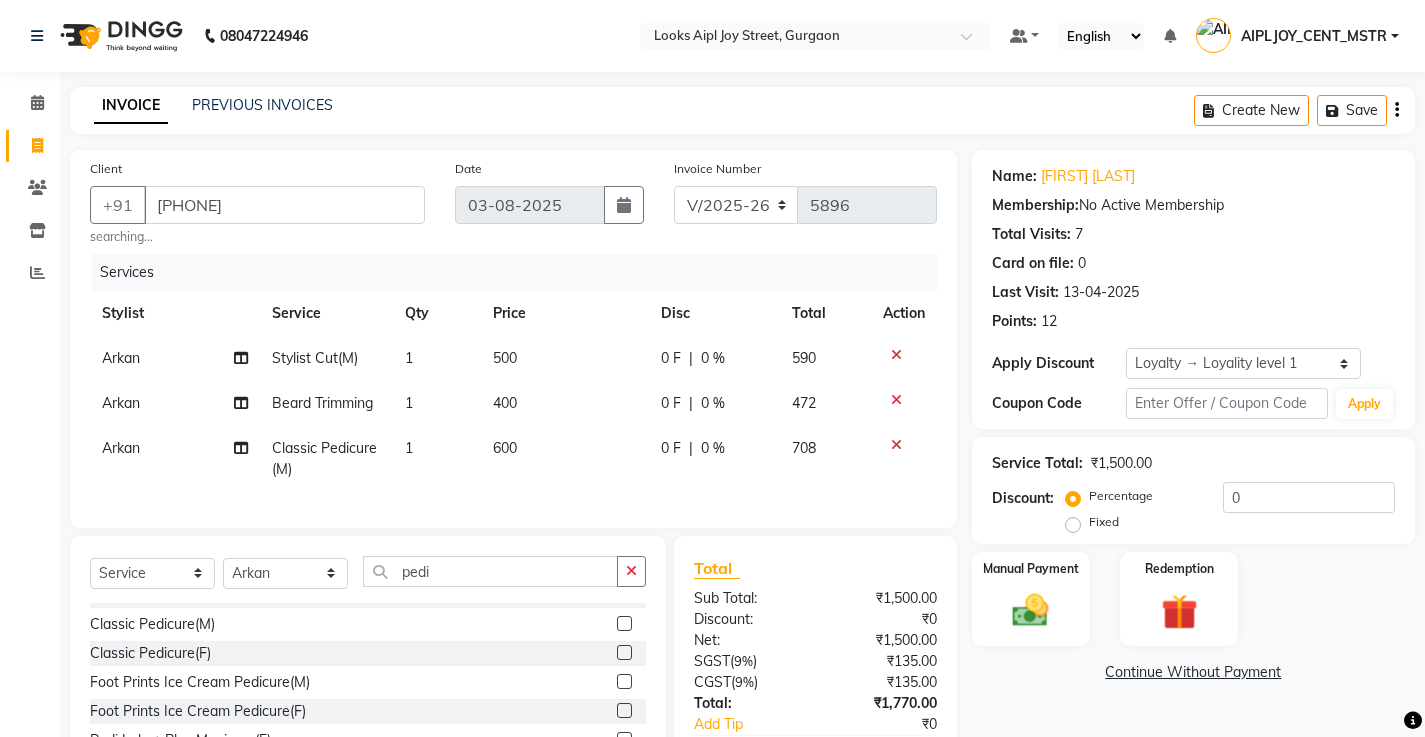 click on "400" 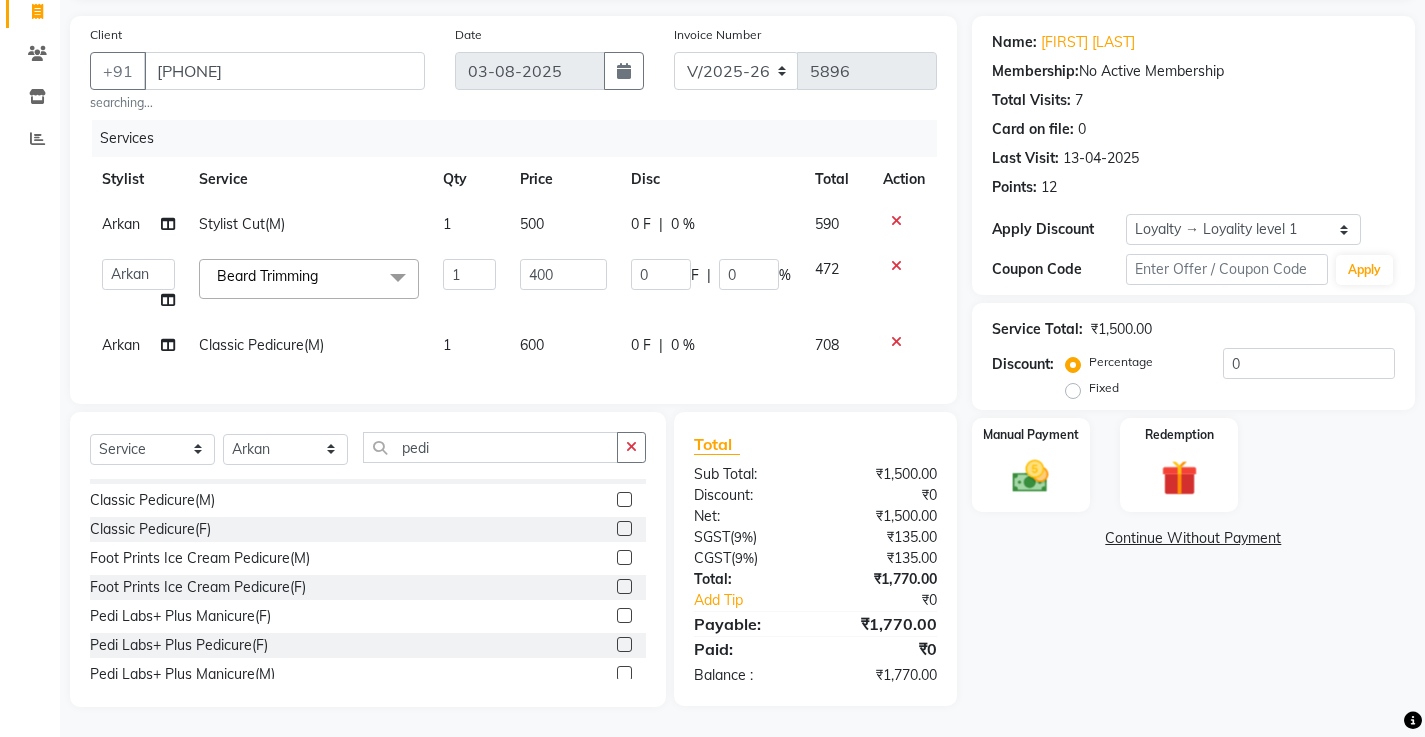 scroll, scrollTop: 147, scrollLeft: 0, axis: vertical 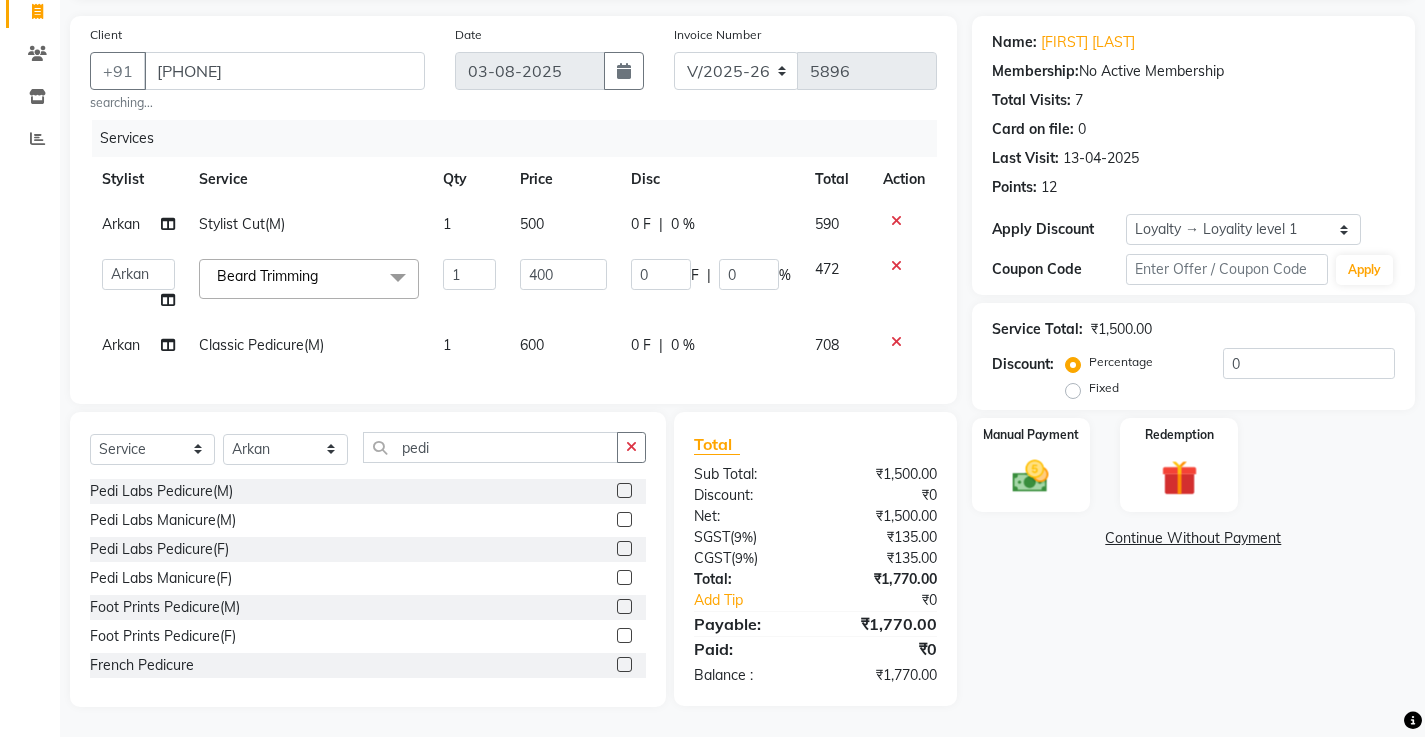 click on "600" 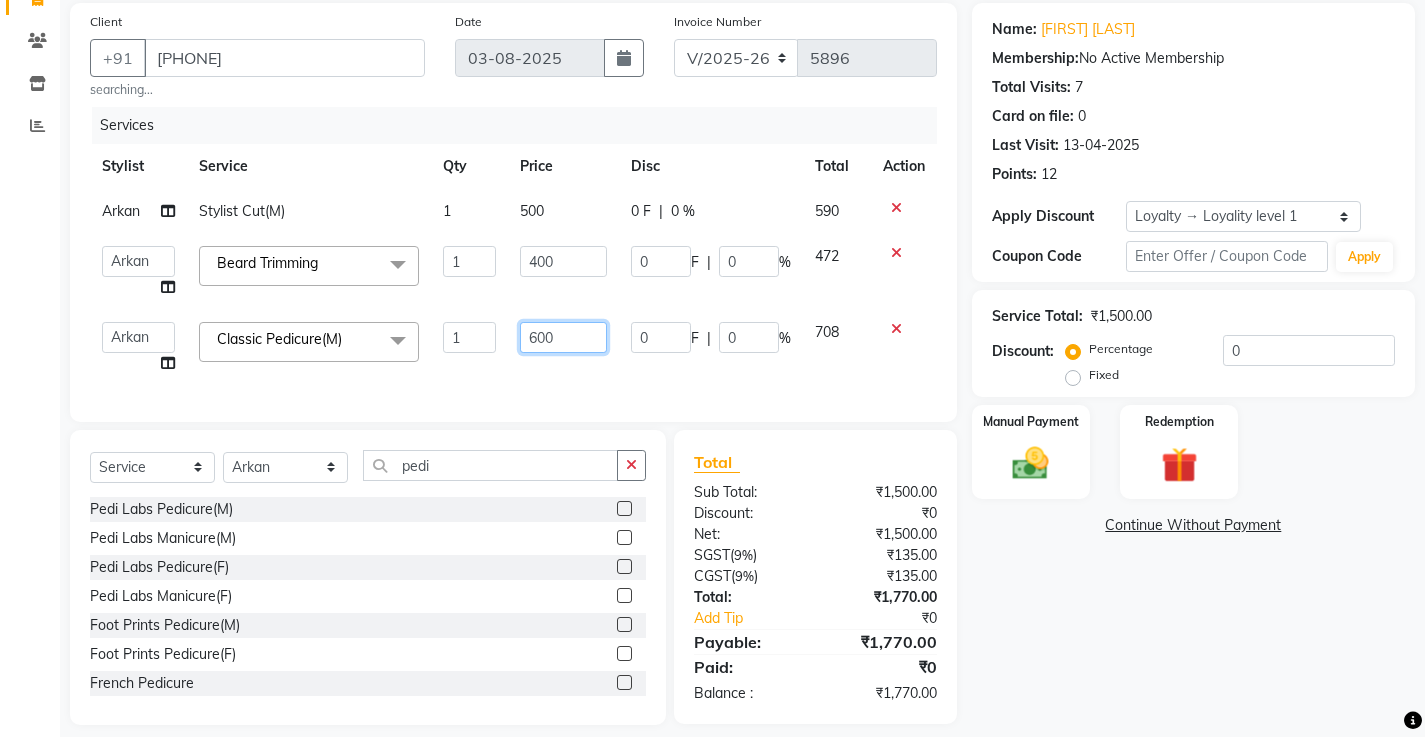 click on "600" 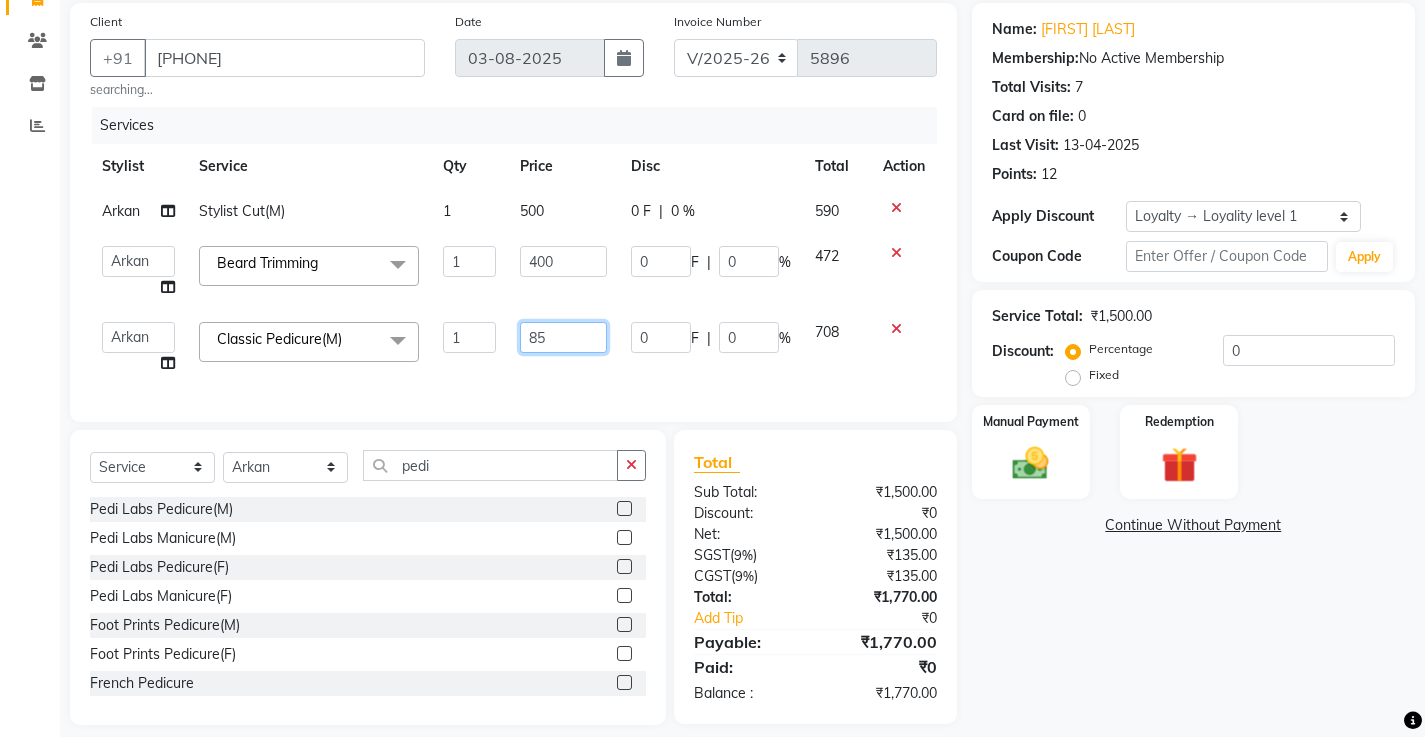 type on "850" 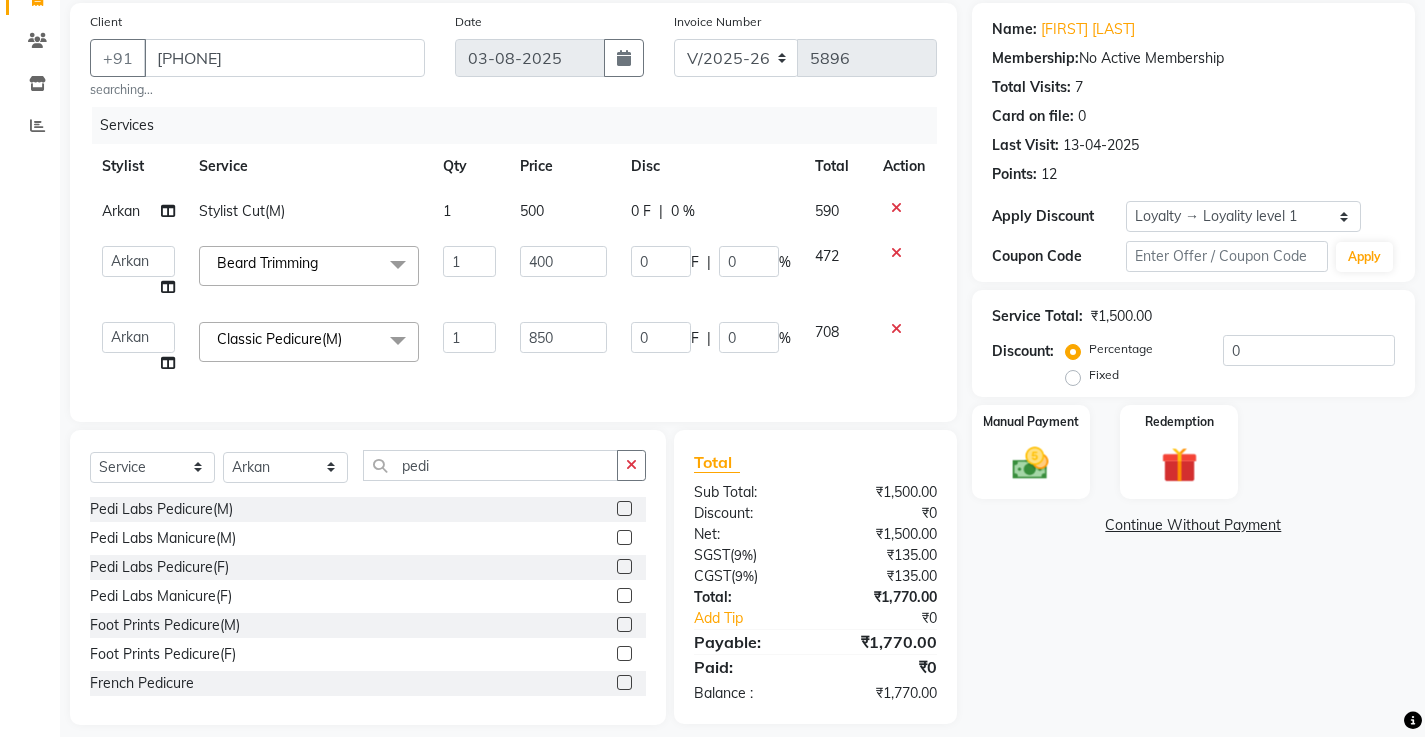 click on "Client +[PHONE] searching... Date 03-08-2025 Invoice Number V/2025 V/2025-26 5896 Services Stylist Service Qty Price Disc Total Action [NAME] Stylist Cut(M) 1 500 0 F | 0 % 590 [NAME] [NAME] [NAME] [NAME] [NAME] [NAME] [NAME] [NAME] [NAME] [NAME] [NAME] [NAME] [NAME] [NAME] [NAME] [NAME] [NAME] [NAME] [NAME] [NAME] Beard Trimming  x Big Toes French Tip Repair Gel French Extension Gel Tip Repair Gel Infills Gel Overlays Gel Extension Gel Nail Removal Natural Nail Extensions French Nail Extensions Gel Polish Removal Extension Removal Nail Art Recruiter French Ombre Gel Polish Nail Art Nedle Cutical Care Nail Art Brush French Gel Polish French Glitter Gel Polish Gel Polish Touchup                                   Nail Art Per Finger(F)* 3D Nail Art Recruiter Nail Art with Stones/Foil/Stickers per Finger Acrylic Overlays Nail Extension Refill Finger Tip Repair Acrylic Removal Gel Polish Application Gel Overlays Refills  Stick on Nails Full Arms Bleach Detan(F)" 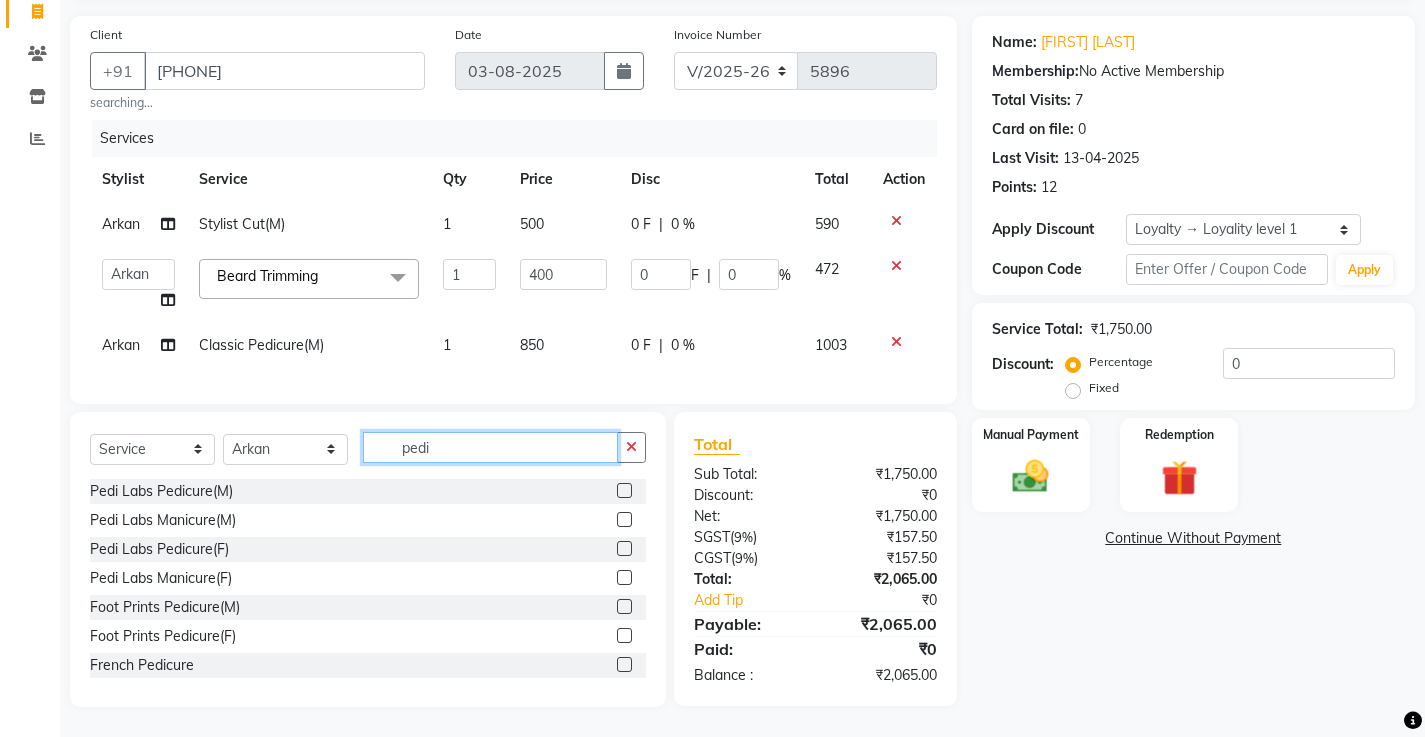 click on "pedi" 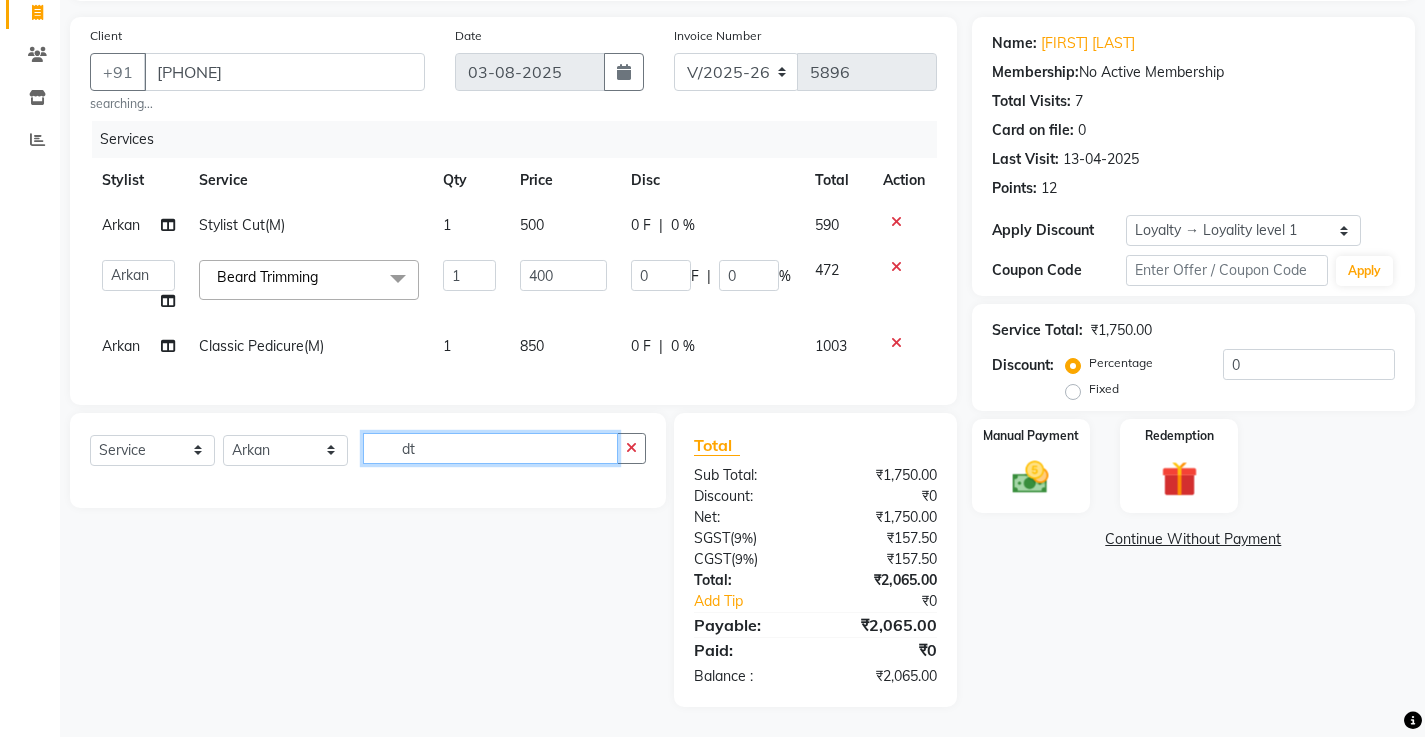type on "d" 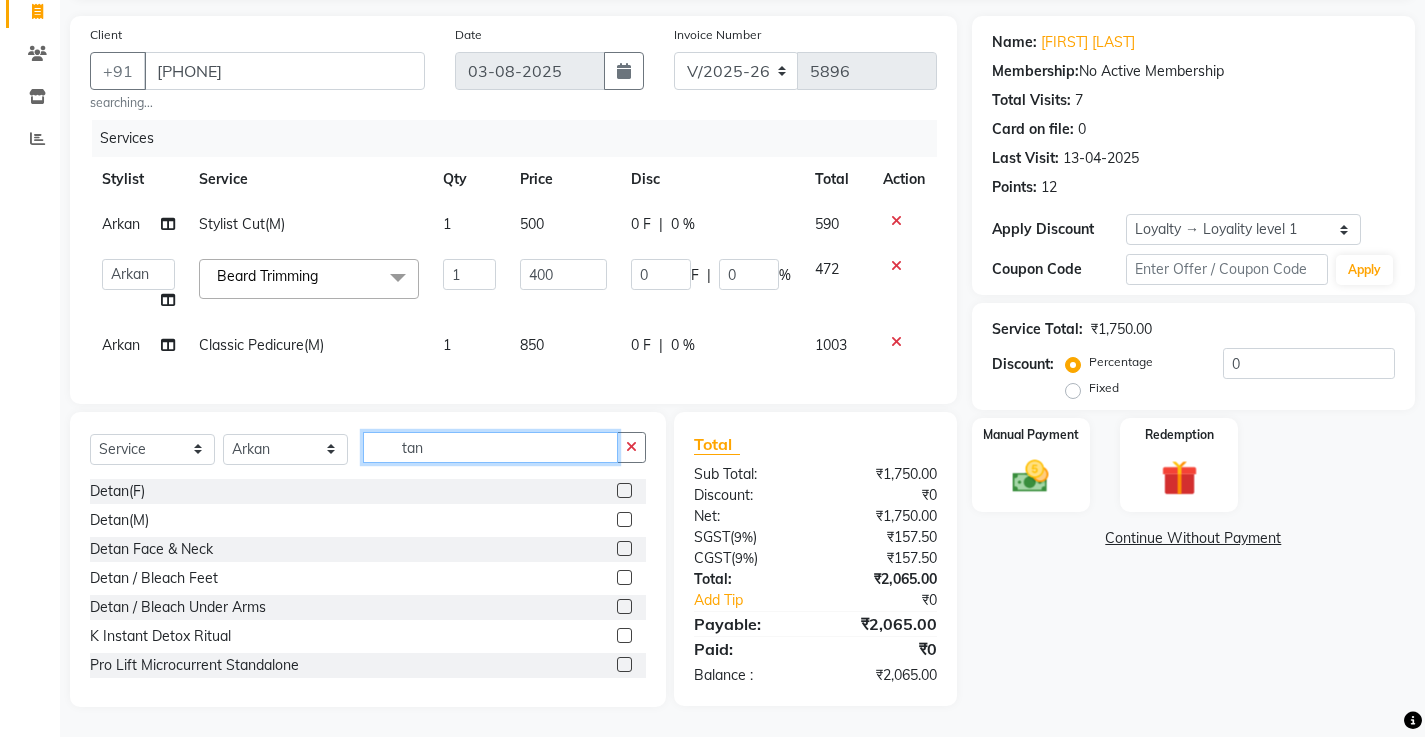 type on "tan" 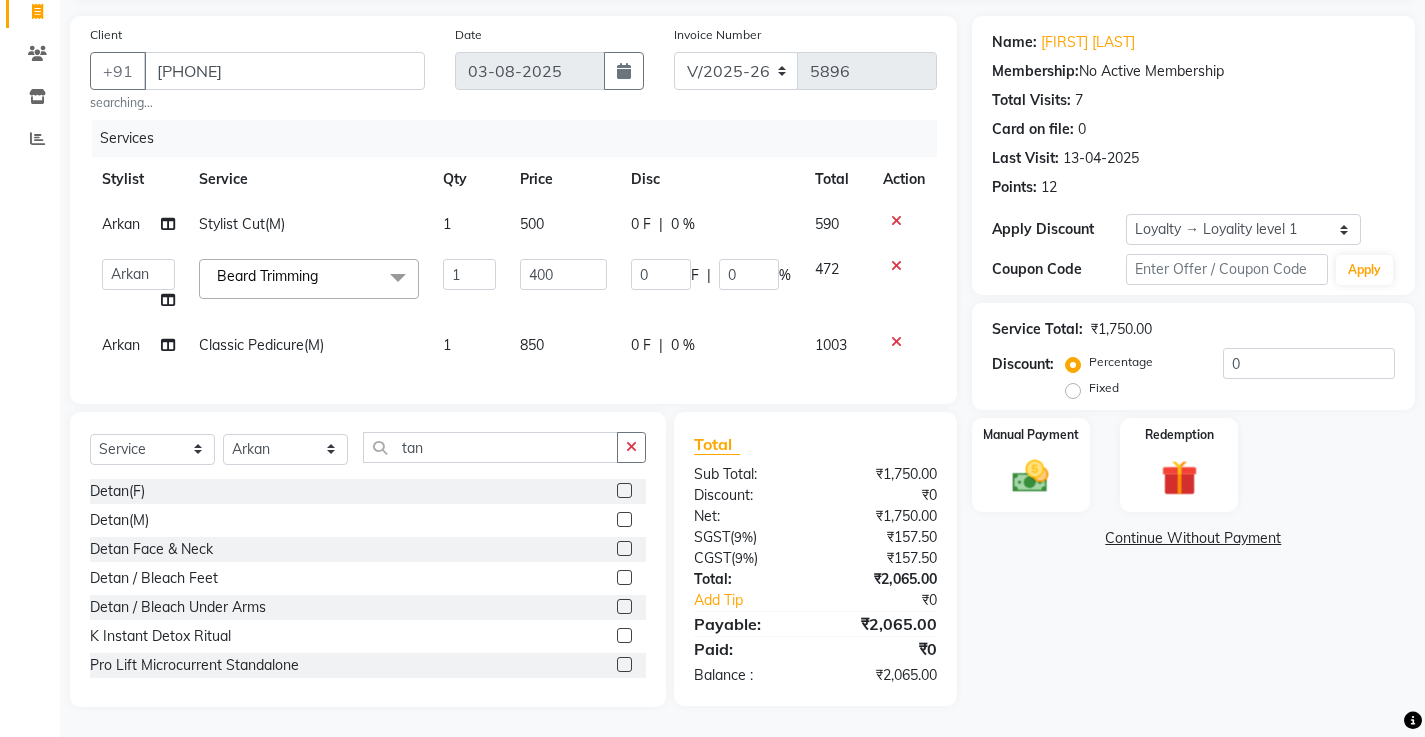 click 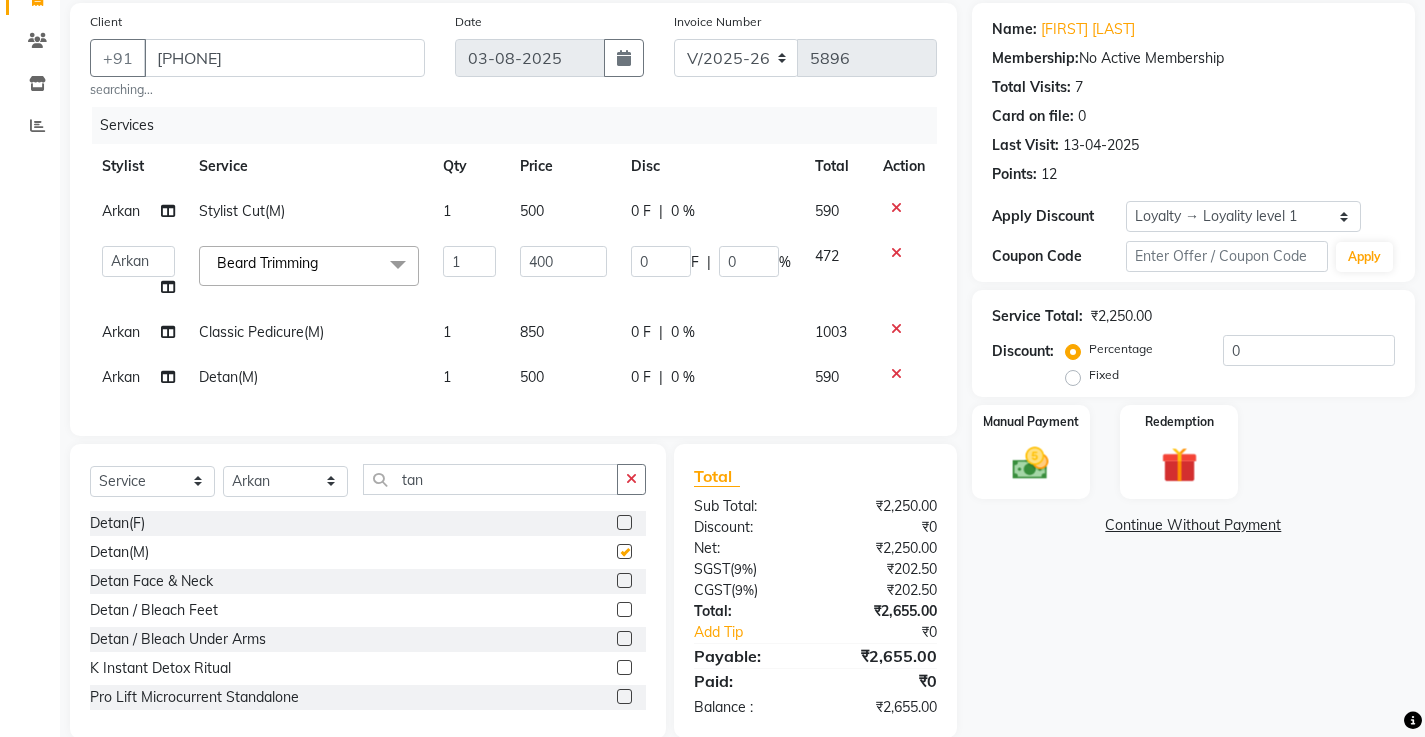 checkbox on "false" 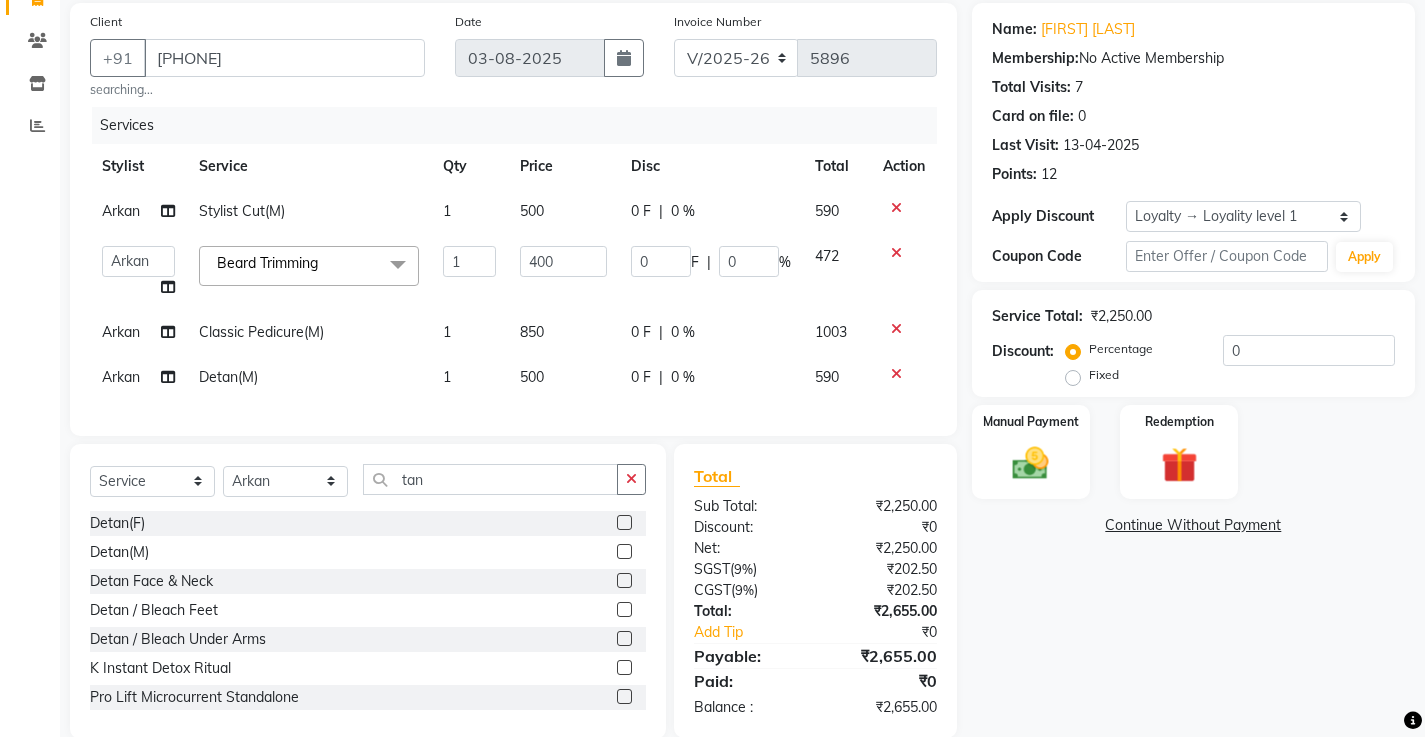 click on "500" 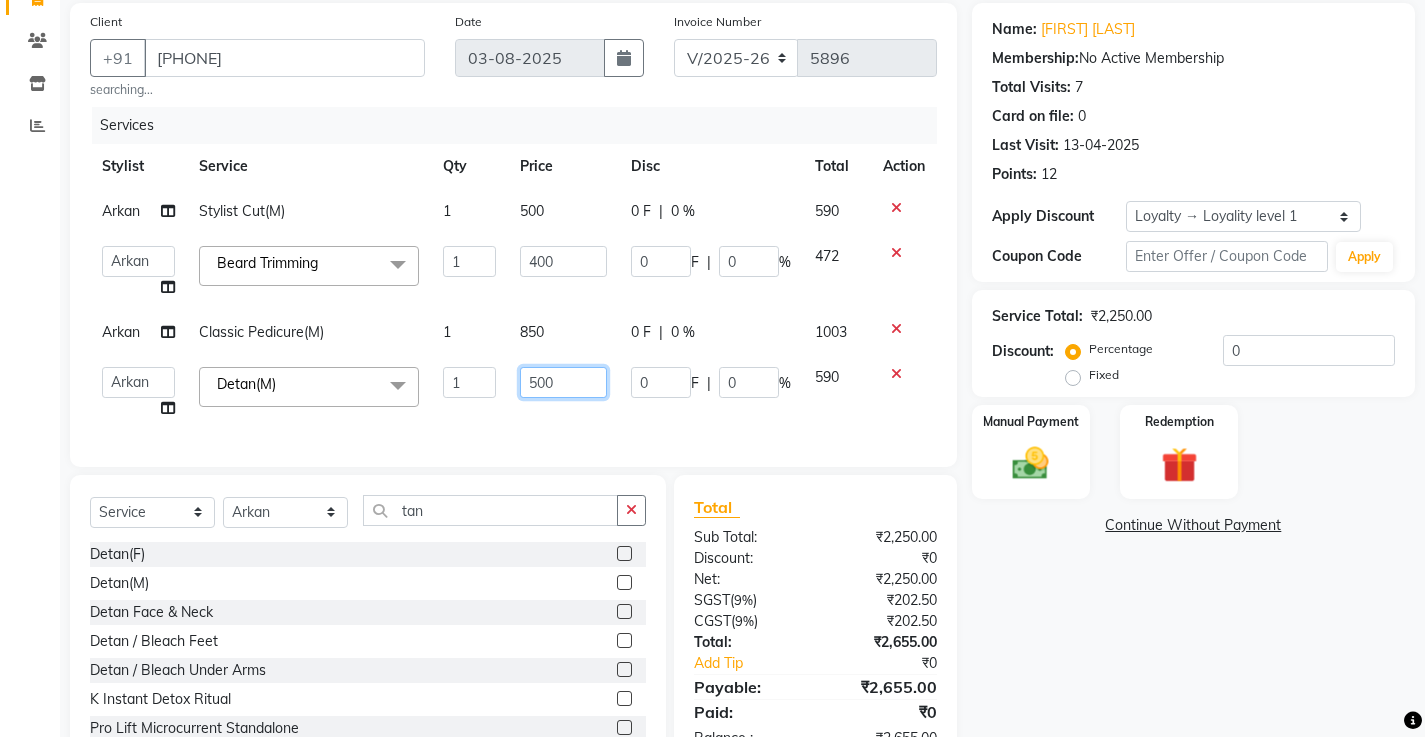 click on "500" 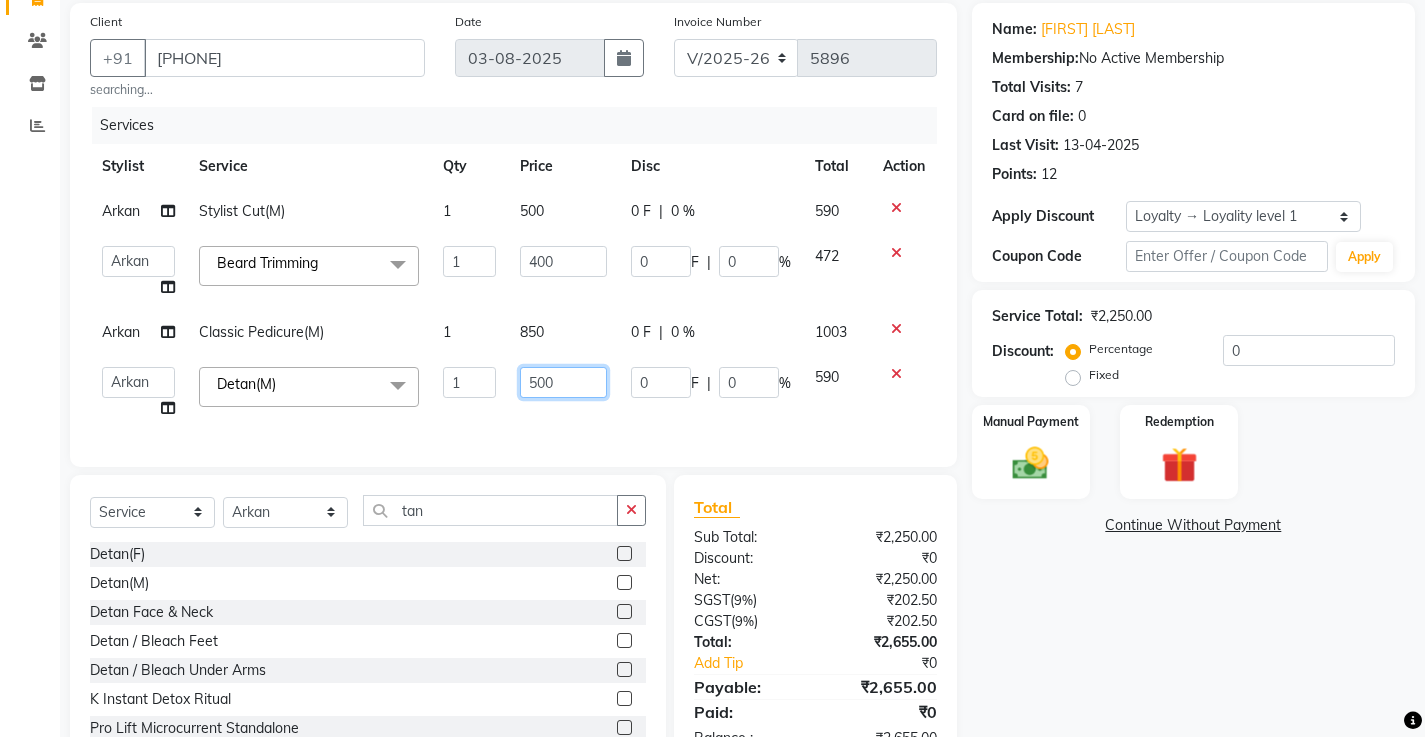 click on "500" 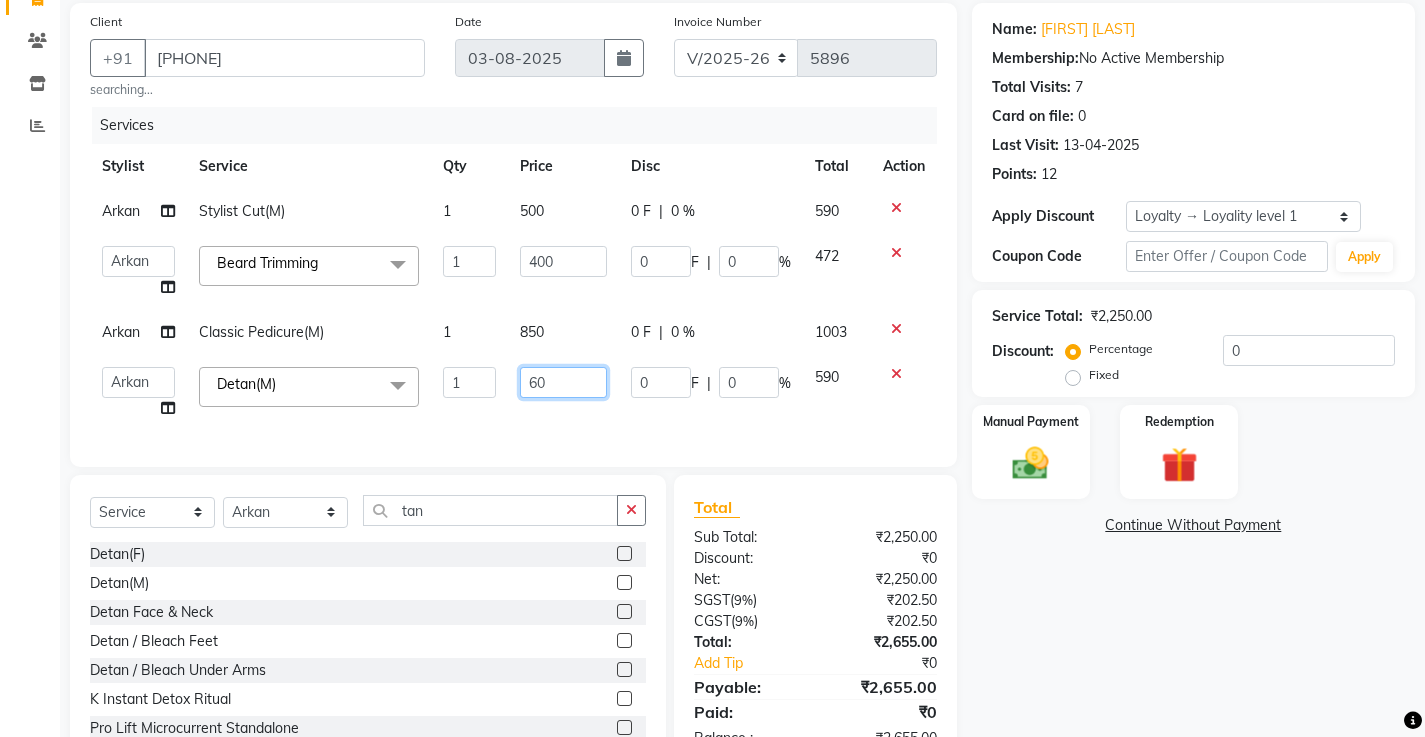 type on "600" 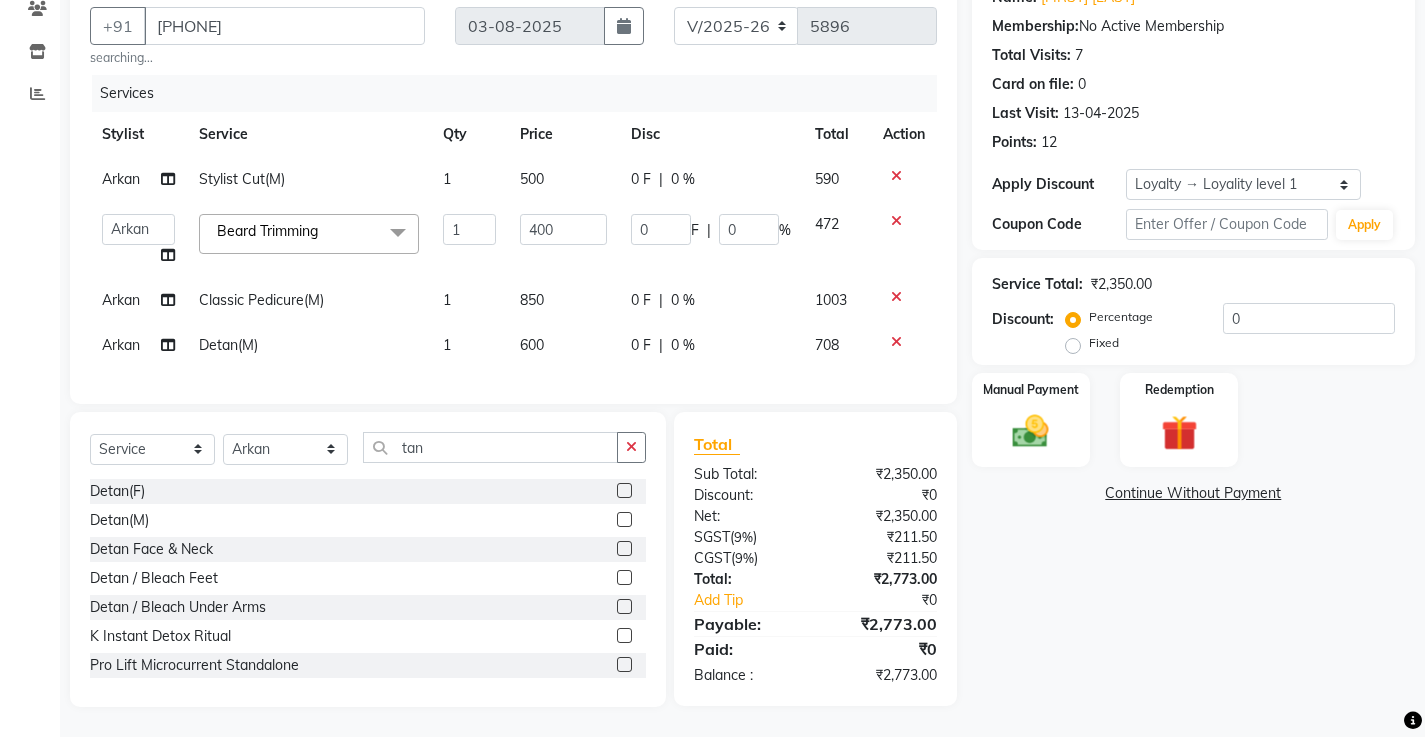 scroll, scrollTop: 257, scrollLeft: 0, axis: vertical 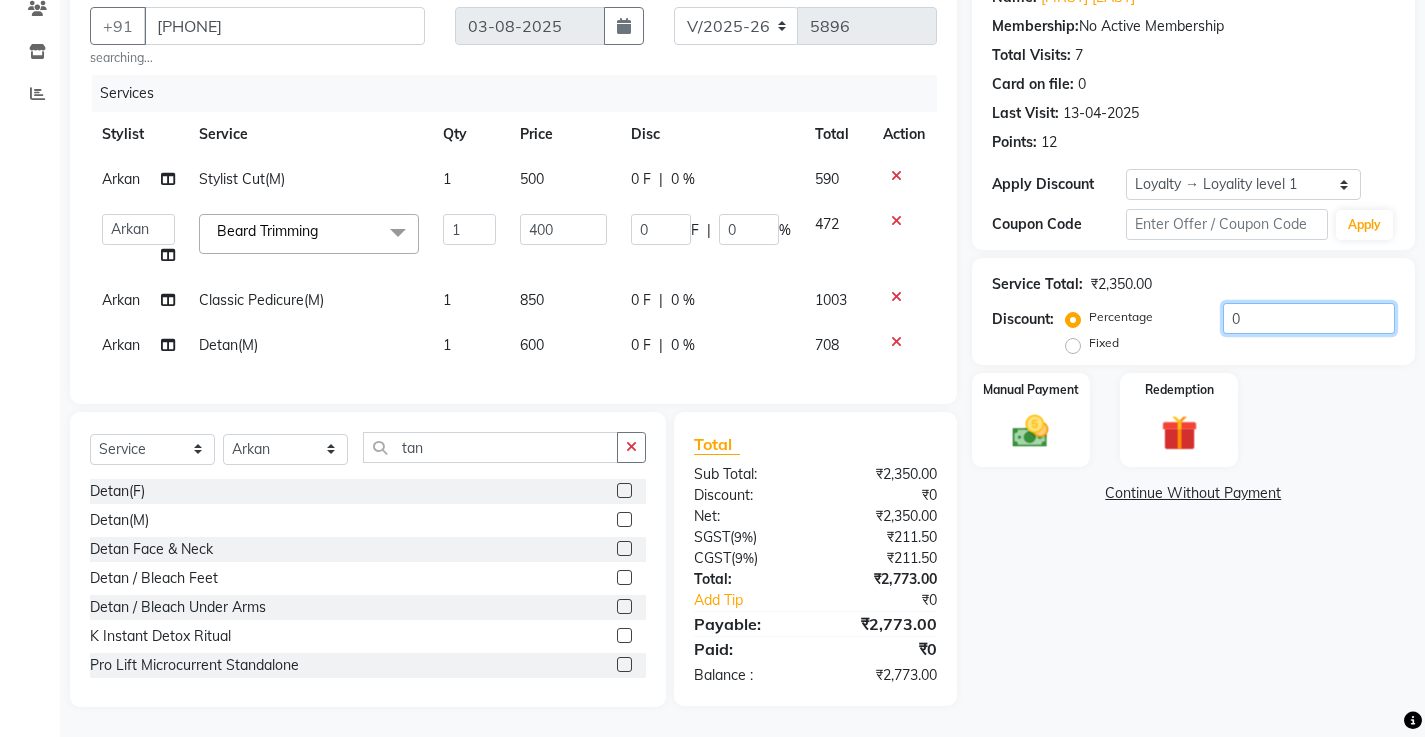 click on "0" 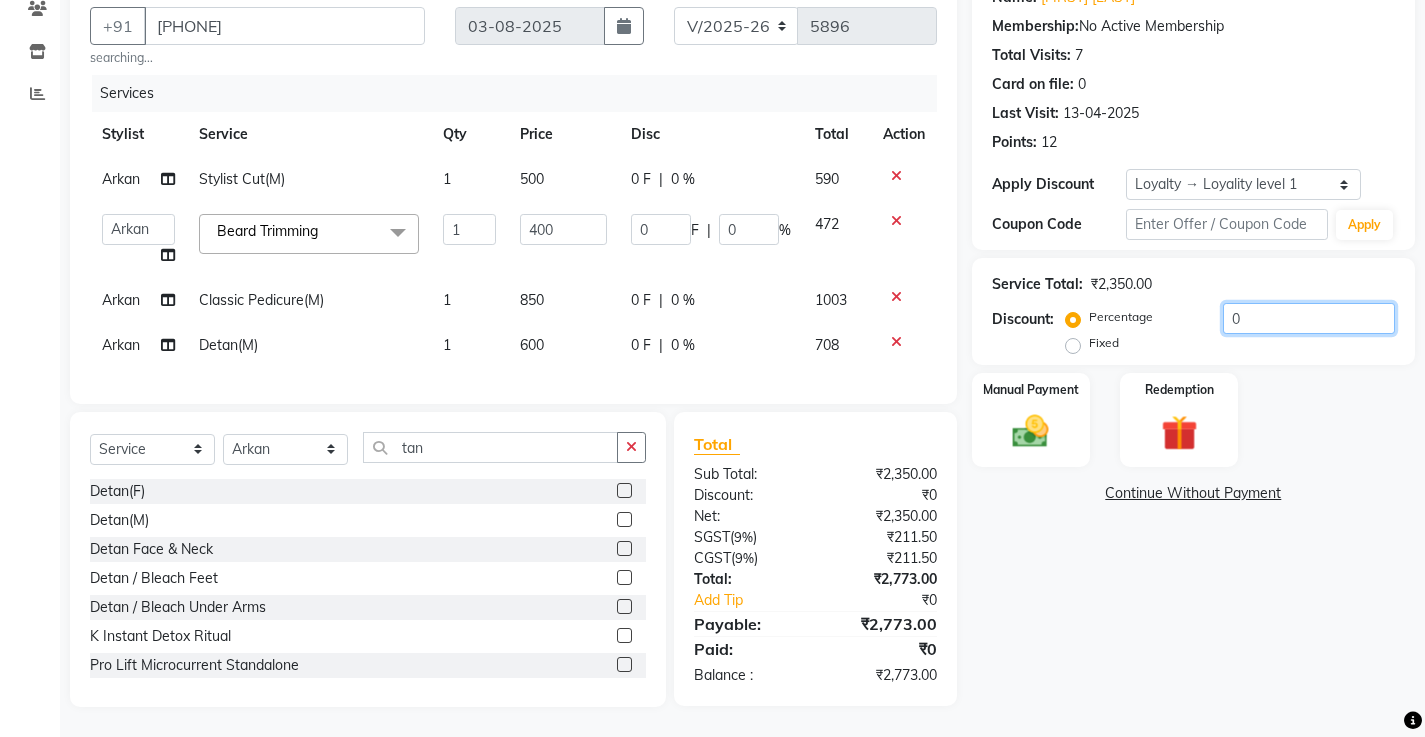 type on "8" 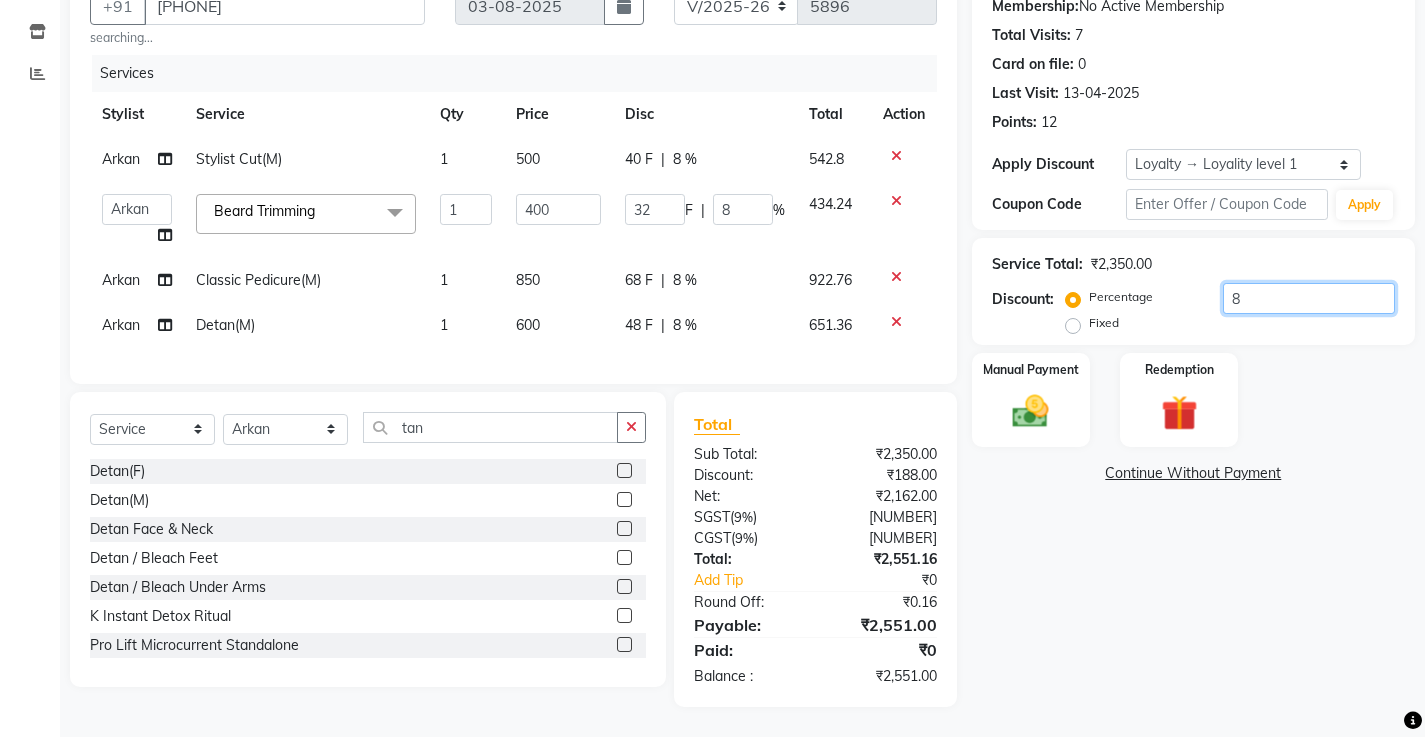 type on "82" 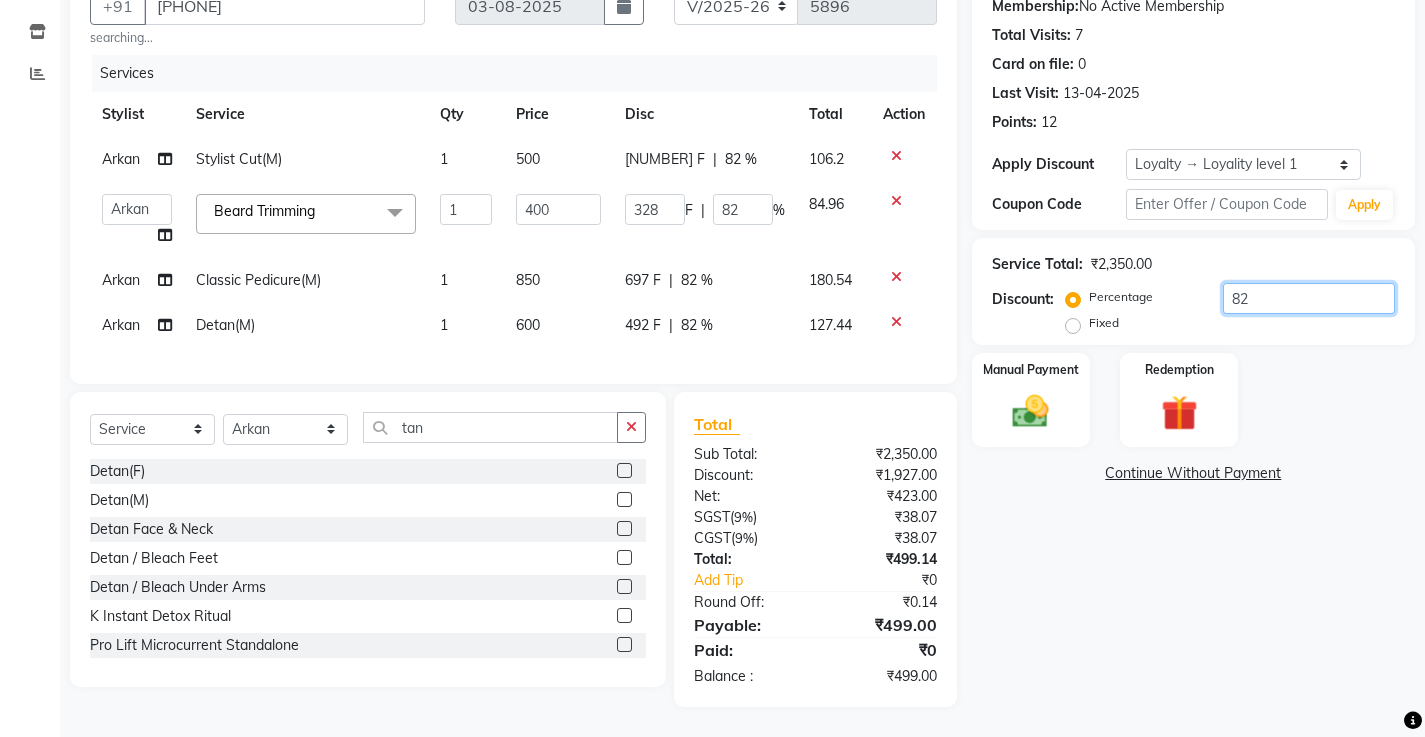 type on "100" 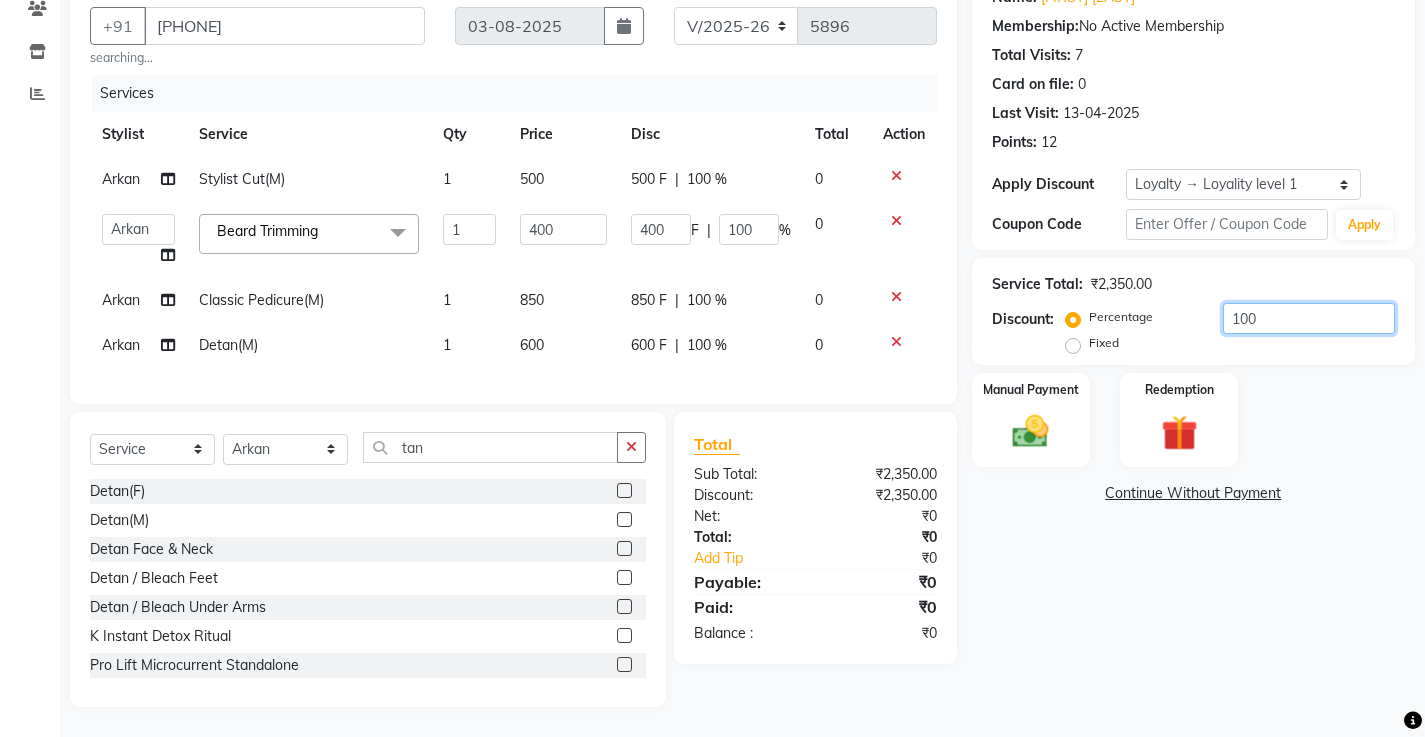 type on "10" 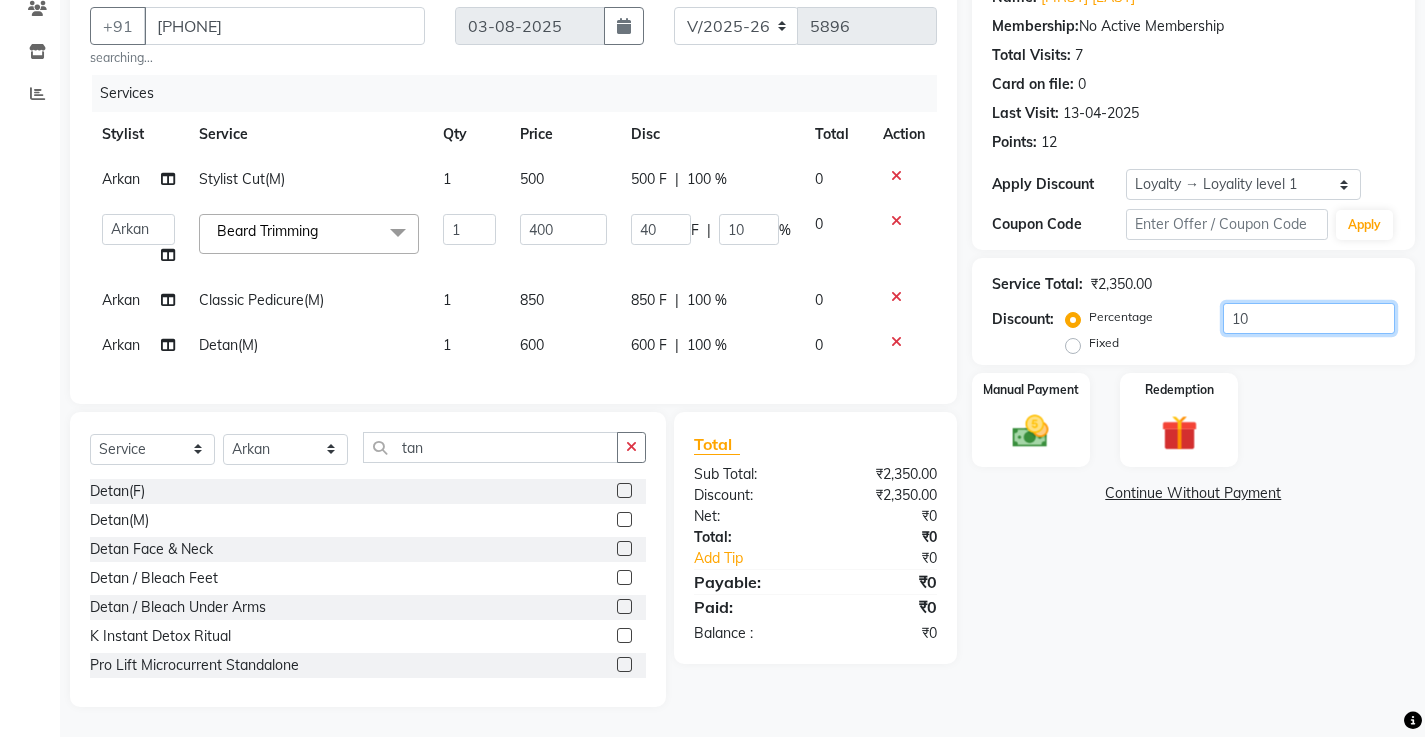 type on "1" 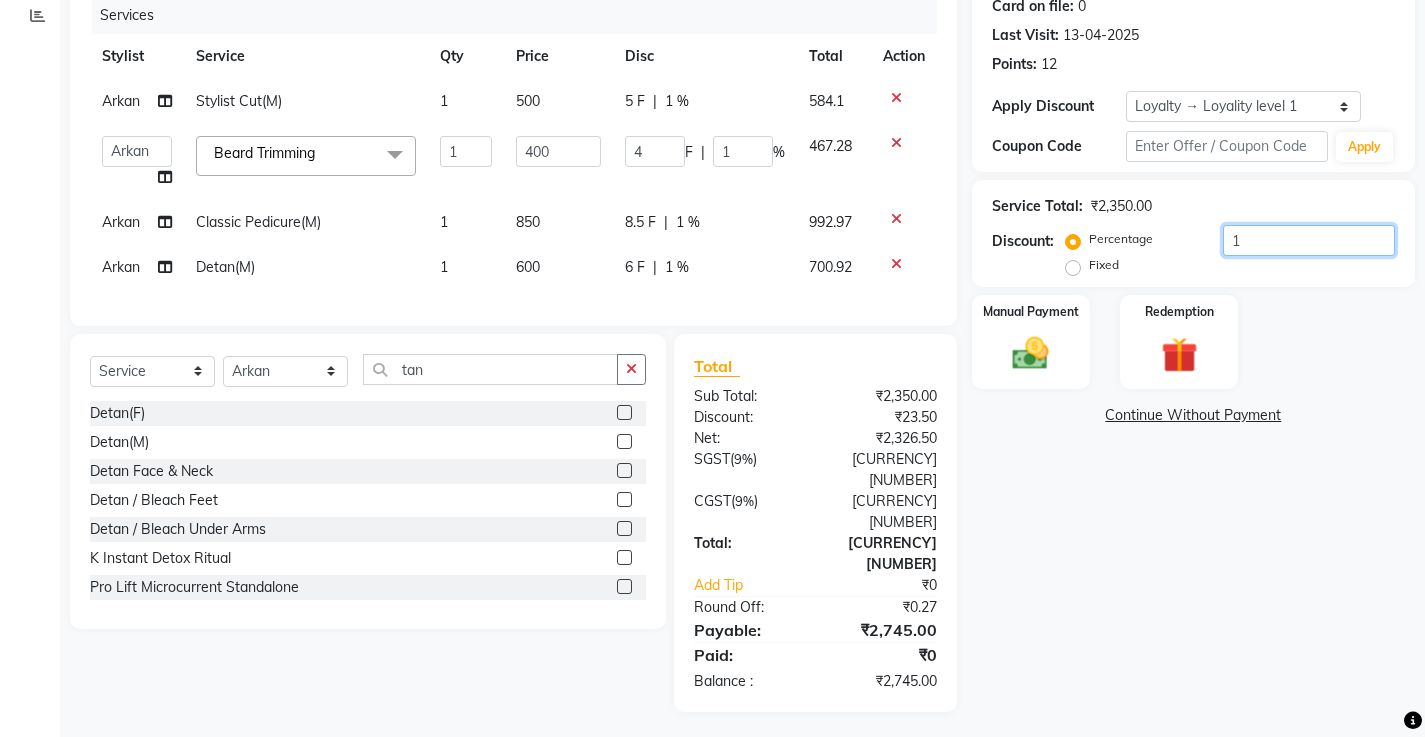 type 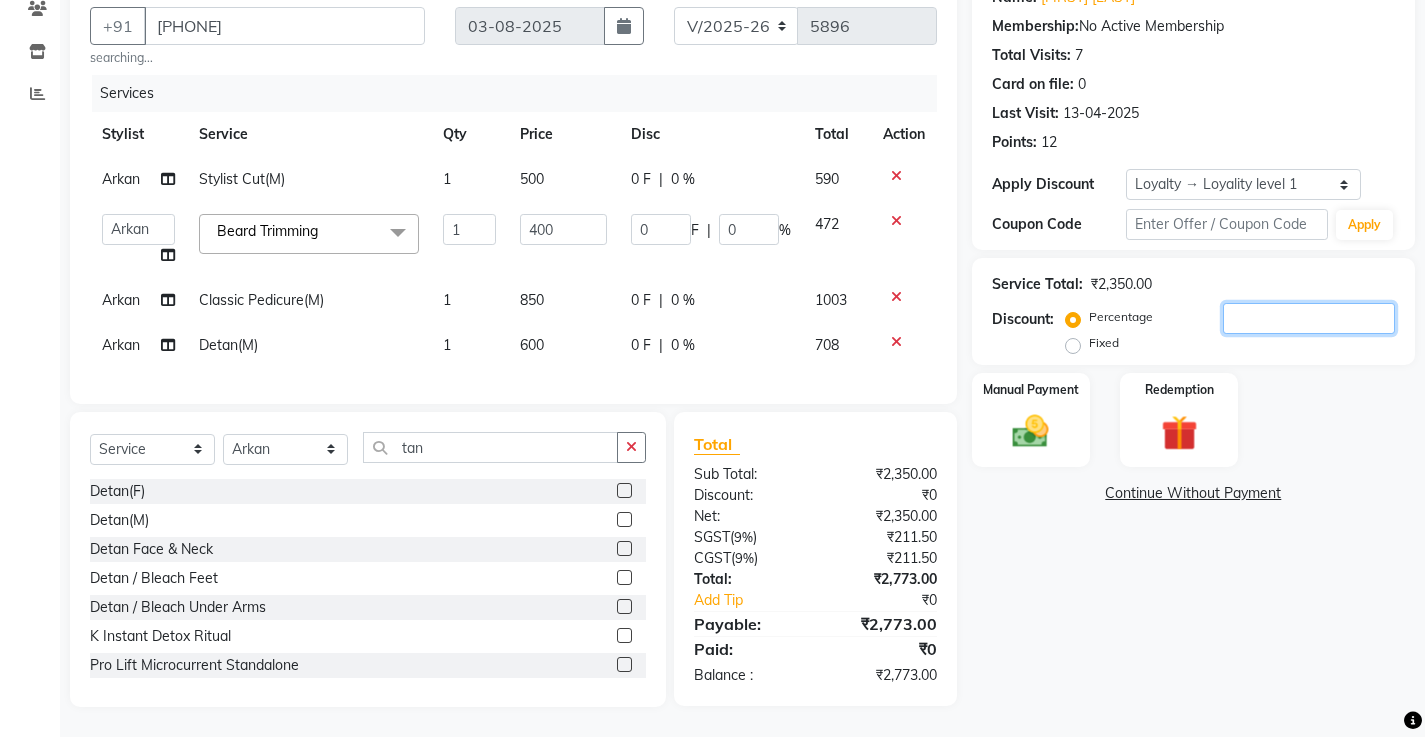 type 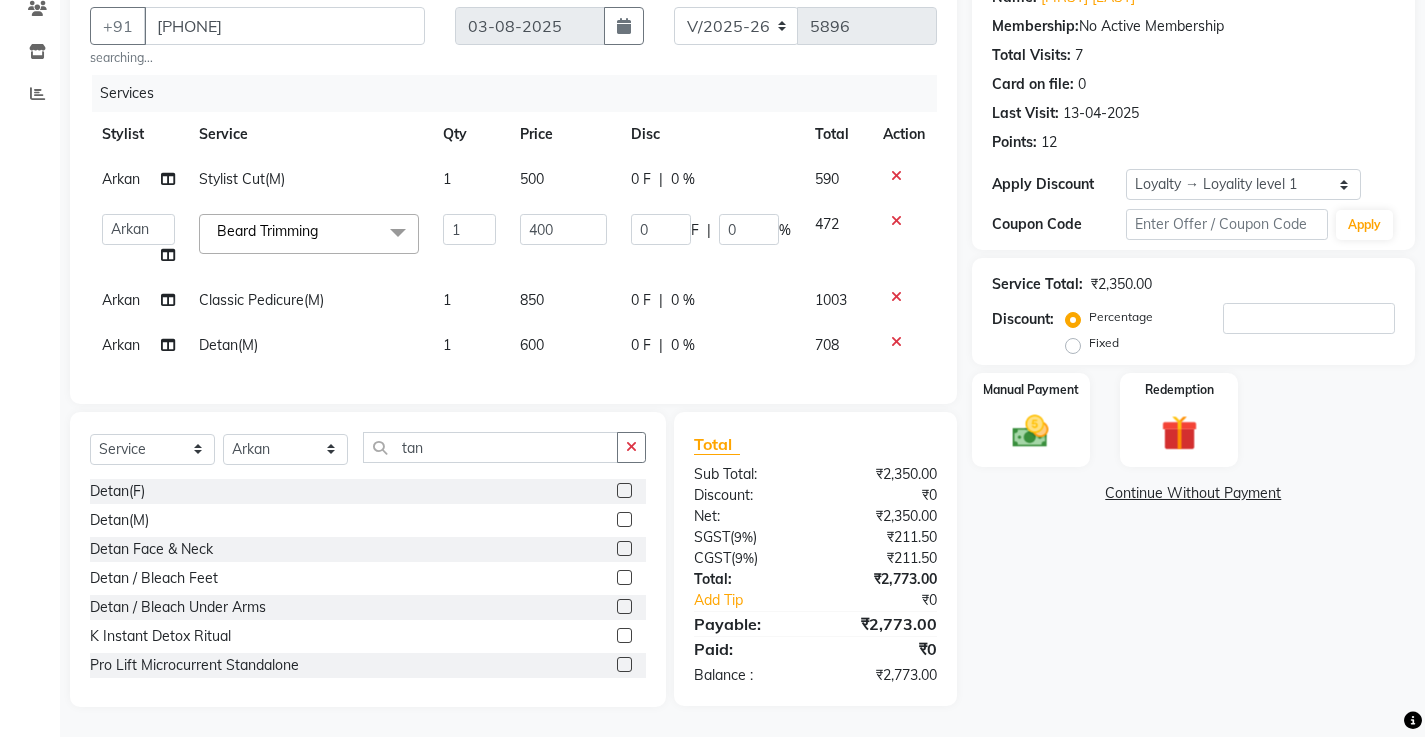 click on "Service Total:  [CURRENCY][NUMBER]  Discount:  Percentage   Fixed" 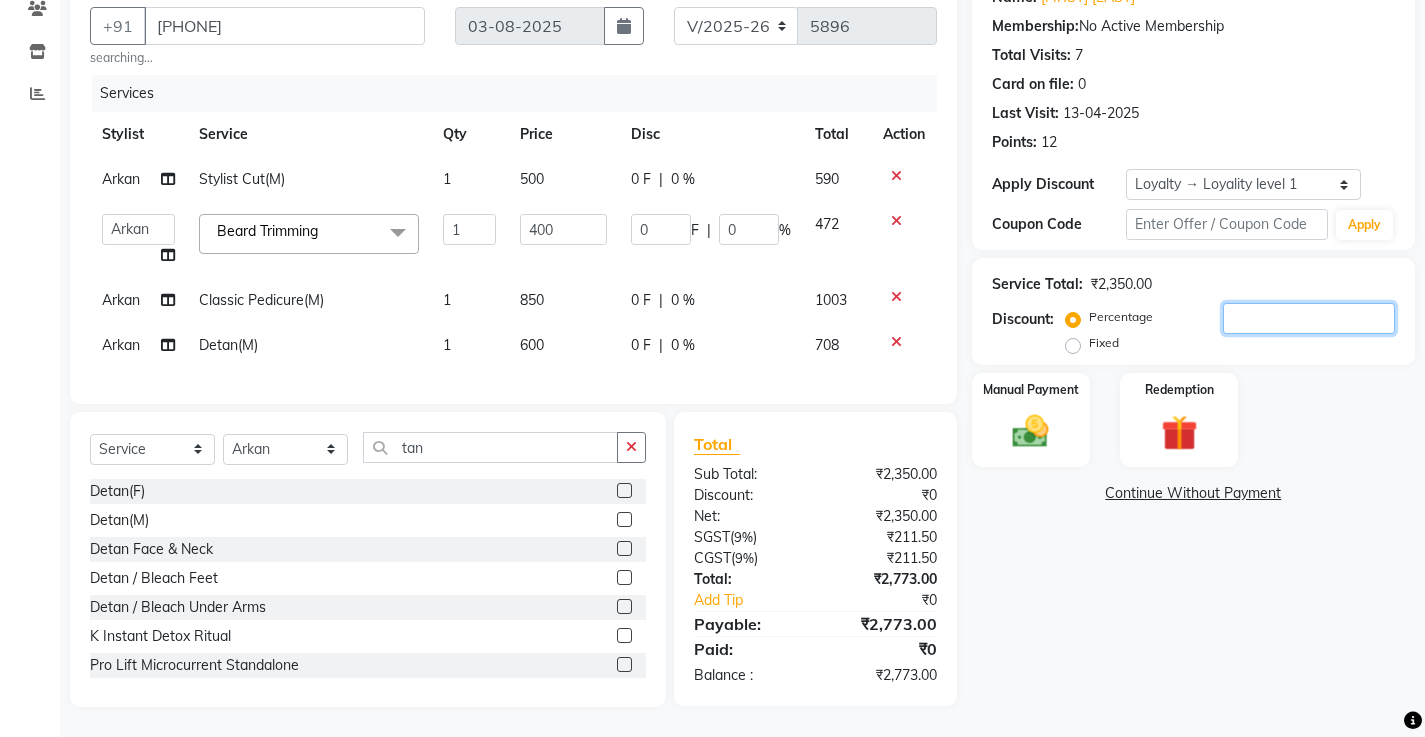 click 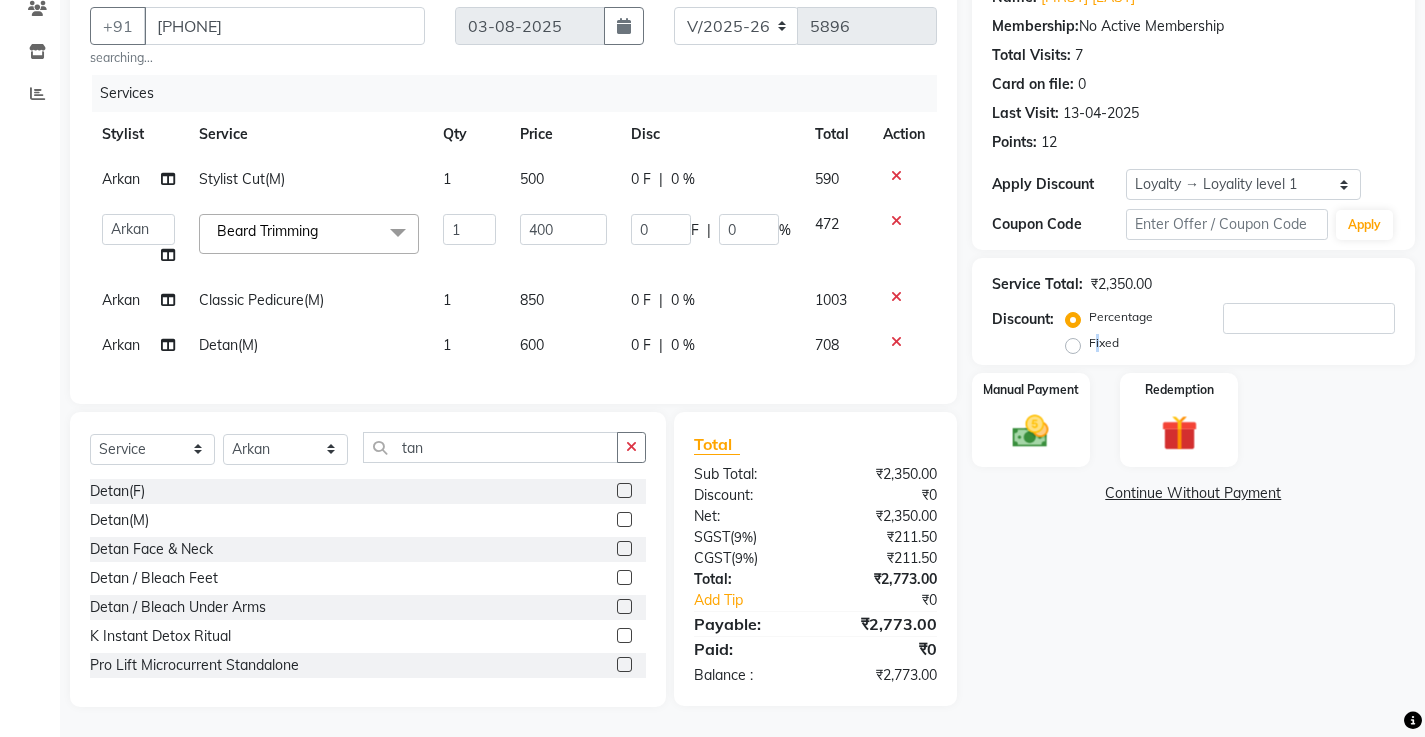 click on "Fixed" 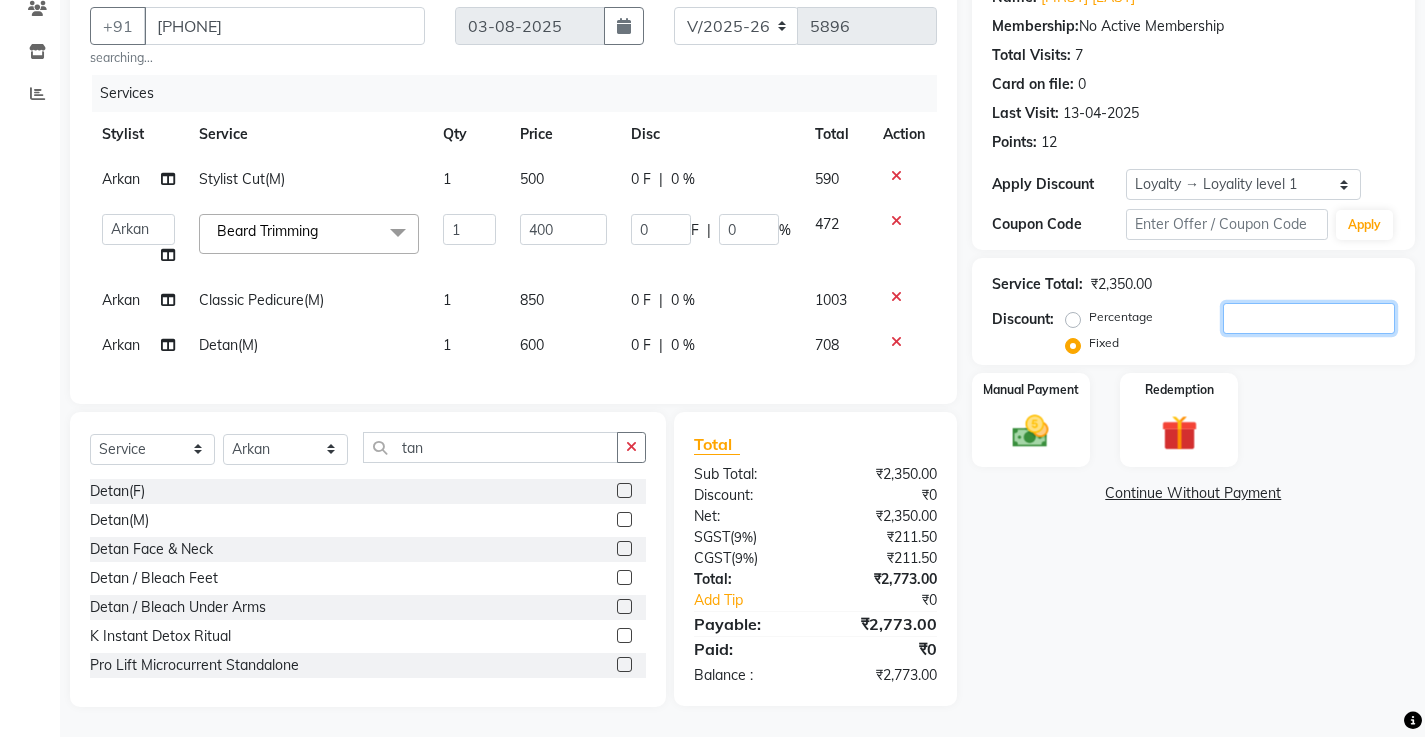 click 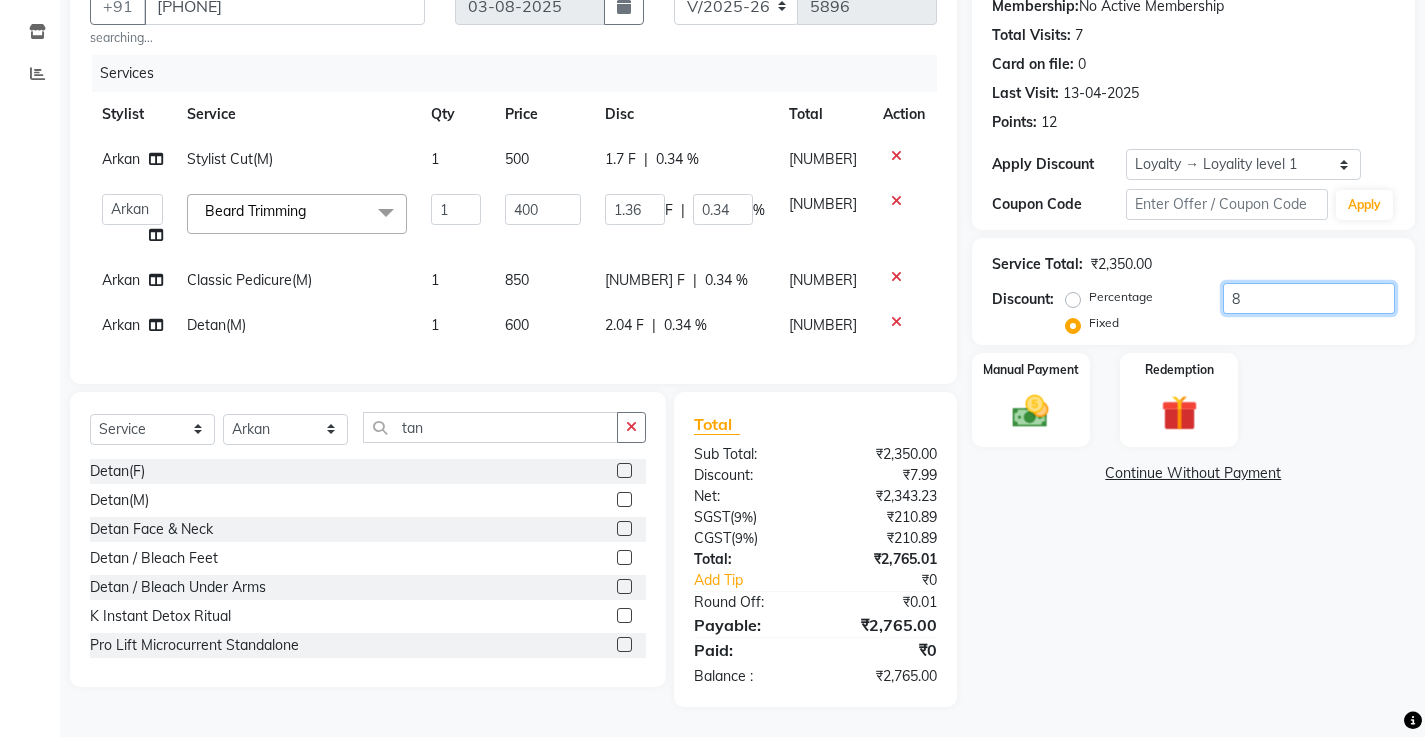 type on "82" 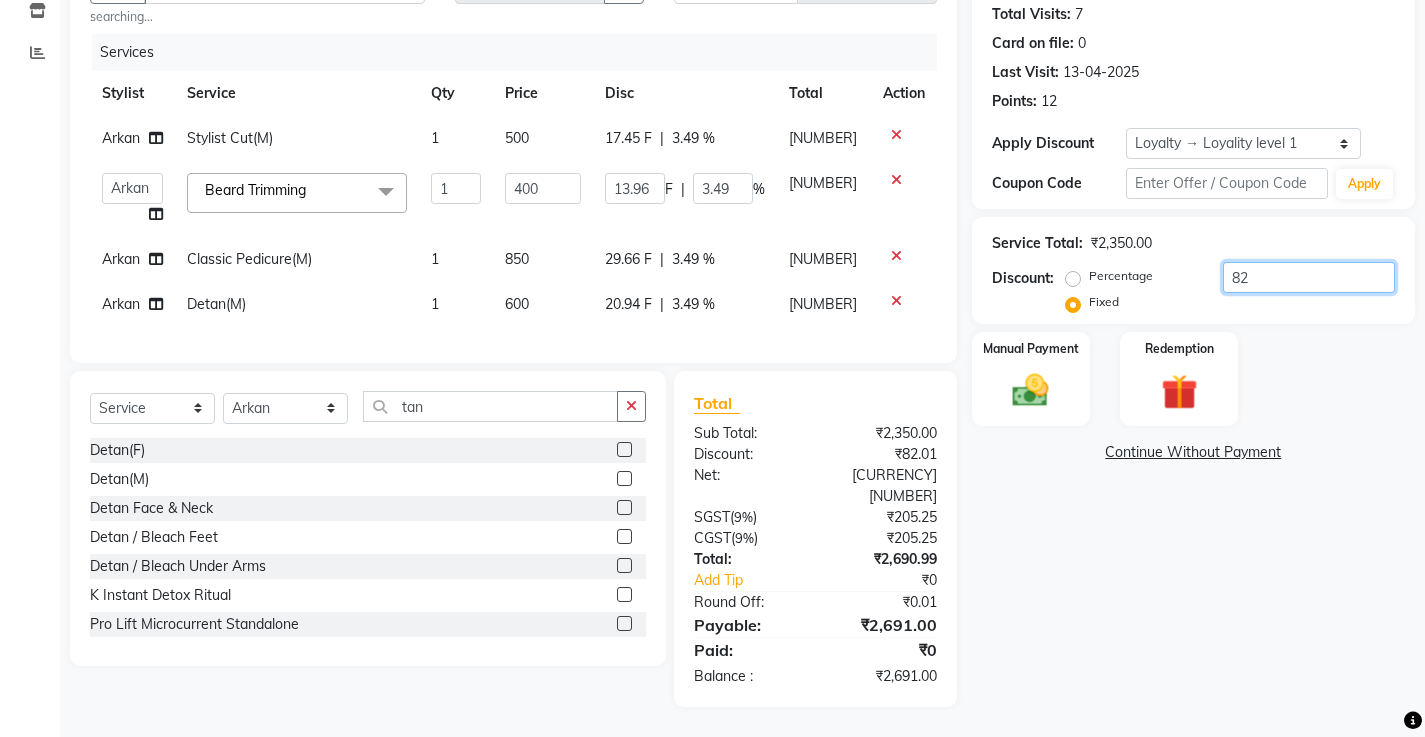 type on "826" 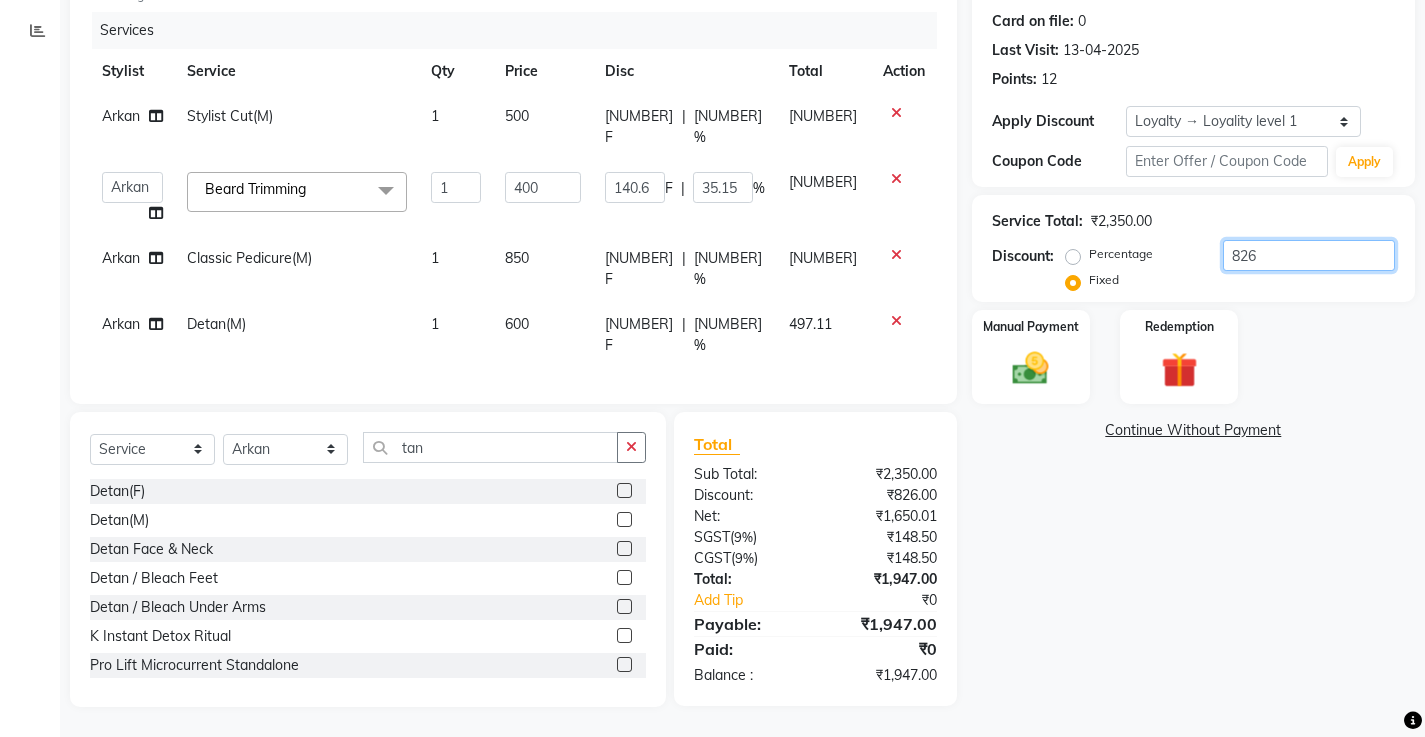 type on "826" 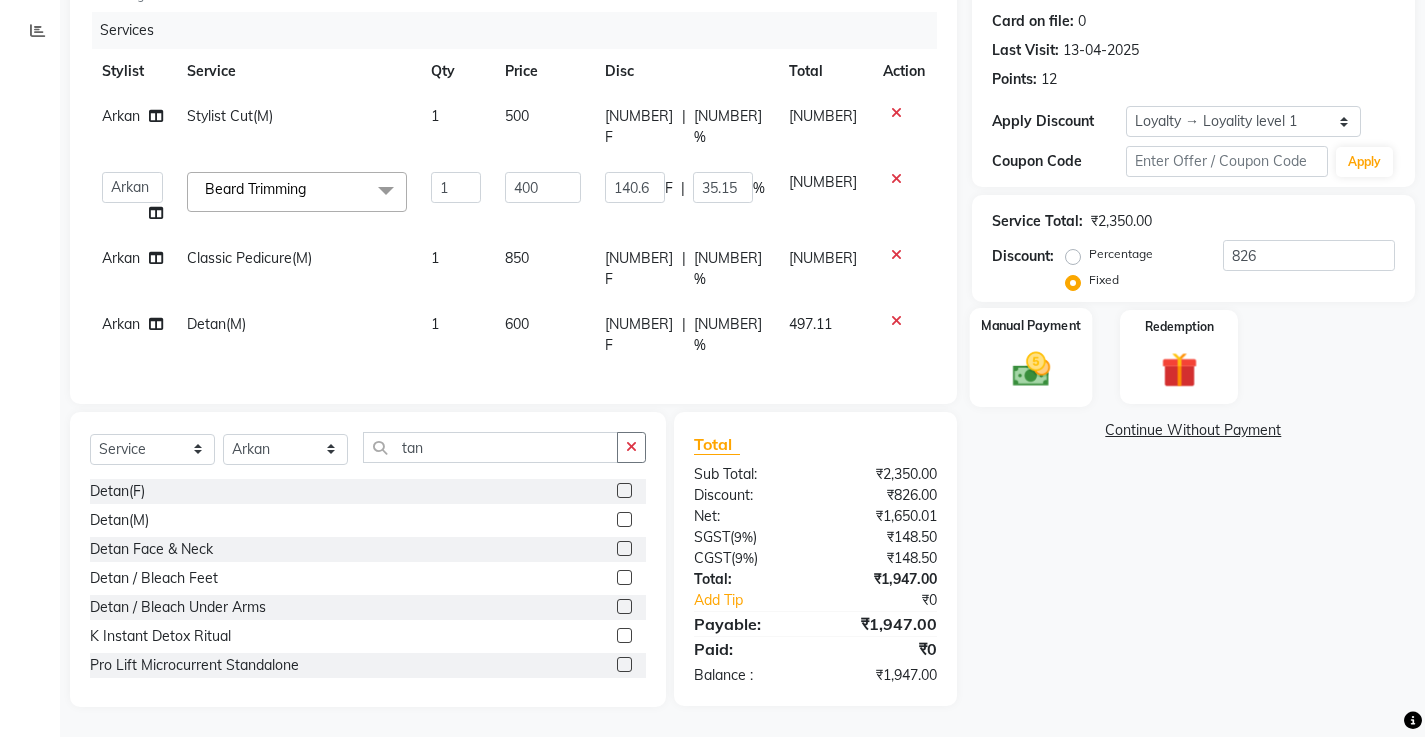 click 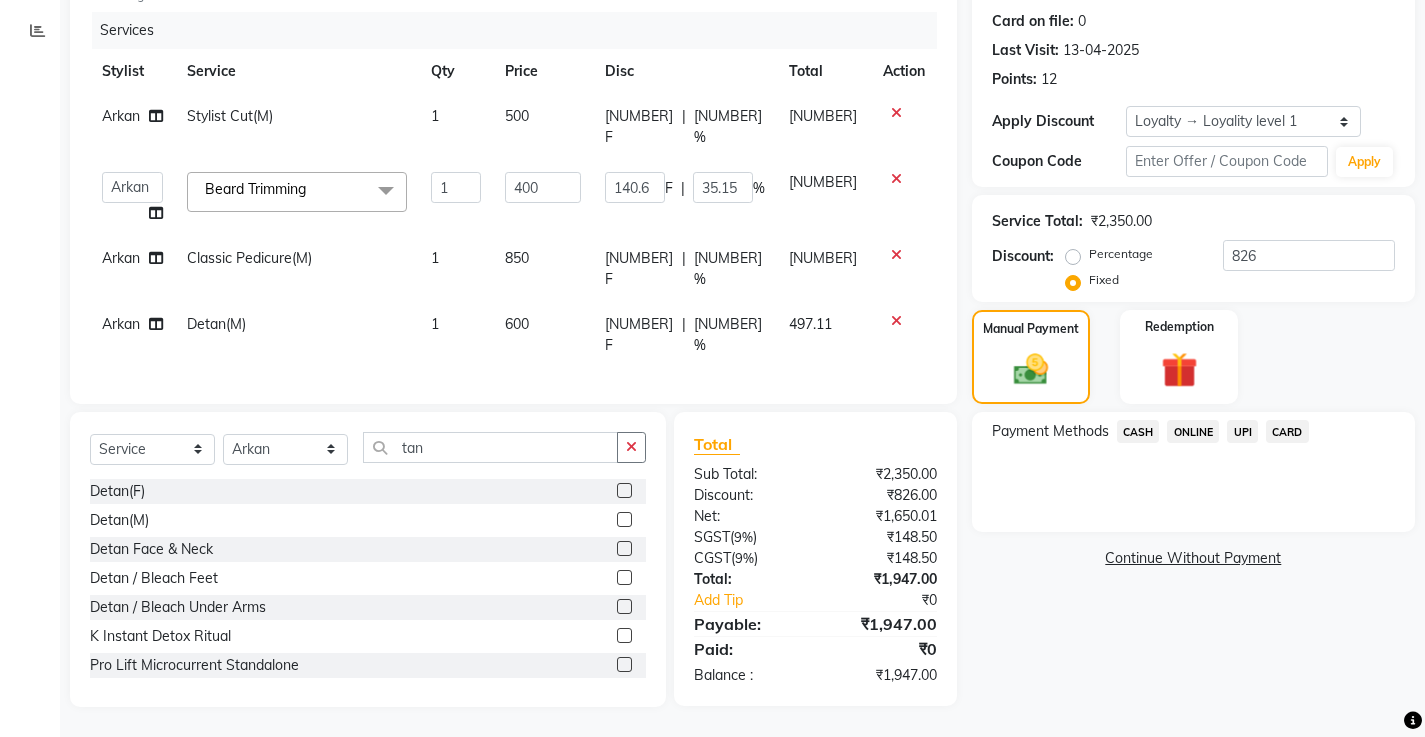 click on "UPI" 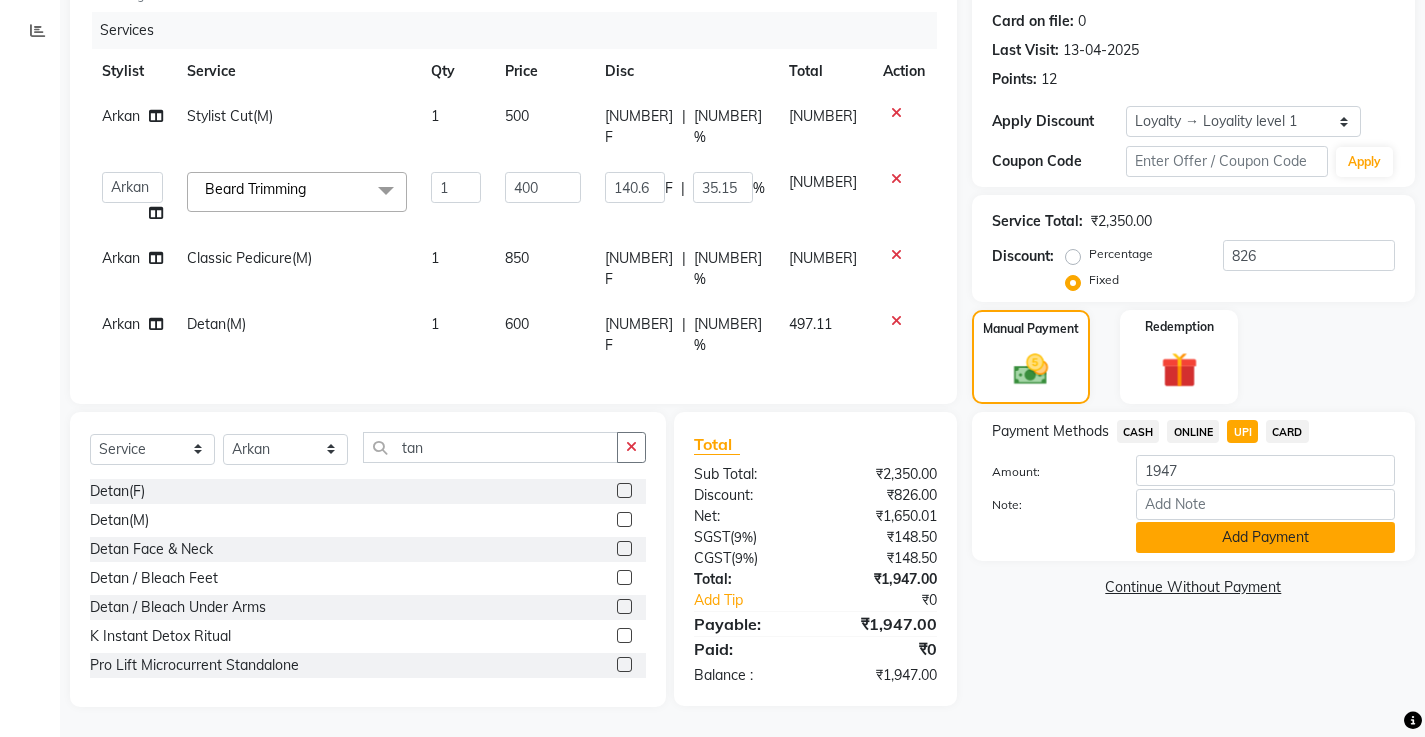 click on "Add Payment" 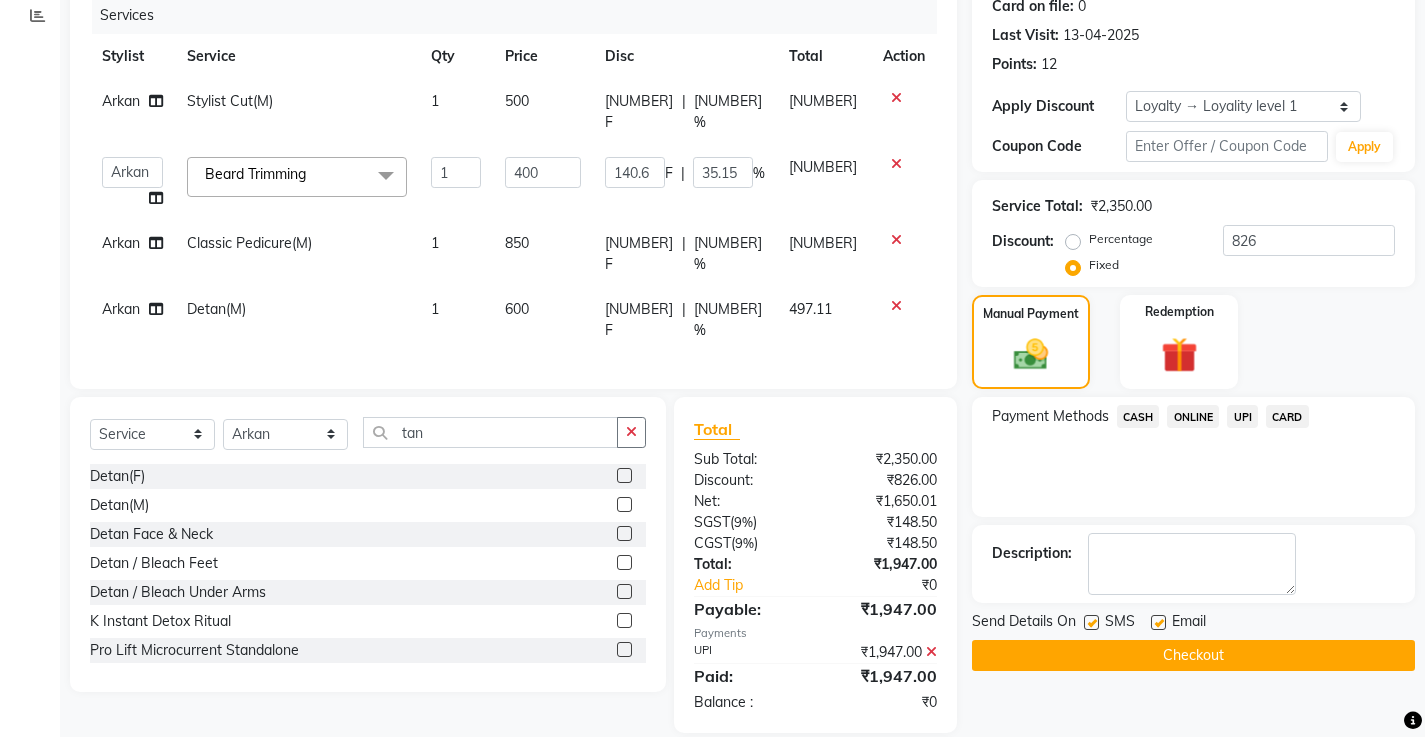 click on "Checkout" 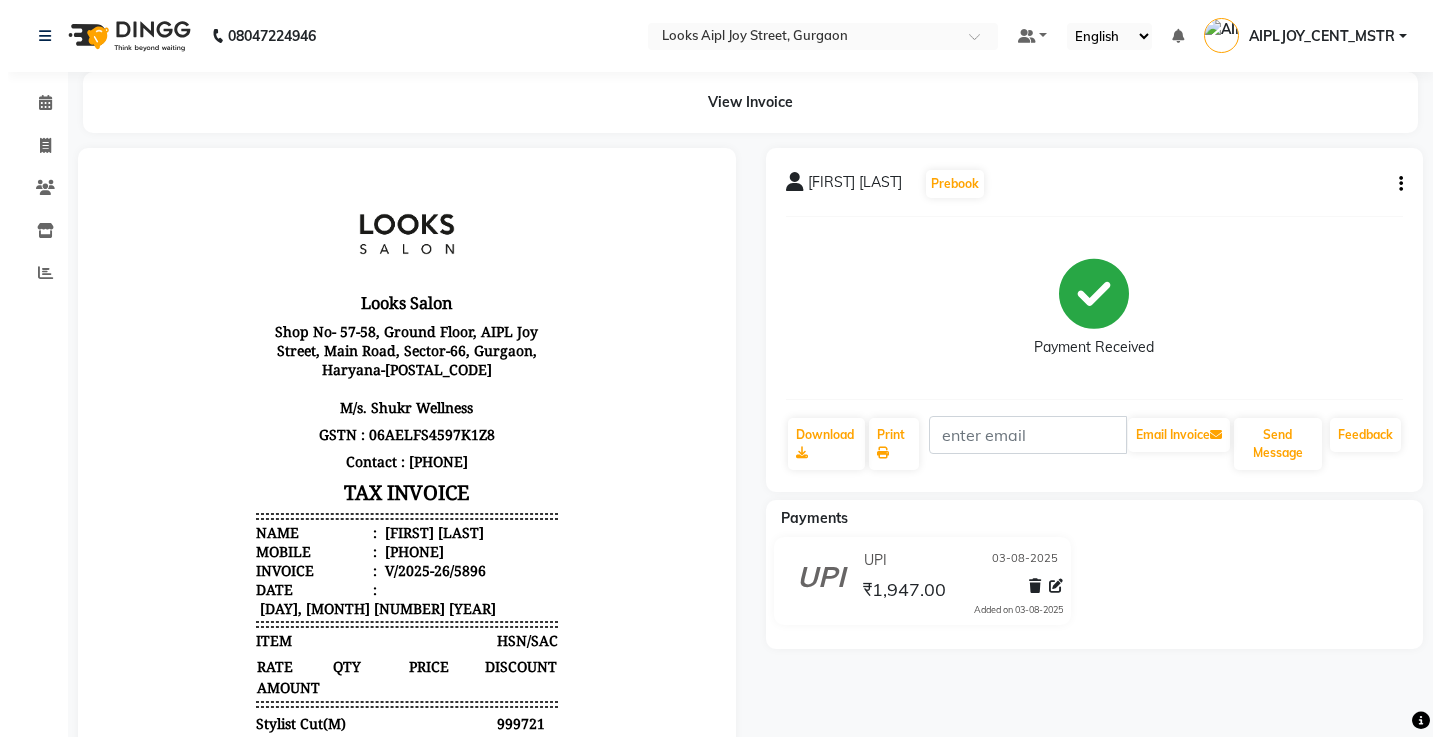 scroll, scrollTop: 0, scrollLeft: 0, axis: both 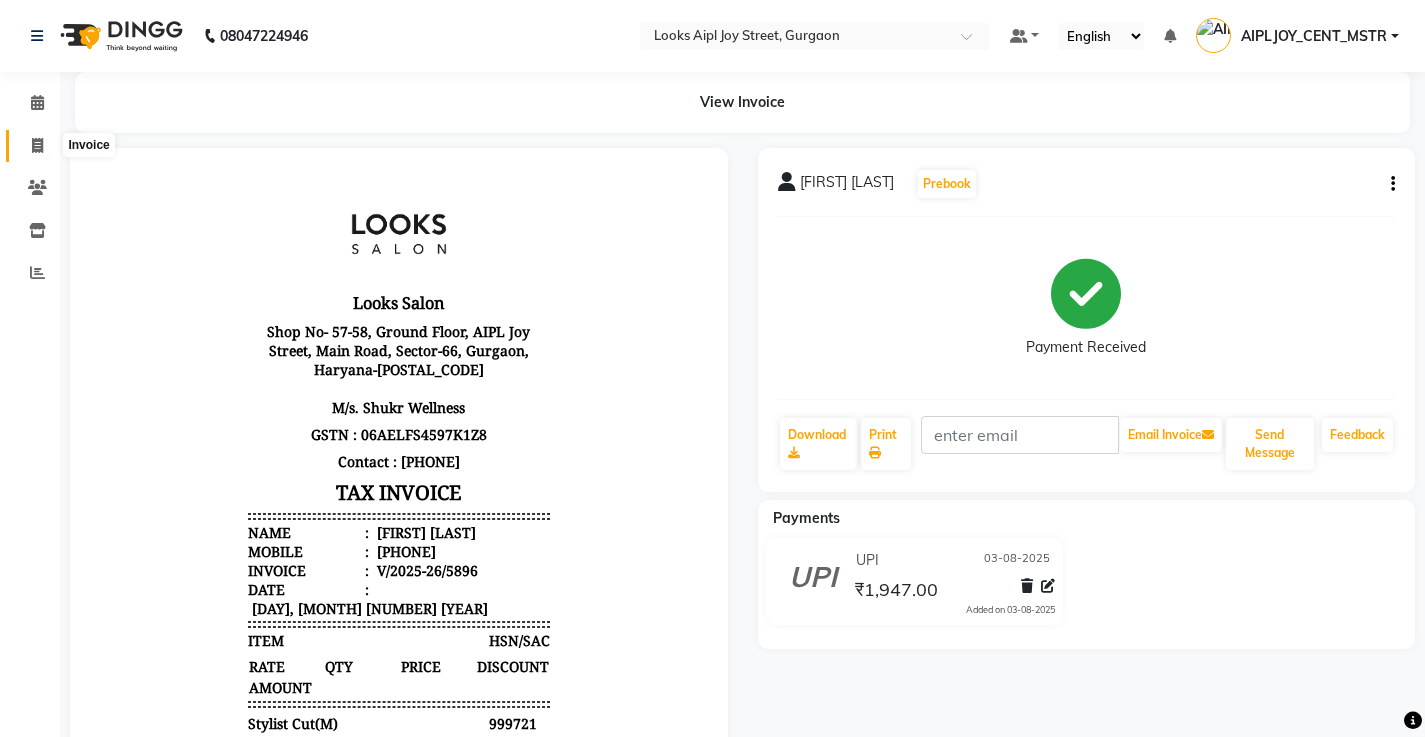 click 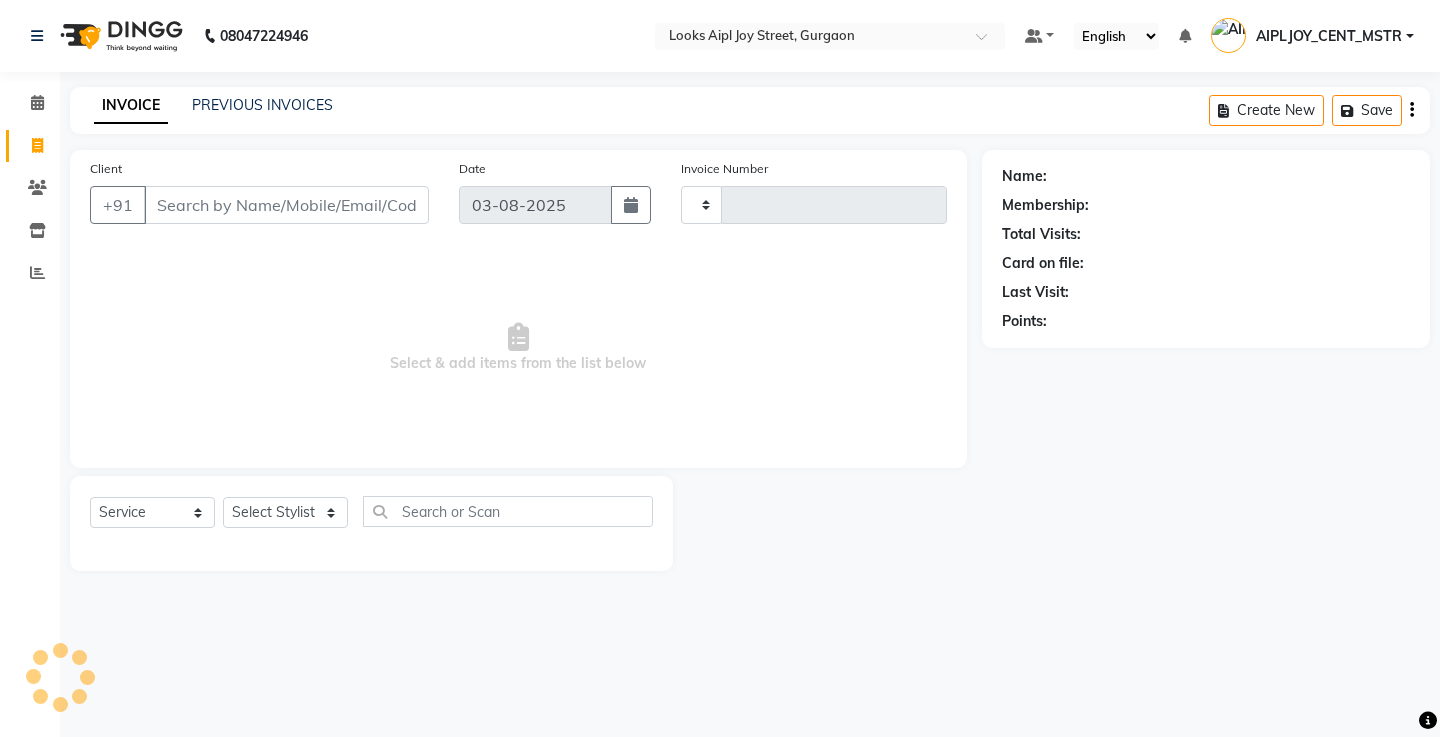 type on "5897" 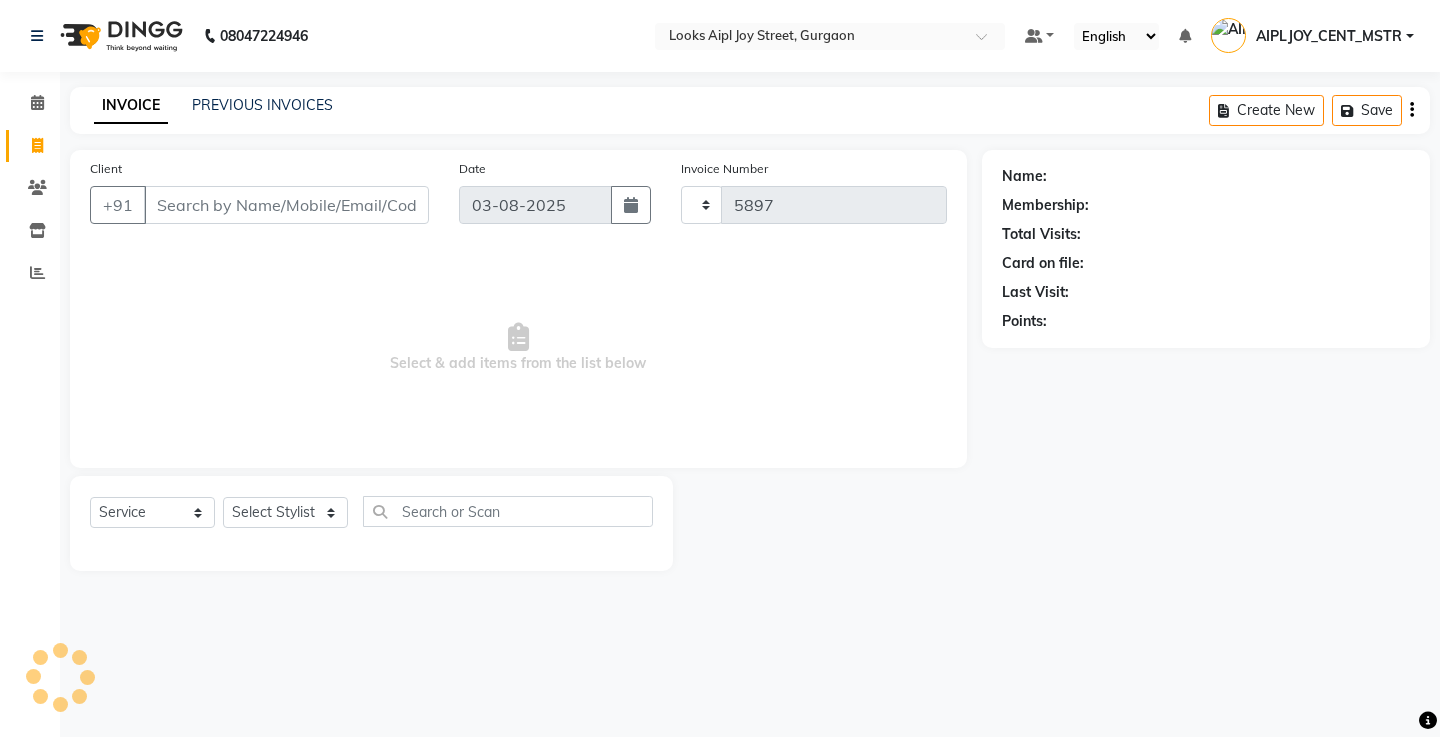 select on "6047" 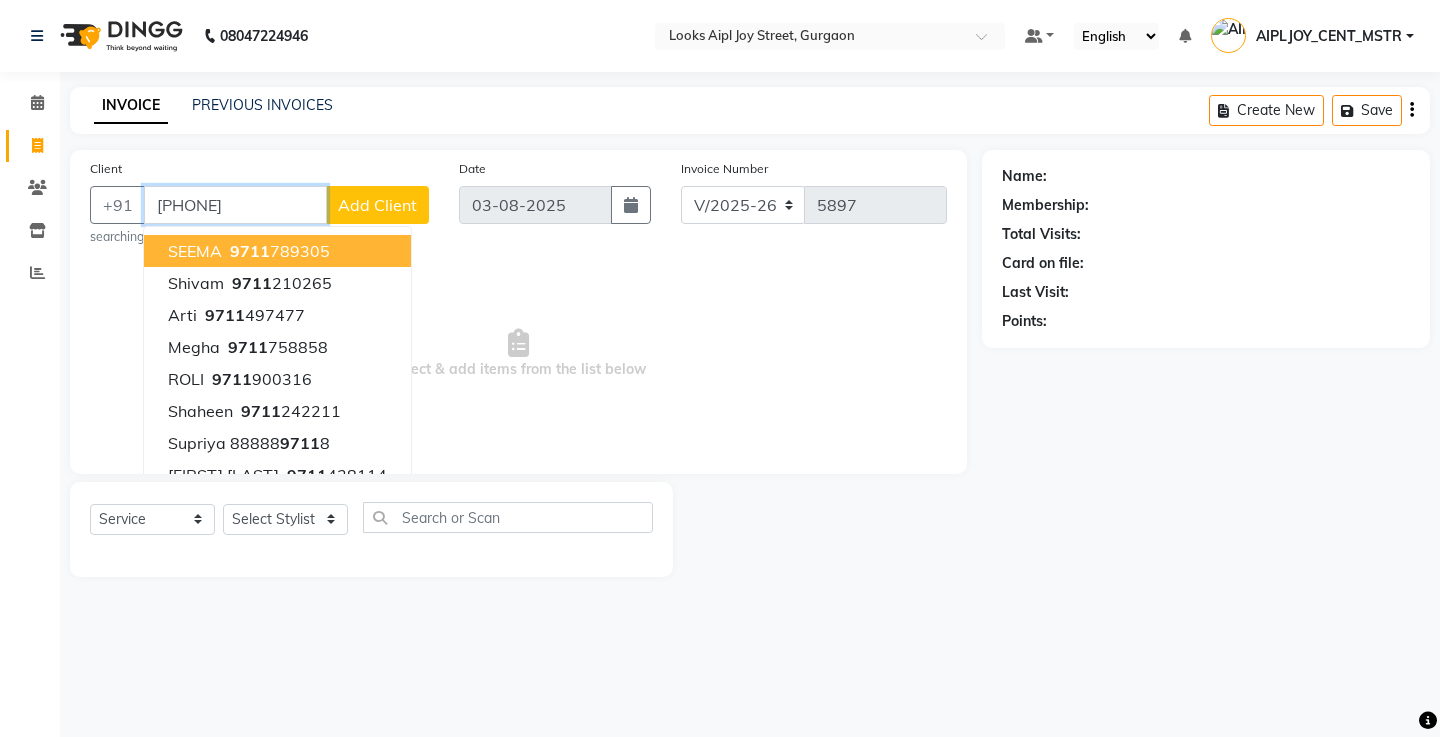 type on "[PHONE]" 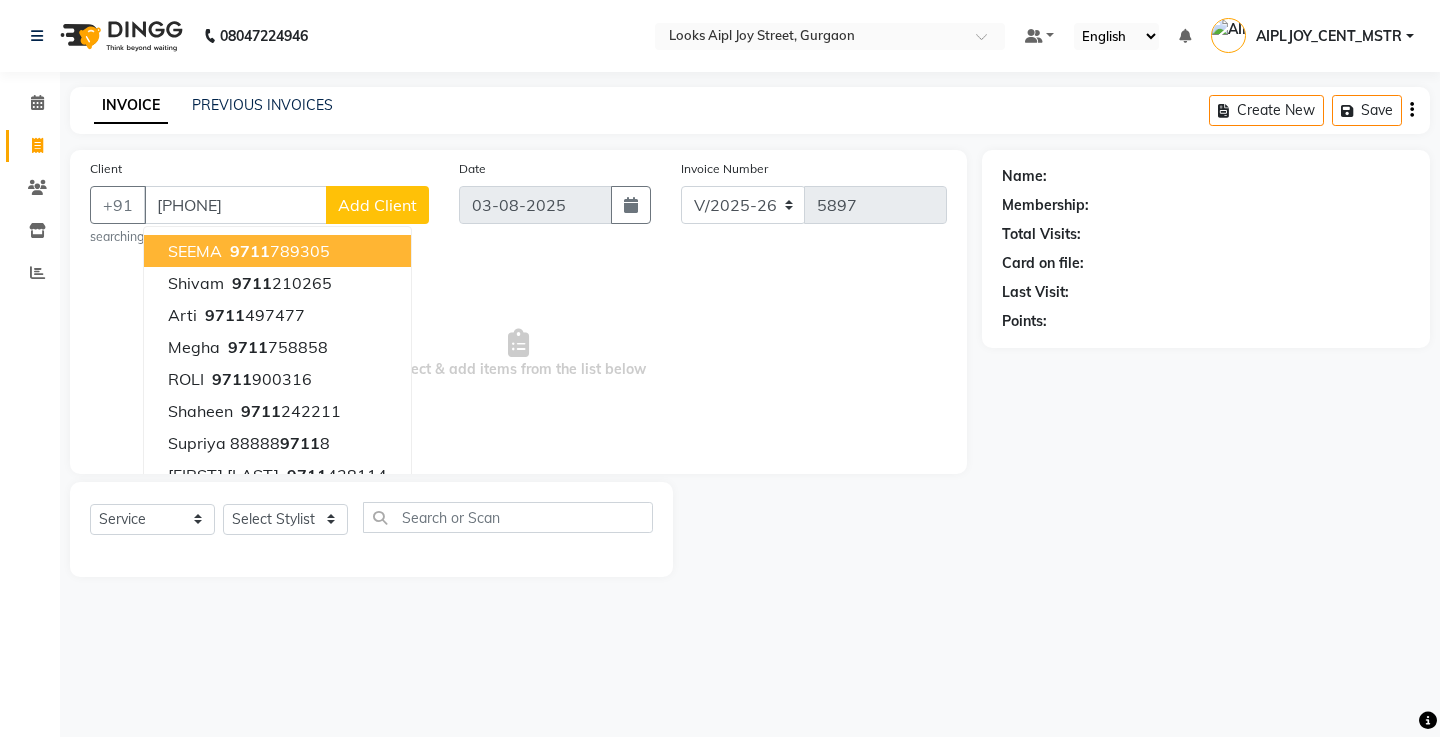 select on "1: Object" 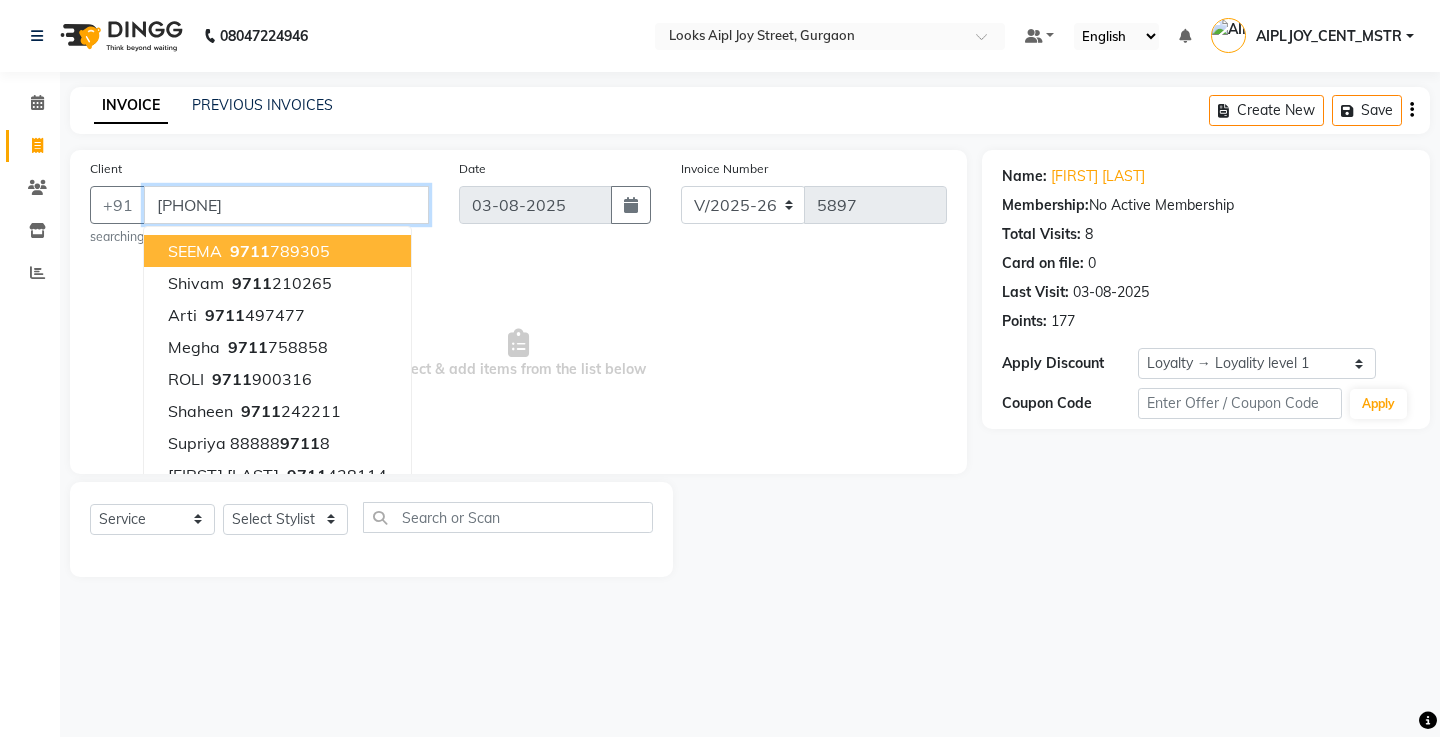 click on "[PHONE]" at bounding box center [286, 205] 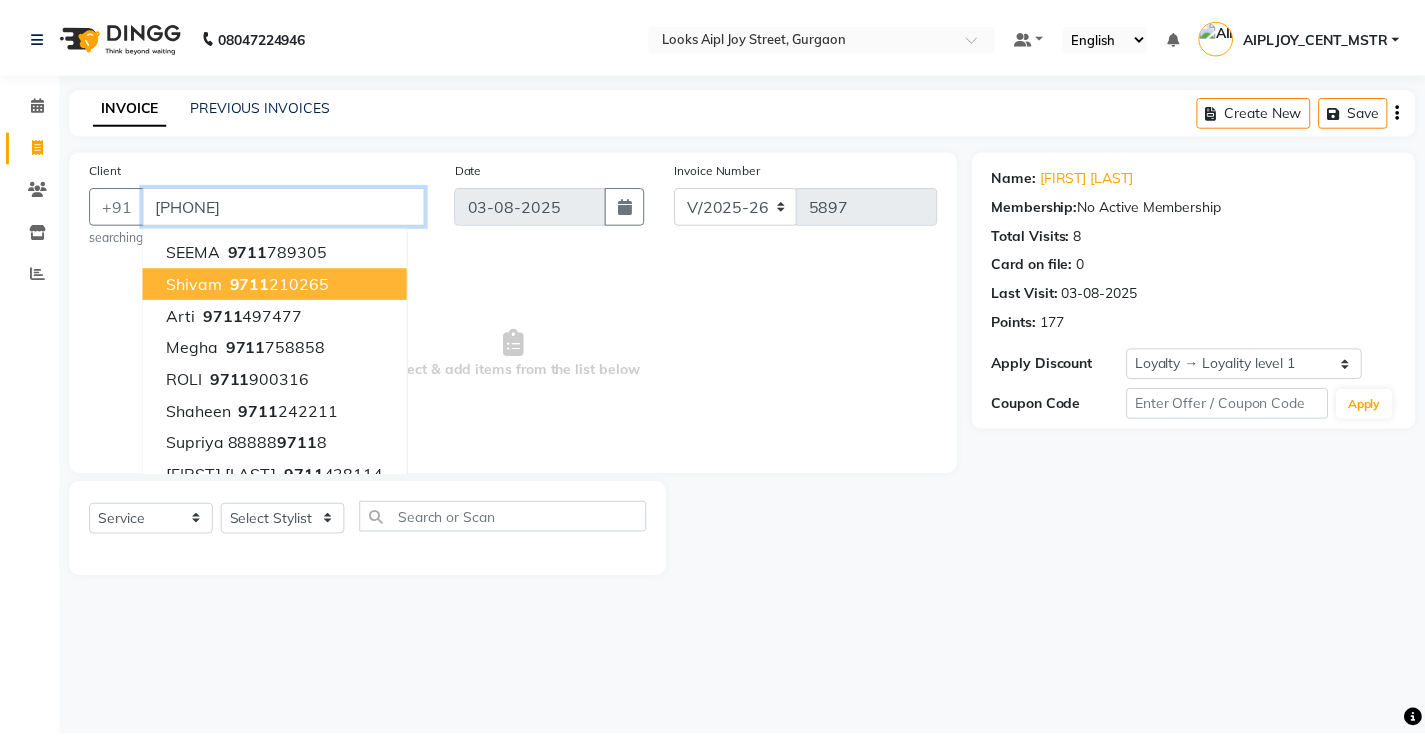 scroll, scrollTop: 0, scrollLeft: 0, axis: both 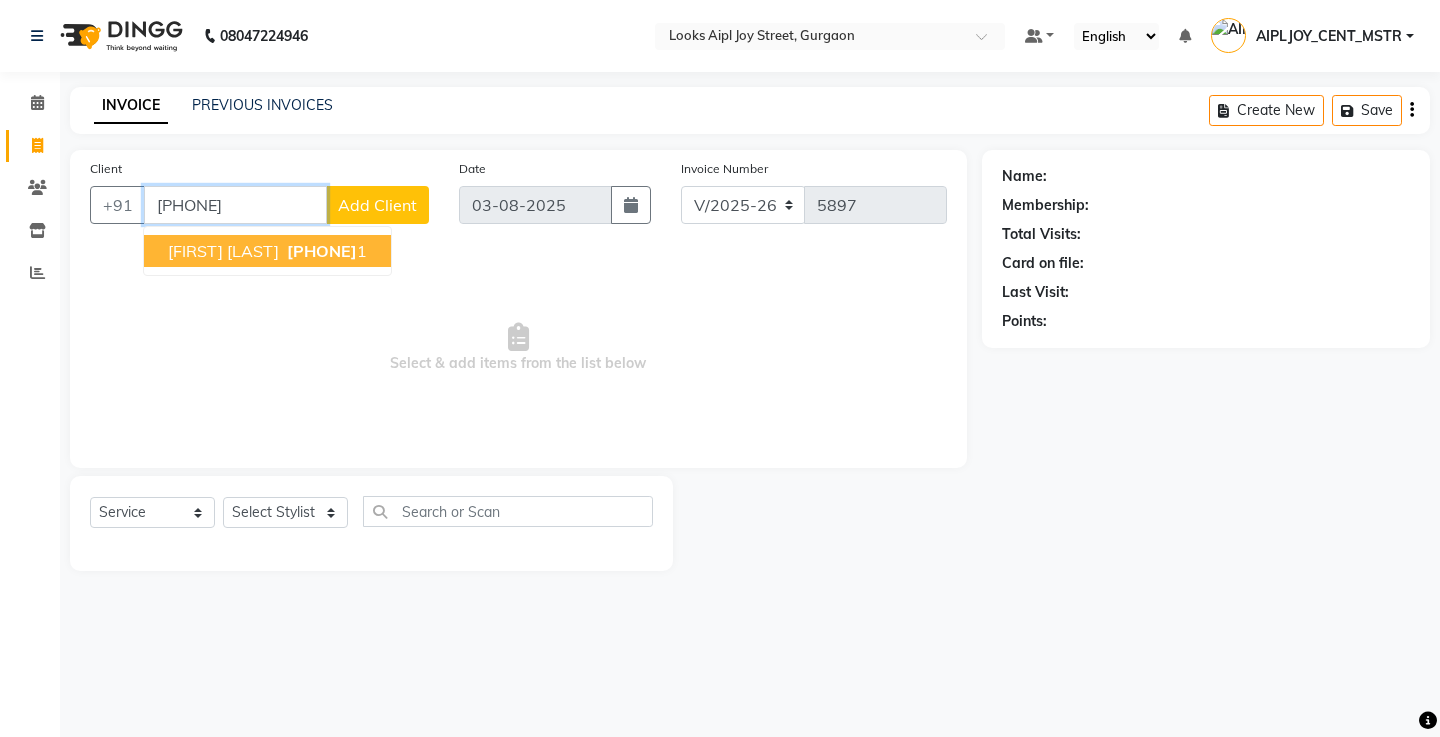 click on "[PHONE]" at bounding box center [322, 251] 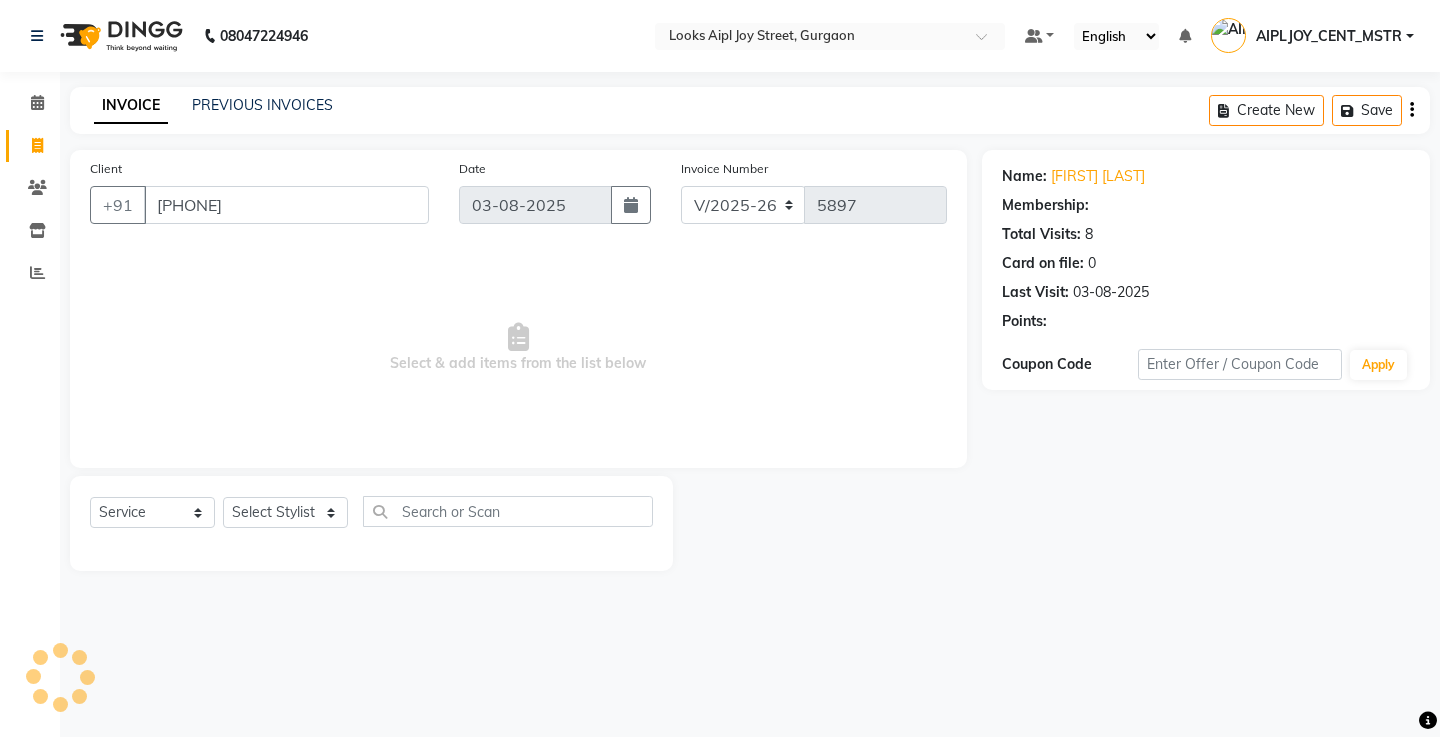 select on "1: Object" 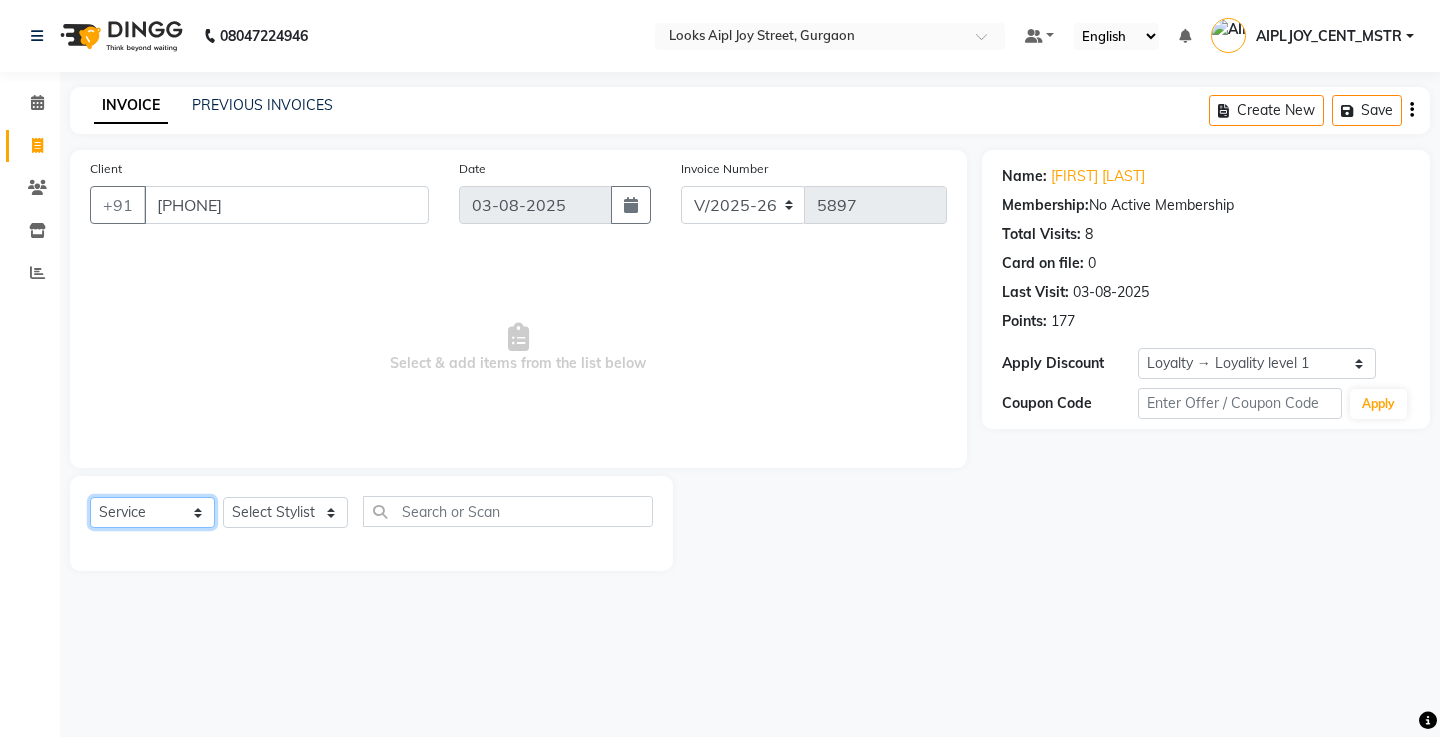 drag, startPoint x: 183, startPoint y: 508, endPoint x: 262, endPoint y: 512, distance: 79.101204 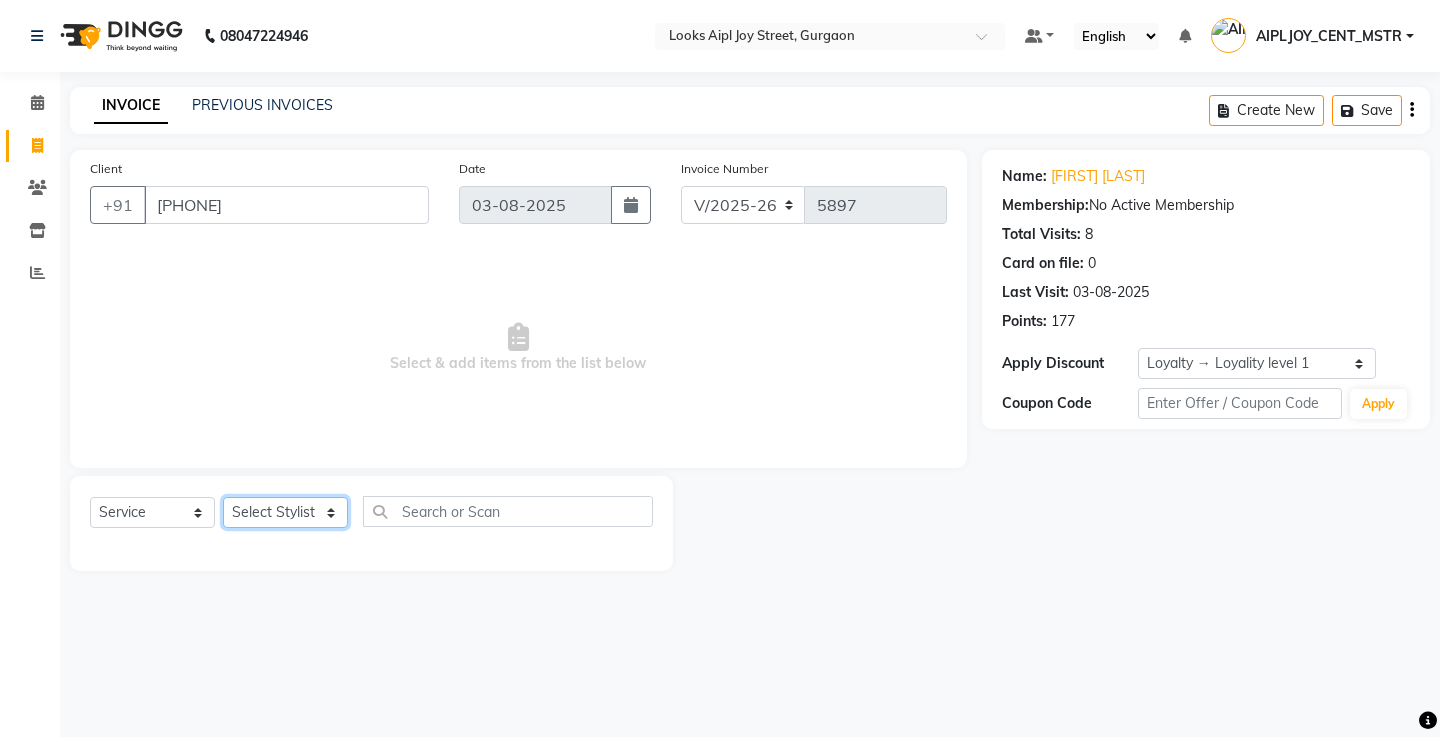 select on "[NUMBER]" 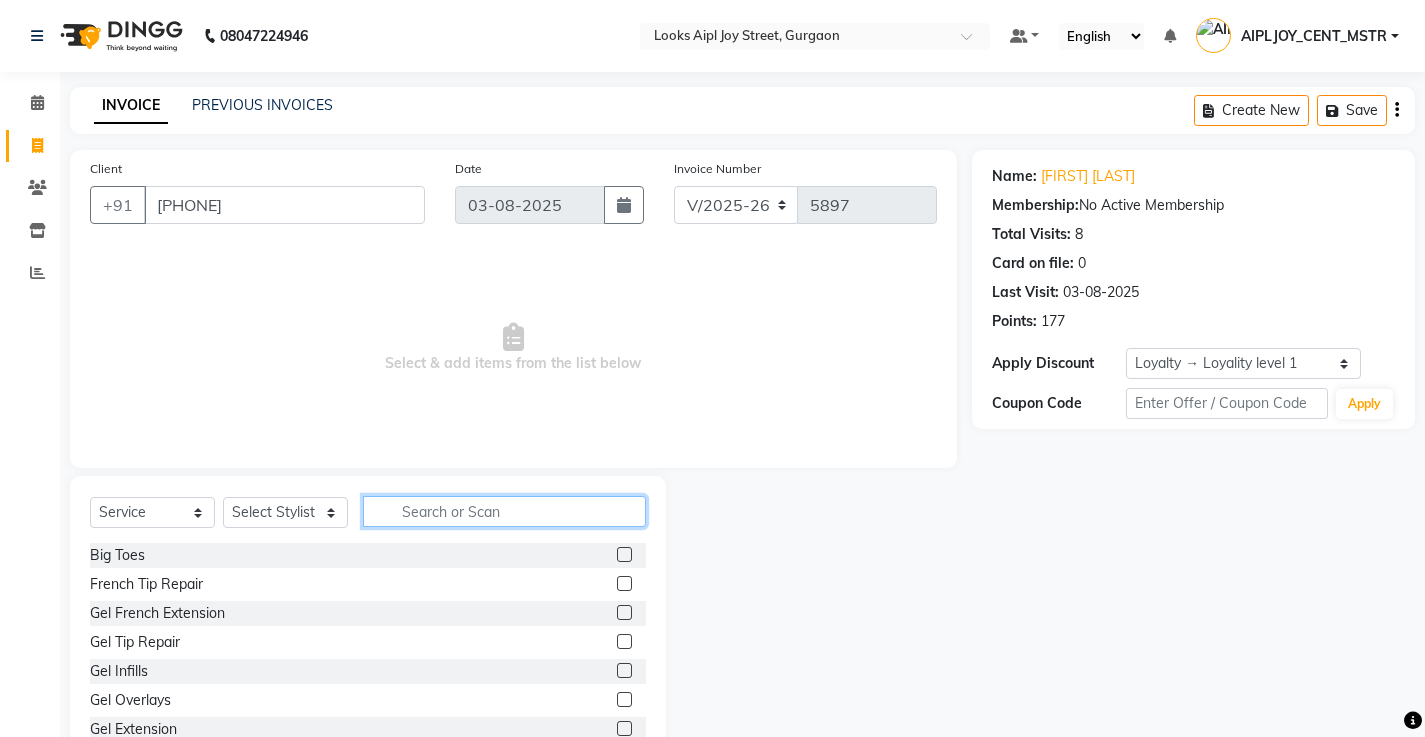 click 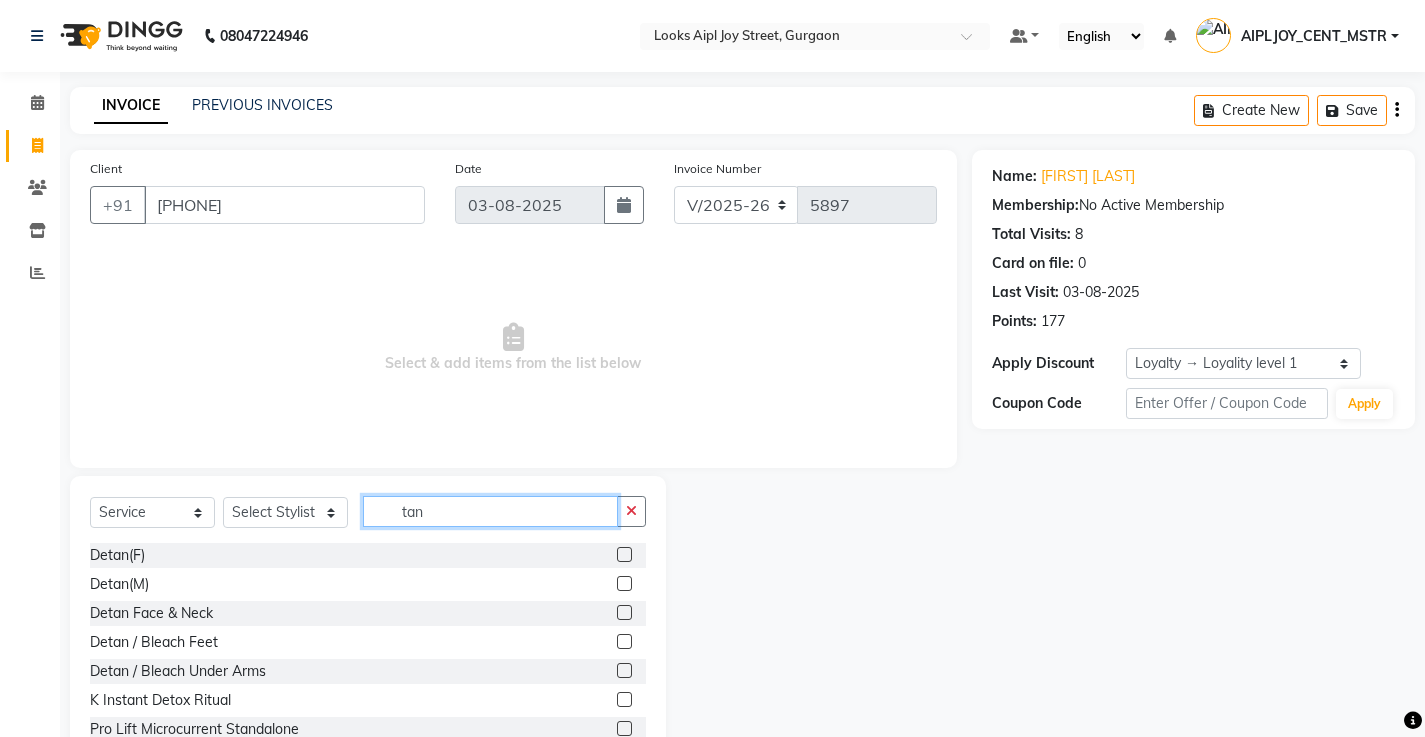 type on "tan" 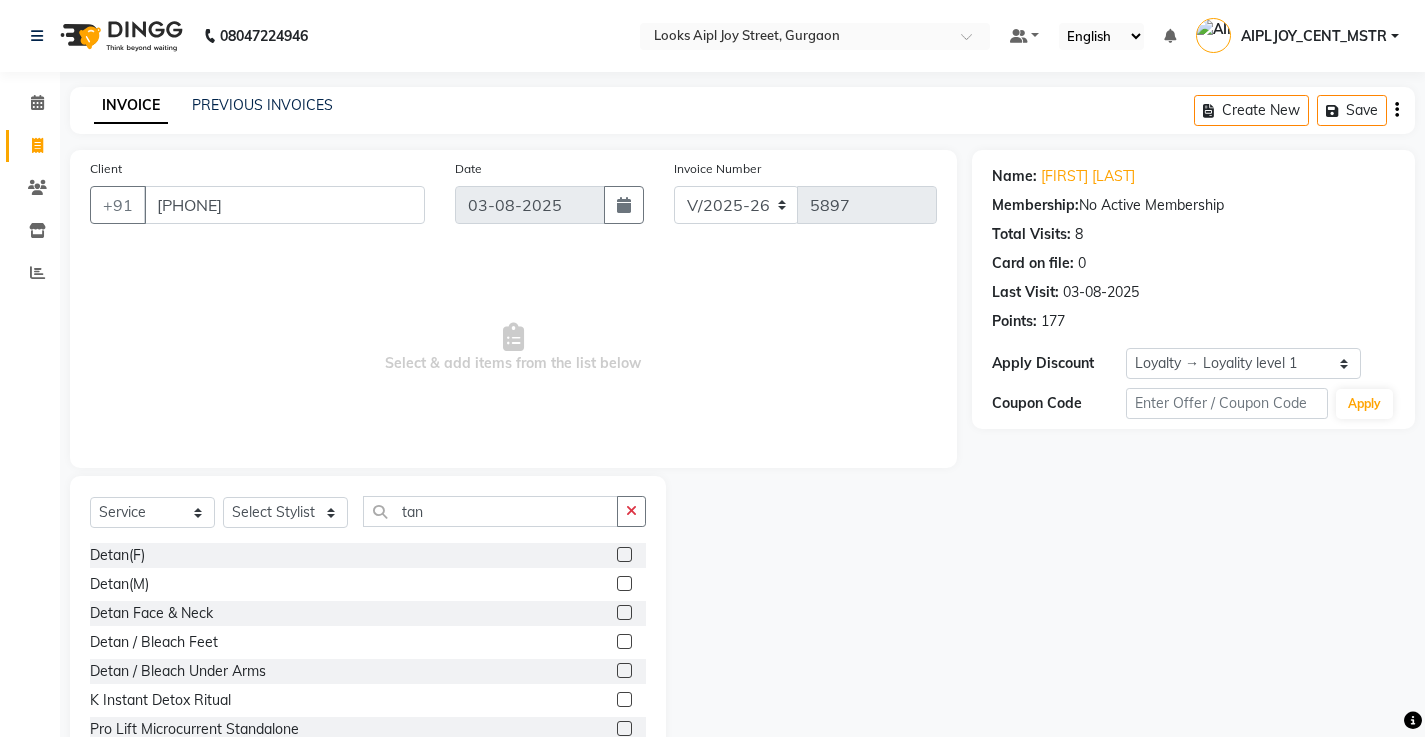 click 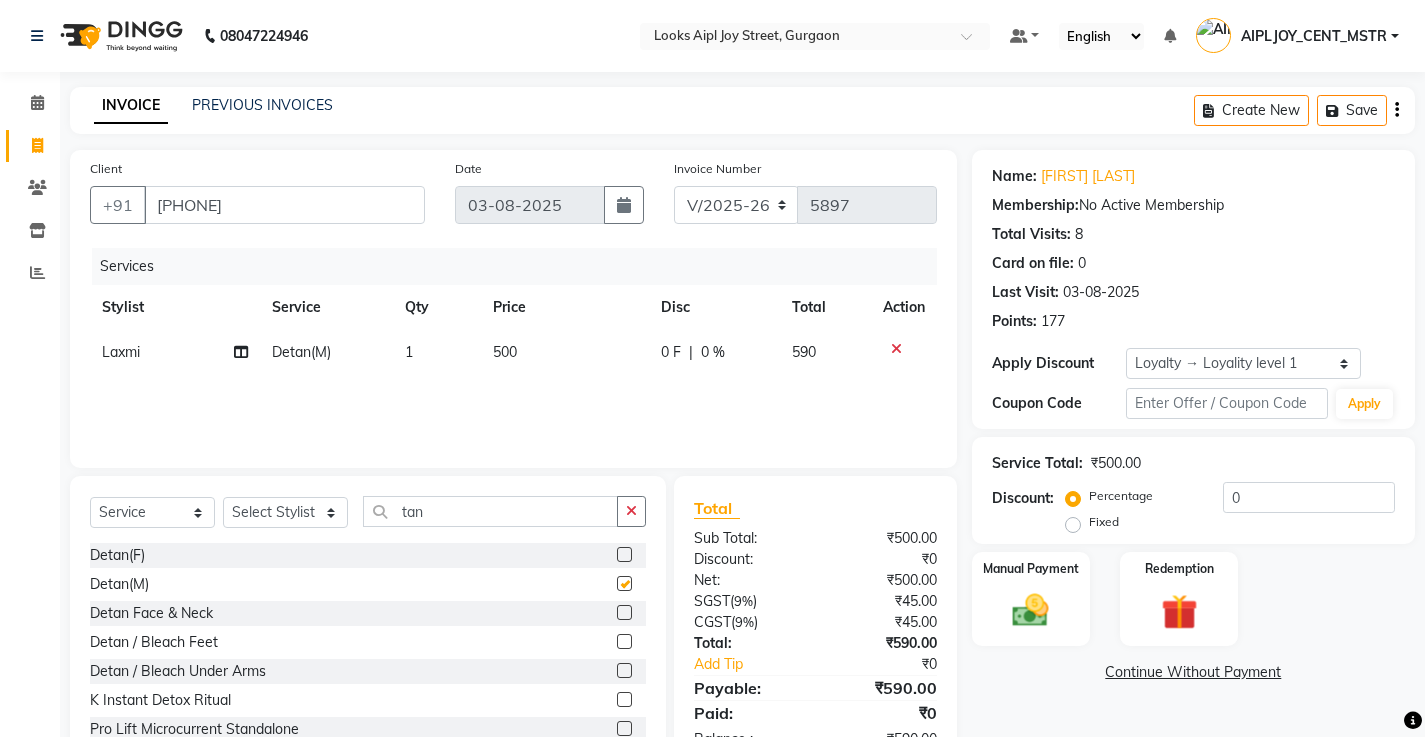 checkbox on "false" 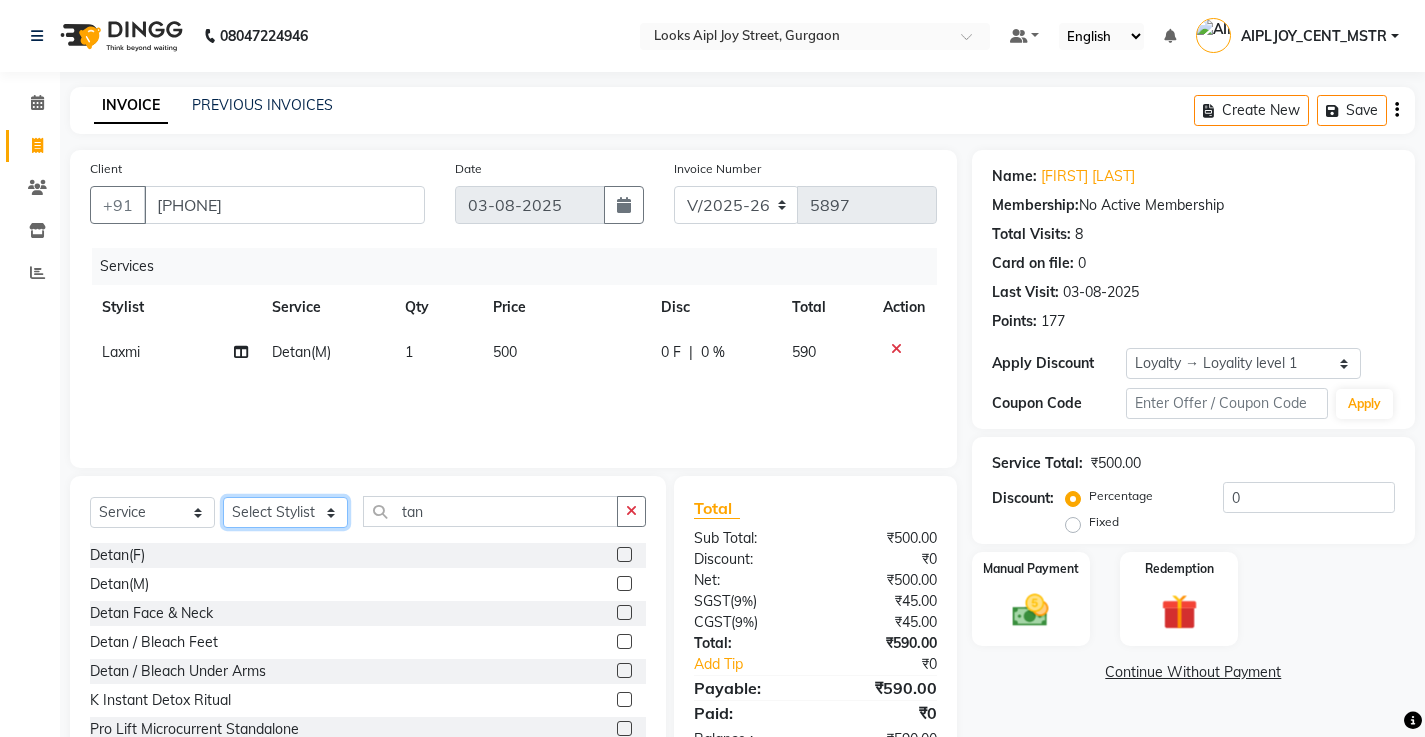 select on "58620" 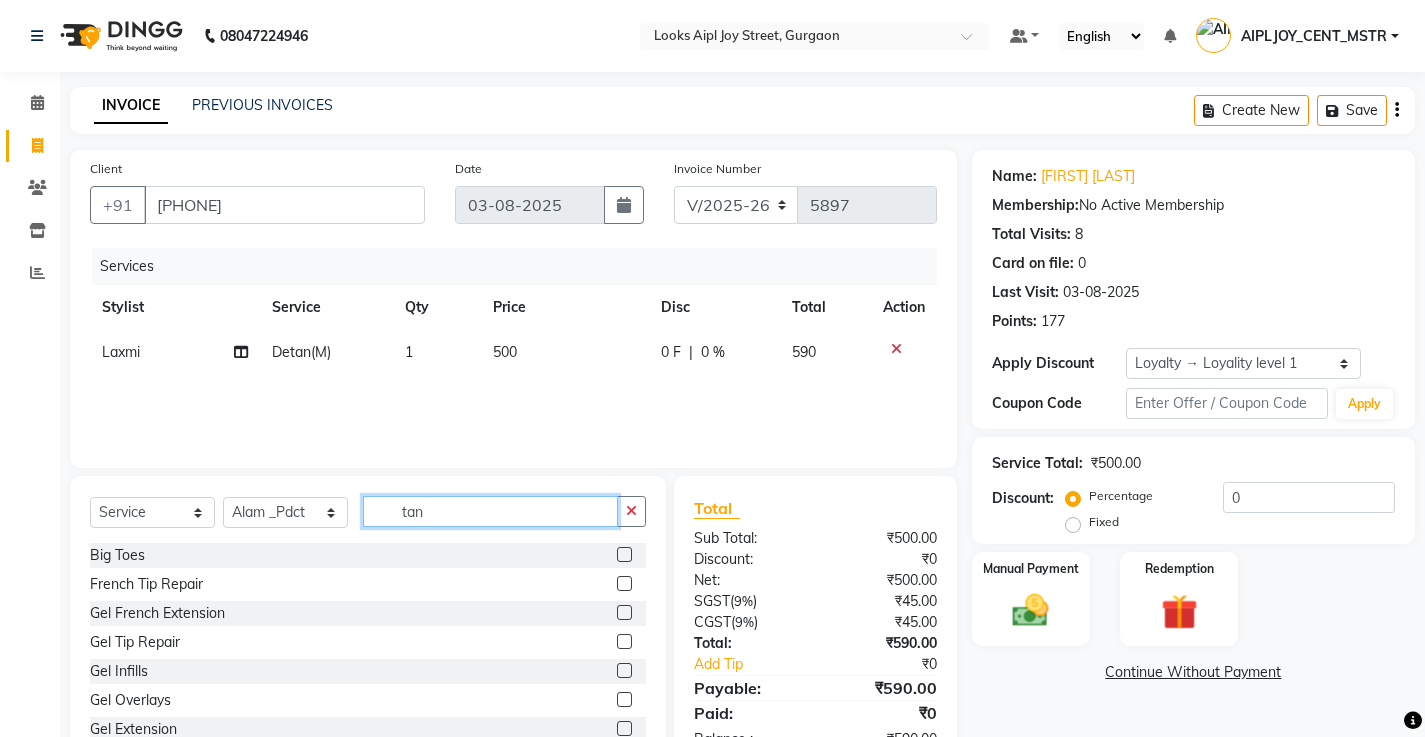 click on "tan" 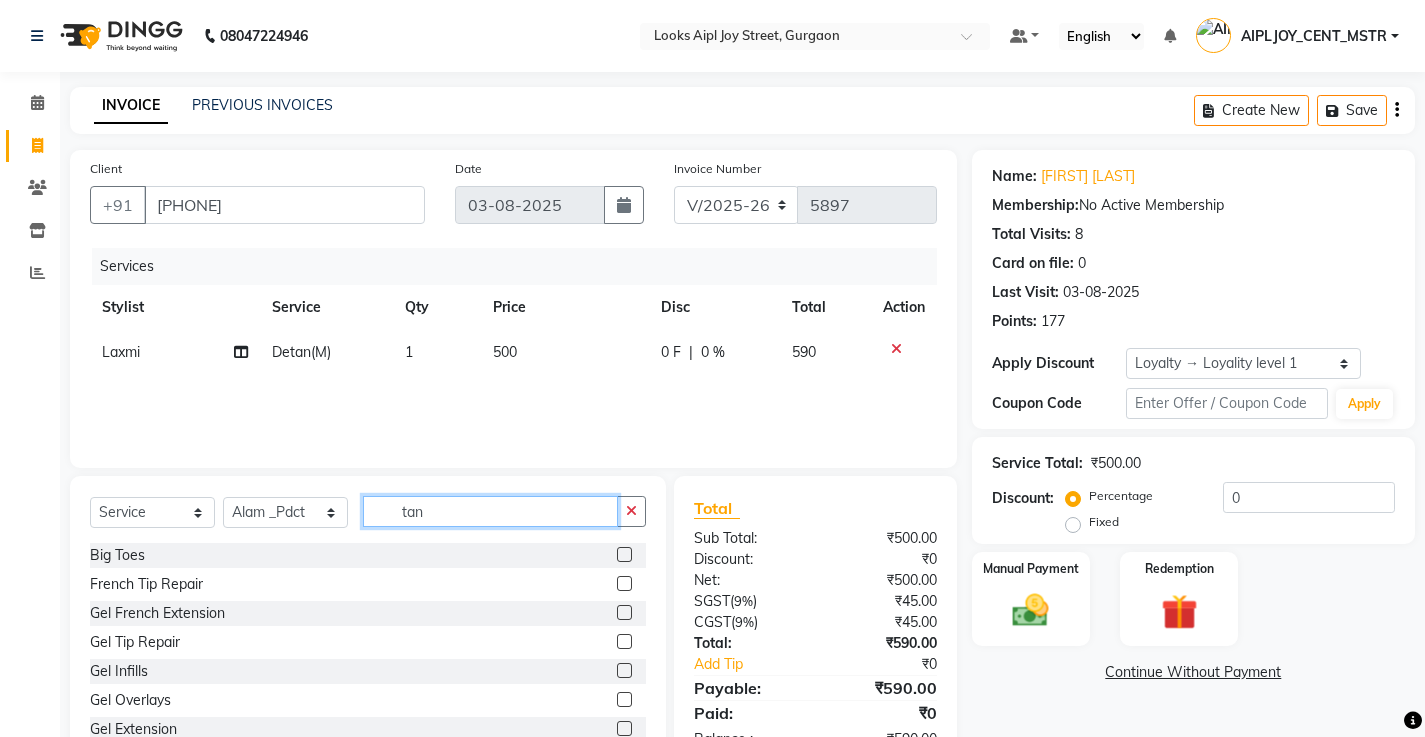 click on "tan" 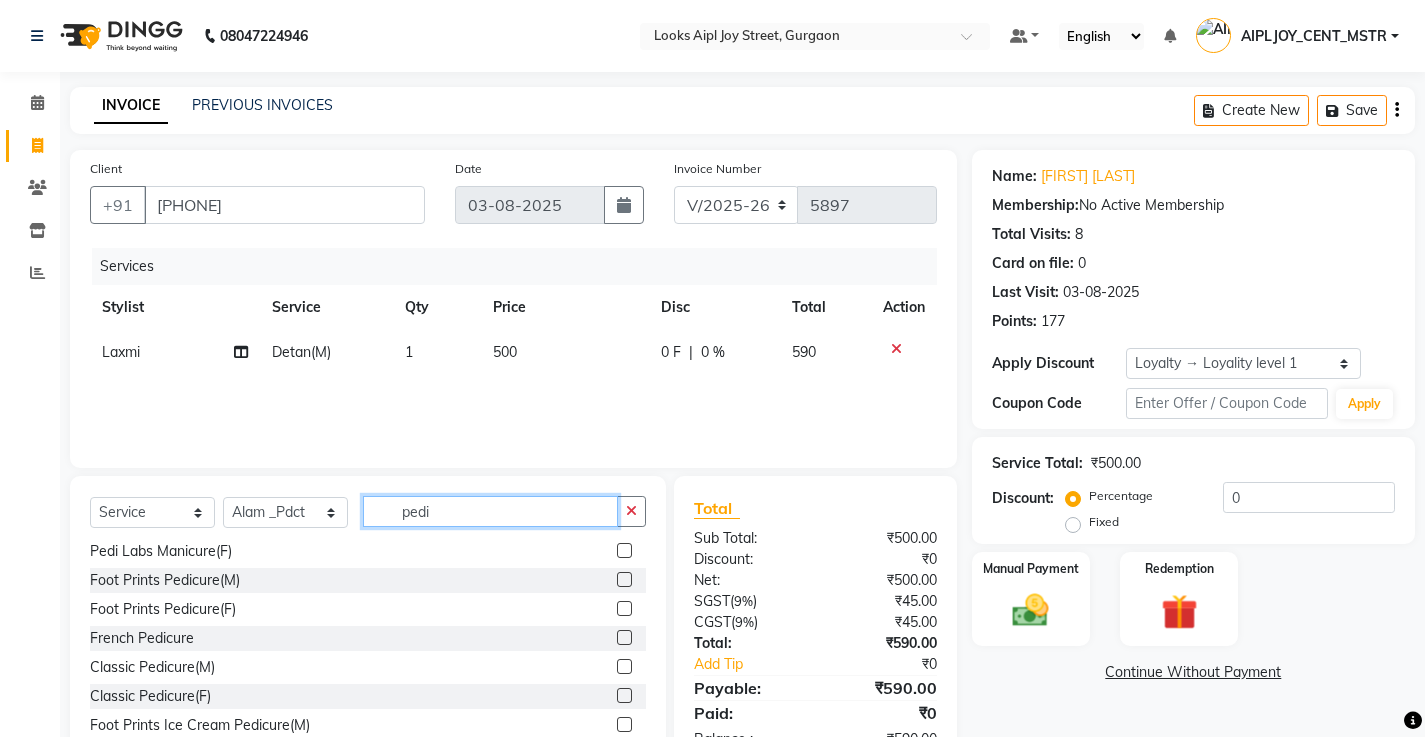 scroll, scrollTop: 150, scrollLeft: 0, axis: vertical 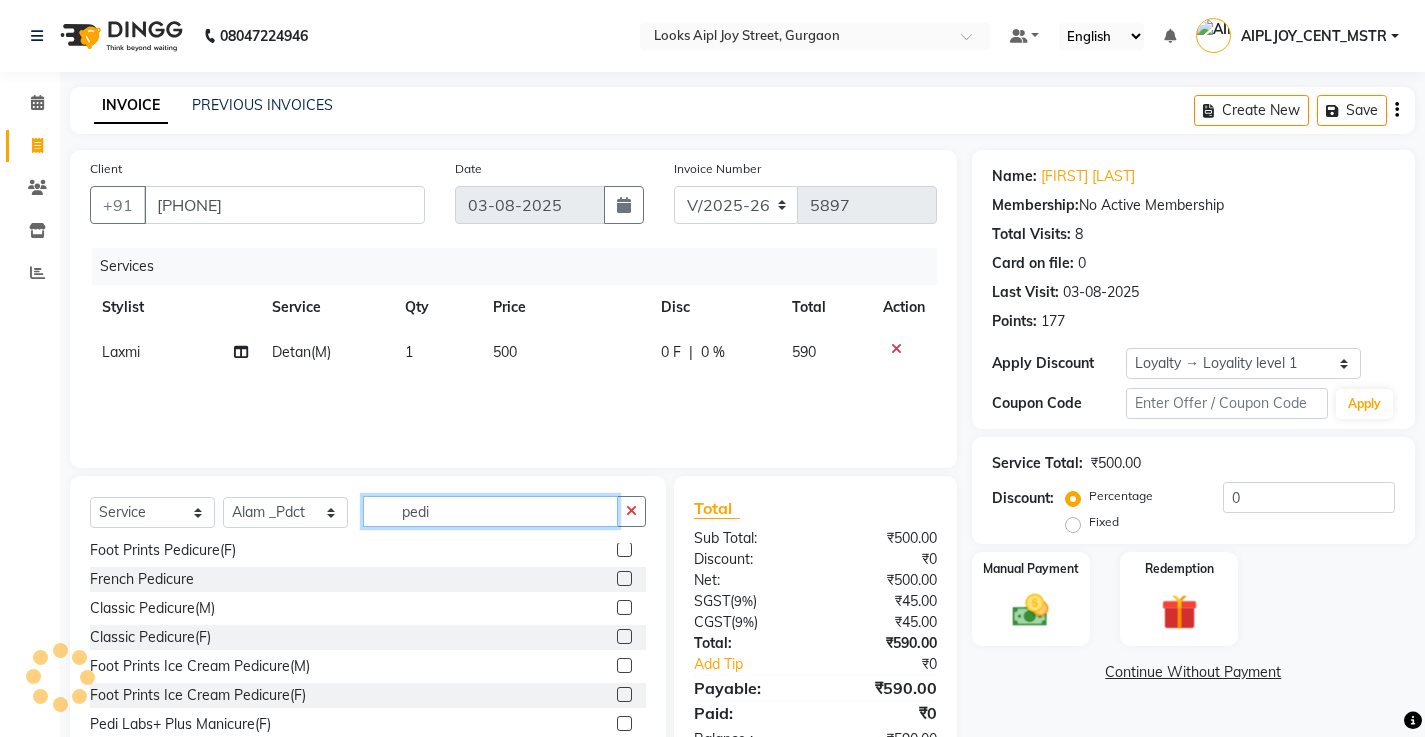 type on "pedi" 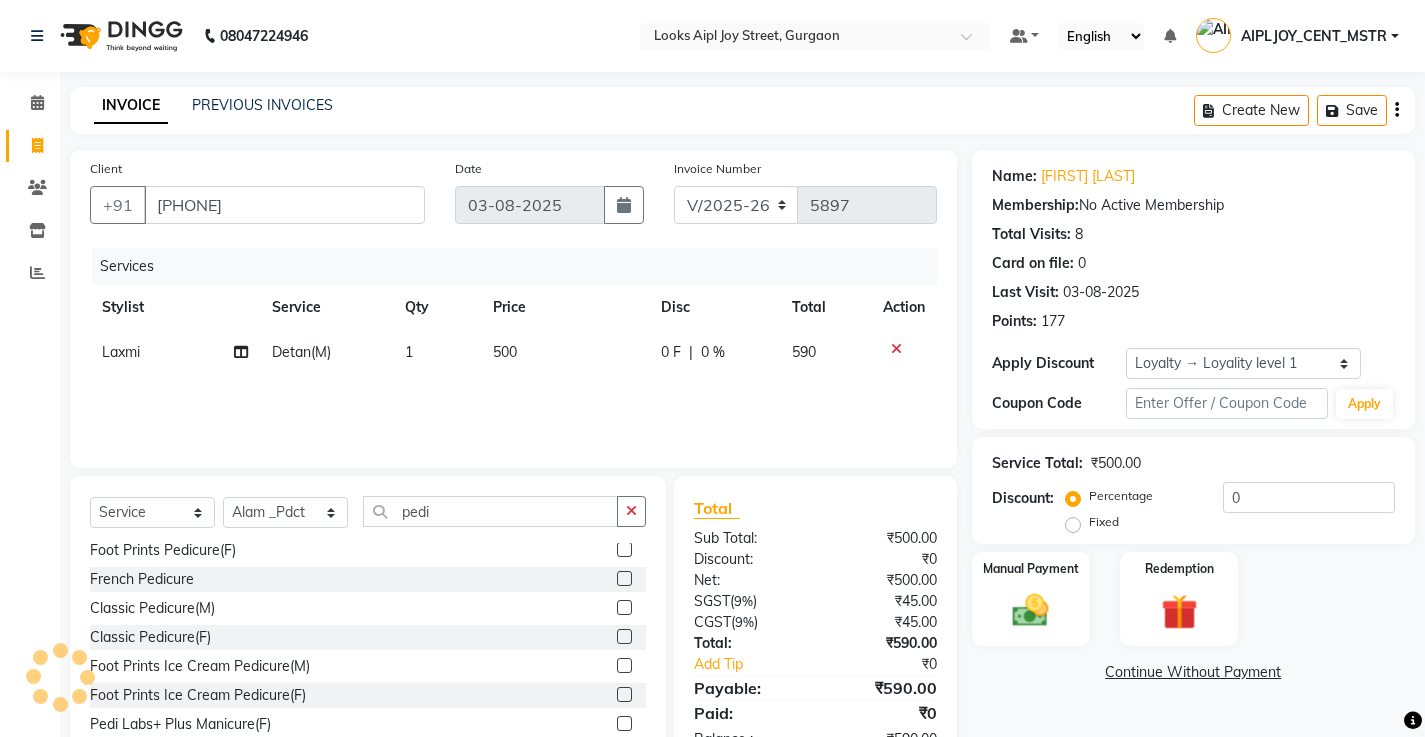 click 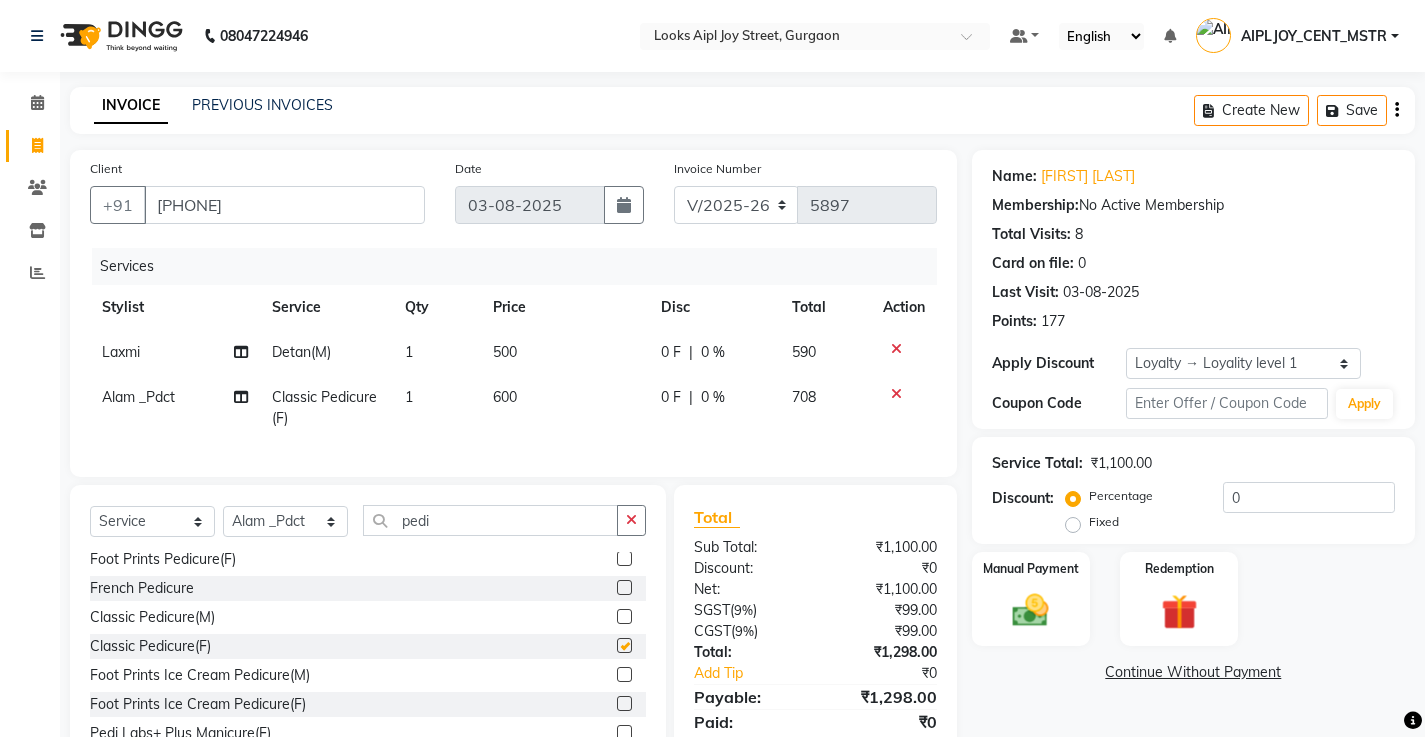 checkbox on "false" 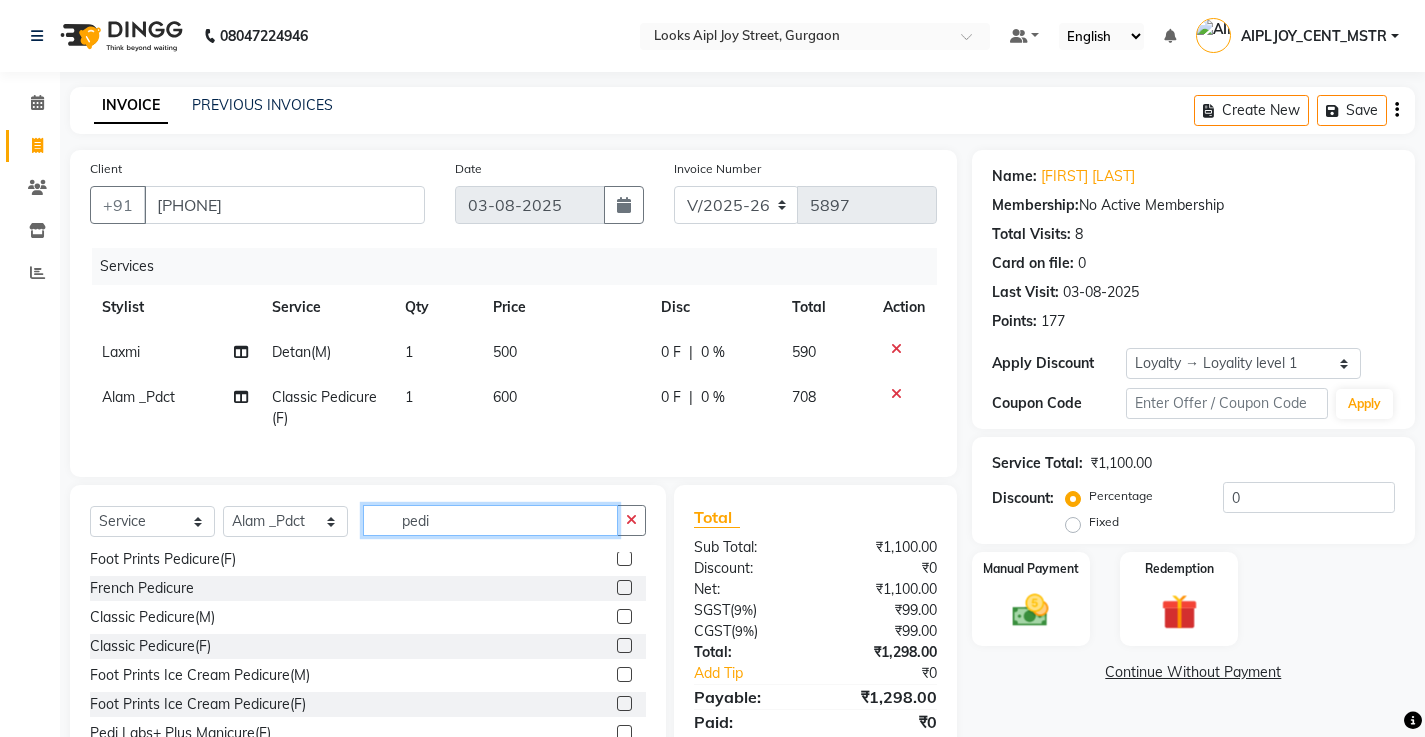 click on "pedi" 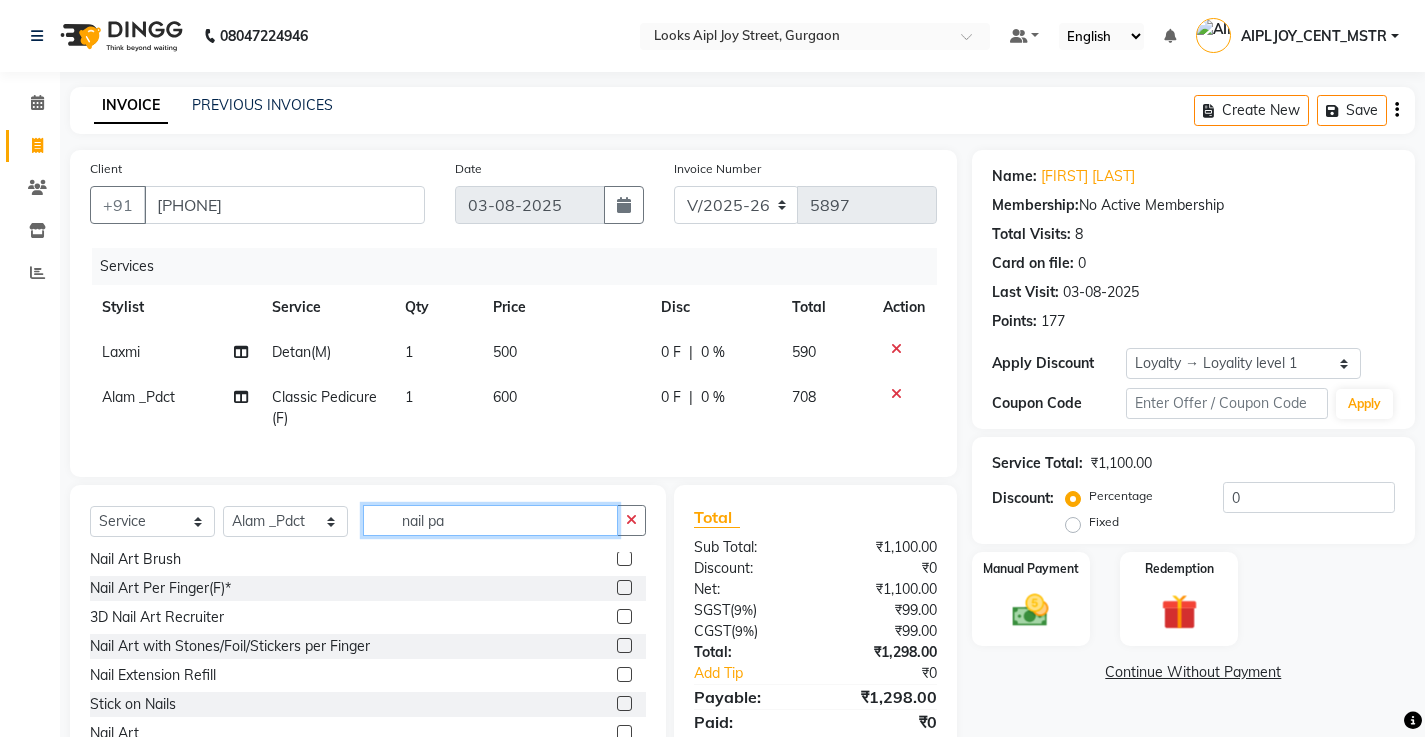 scroll, scrollTop: 0, scrollLeft: 0, axis: both 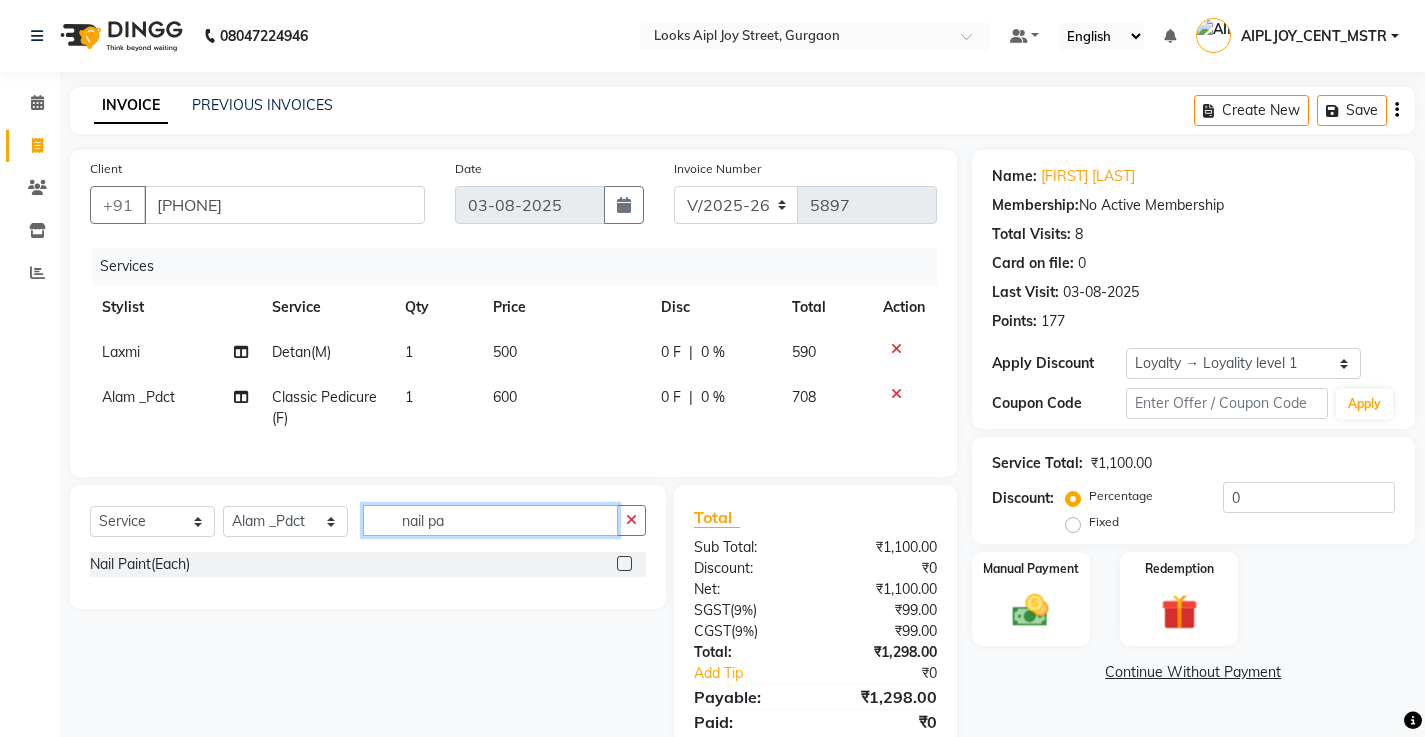 type on "nail pa" 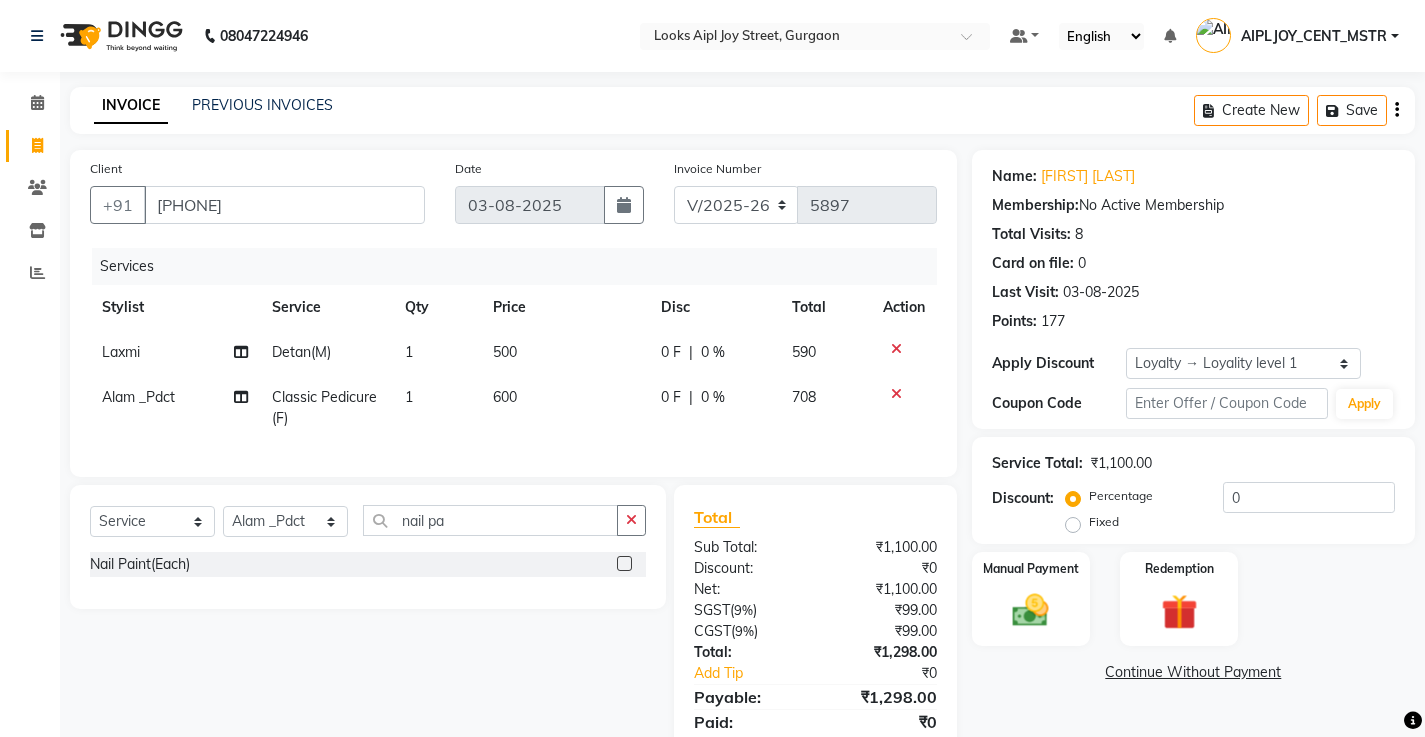click 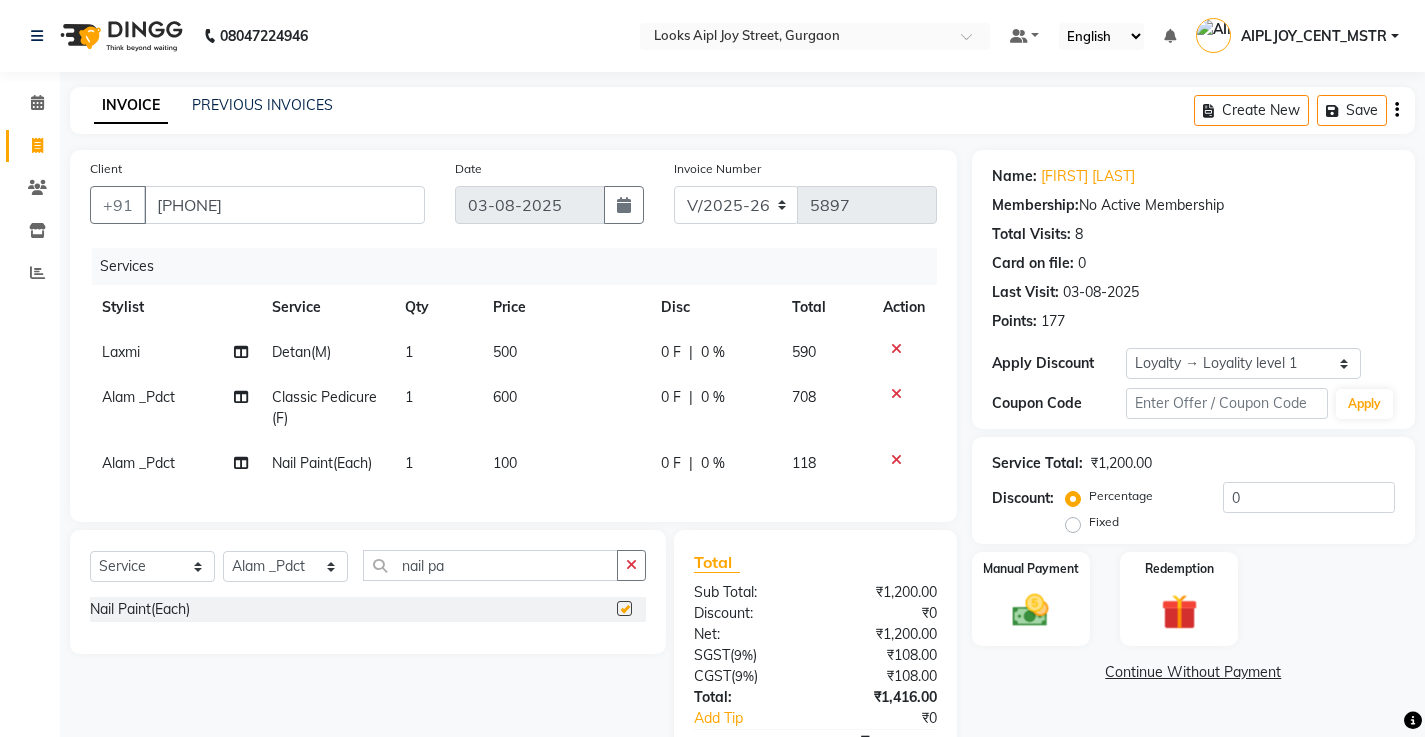 checkbox on "false" 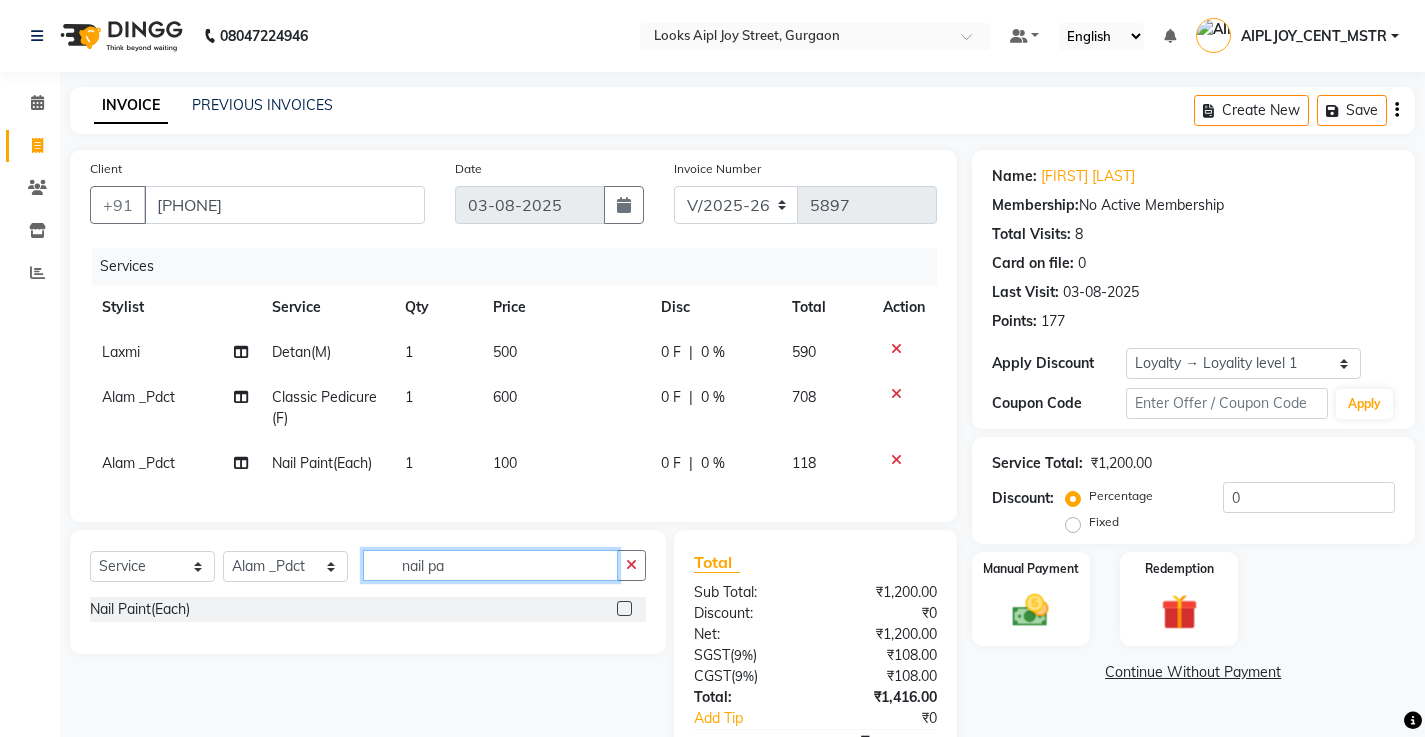 click on "nail pa" 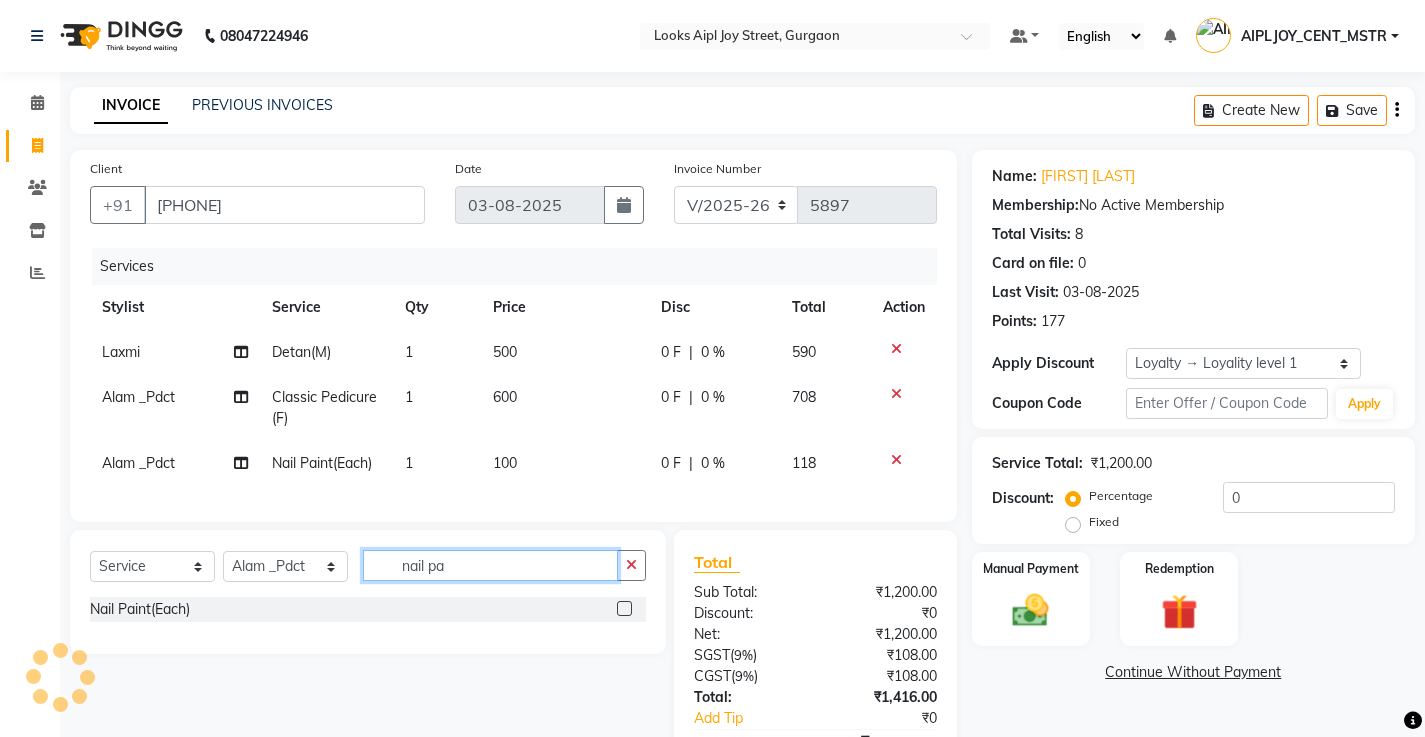 click on "nail pa" 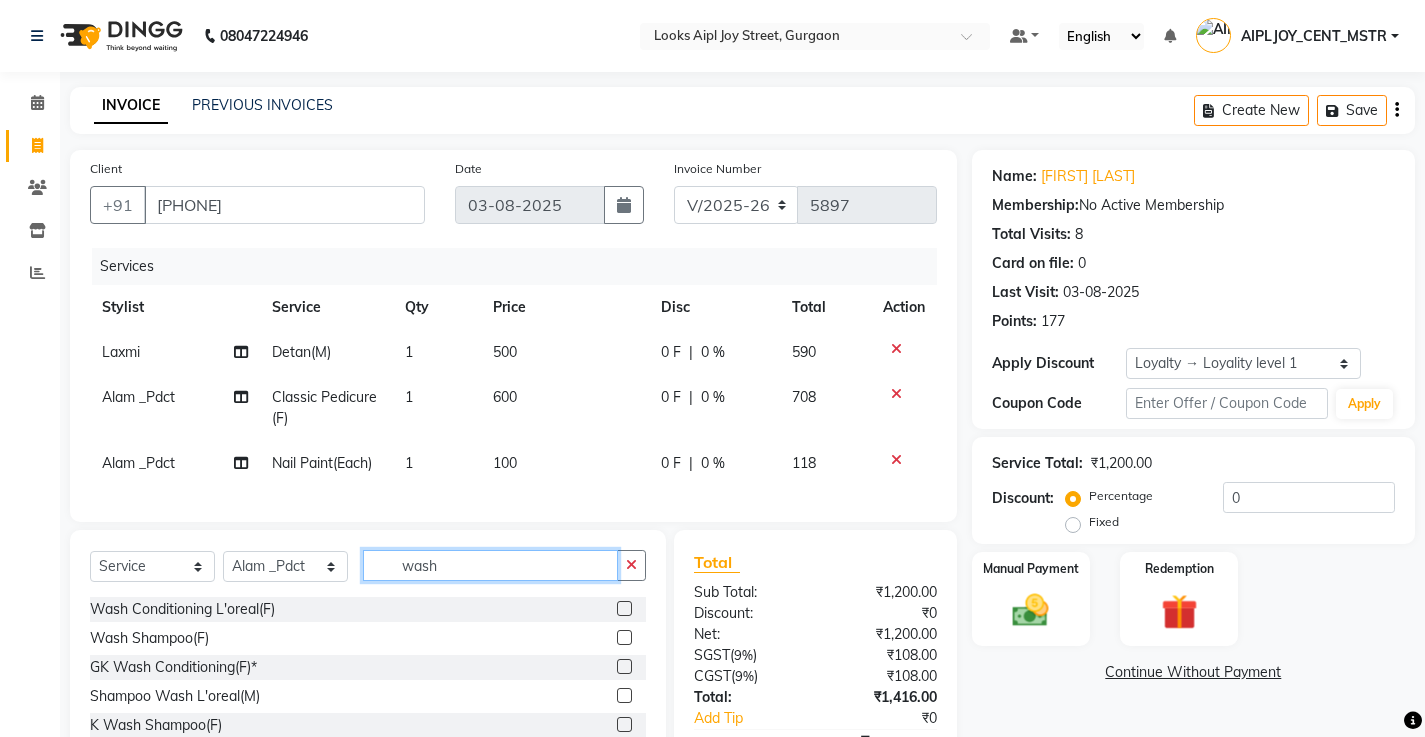 type on "wash" 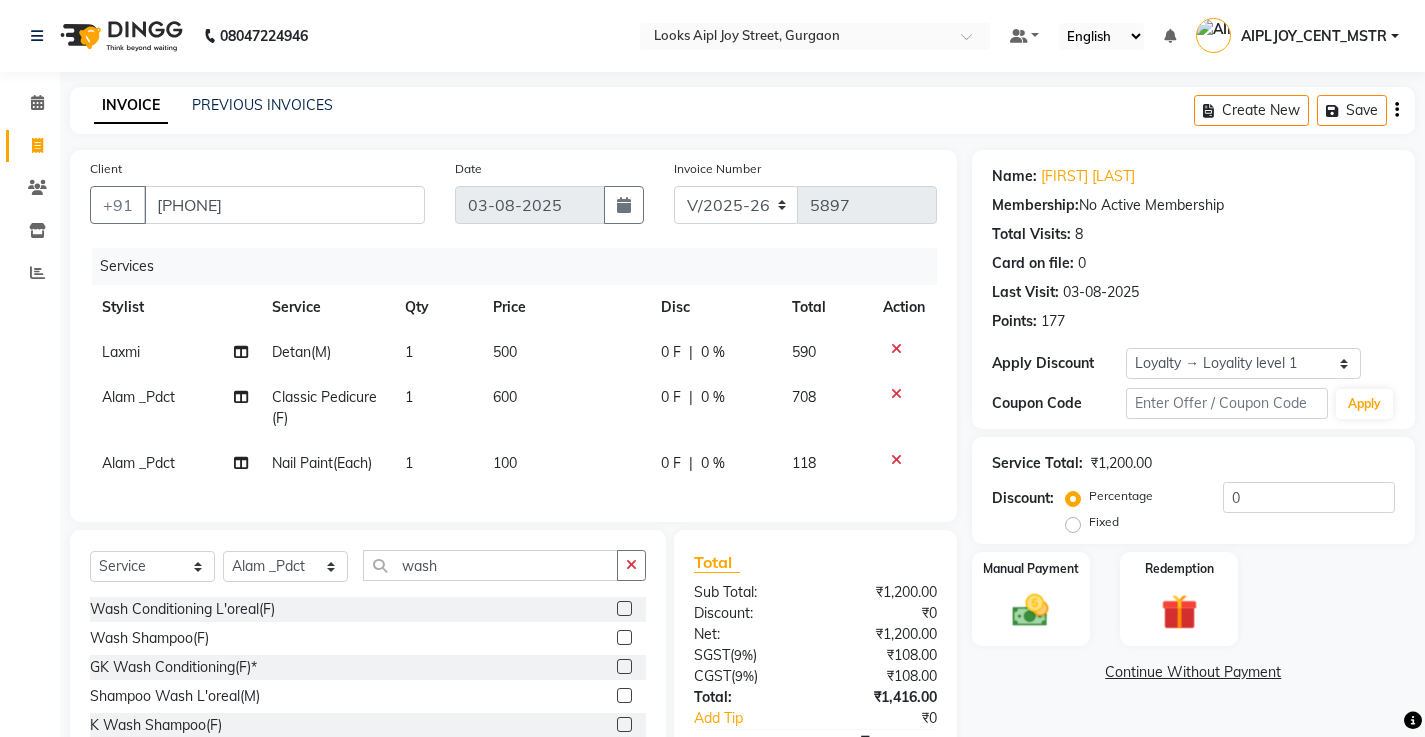 click 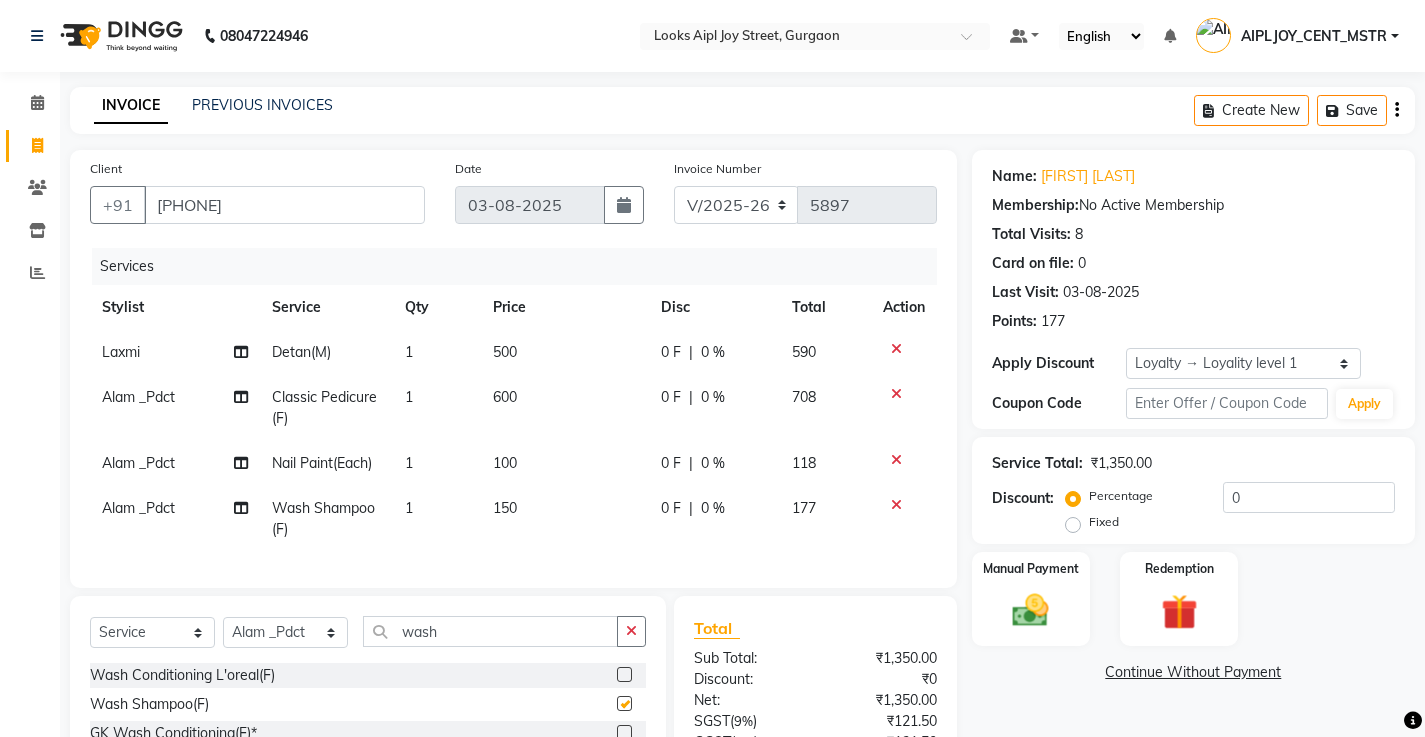 checkbox on "false" 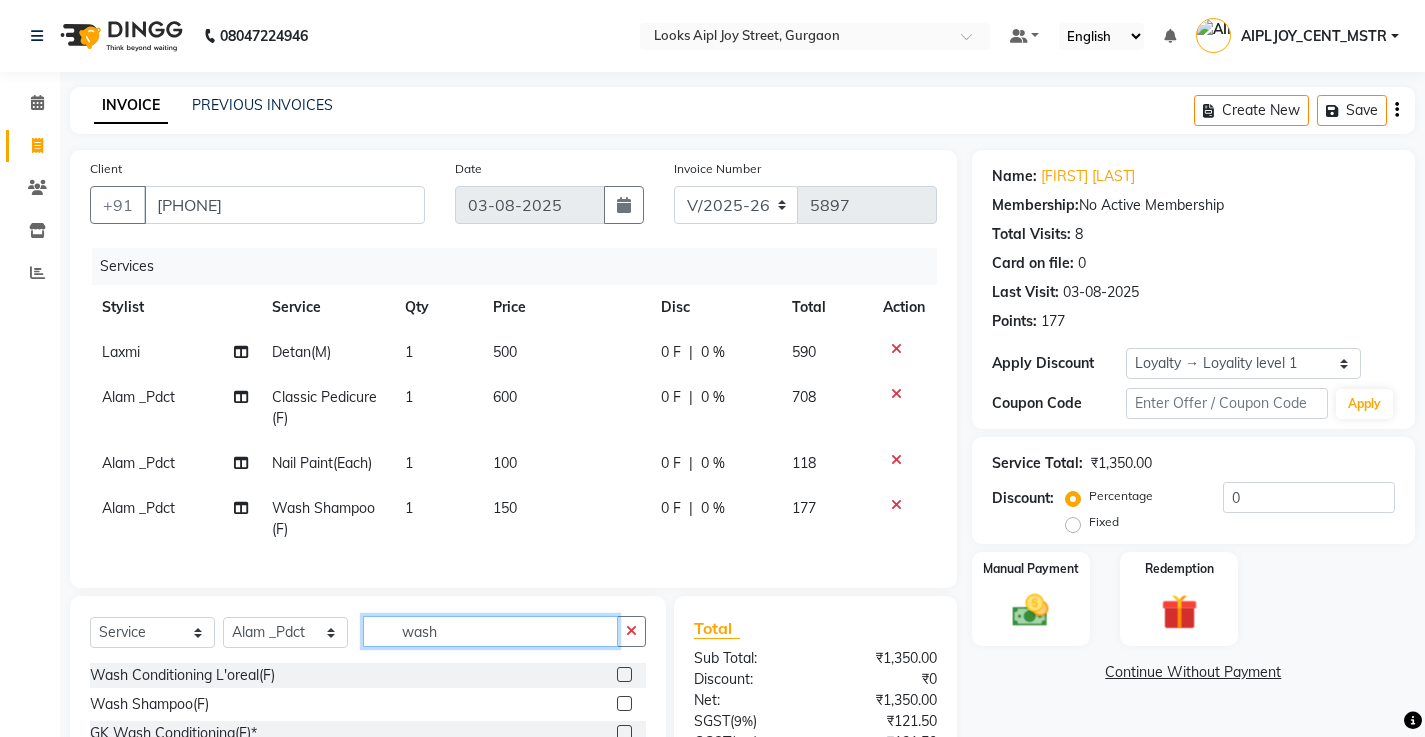 click on "wash" 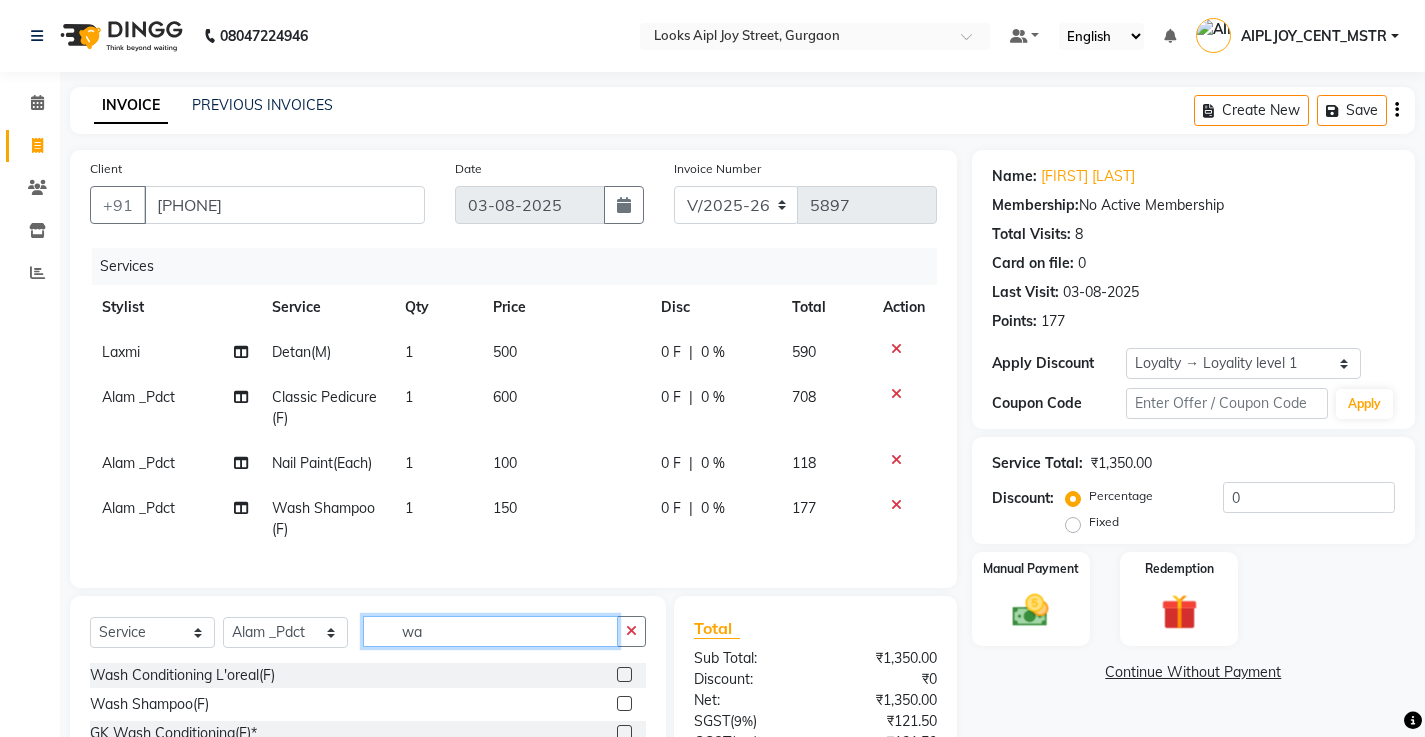 type on "w" 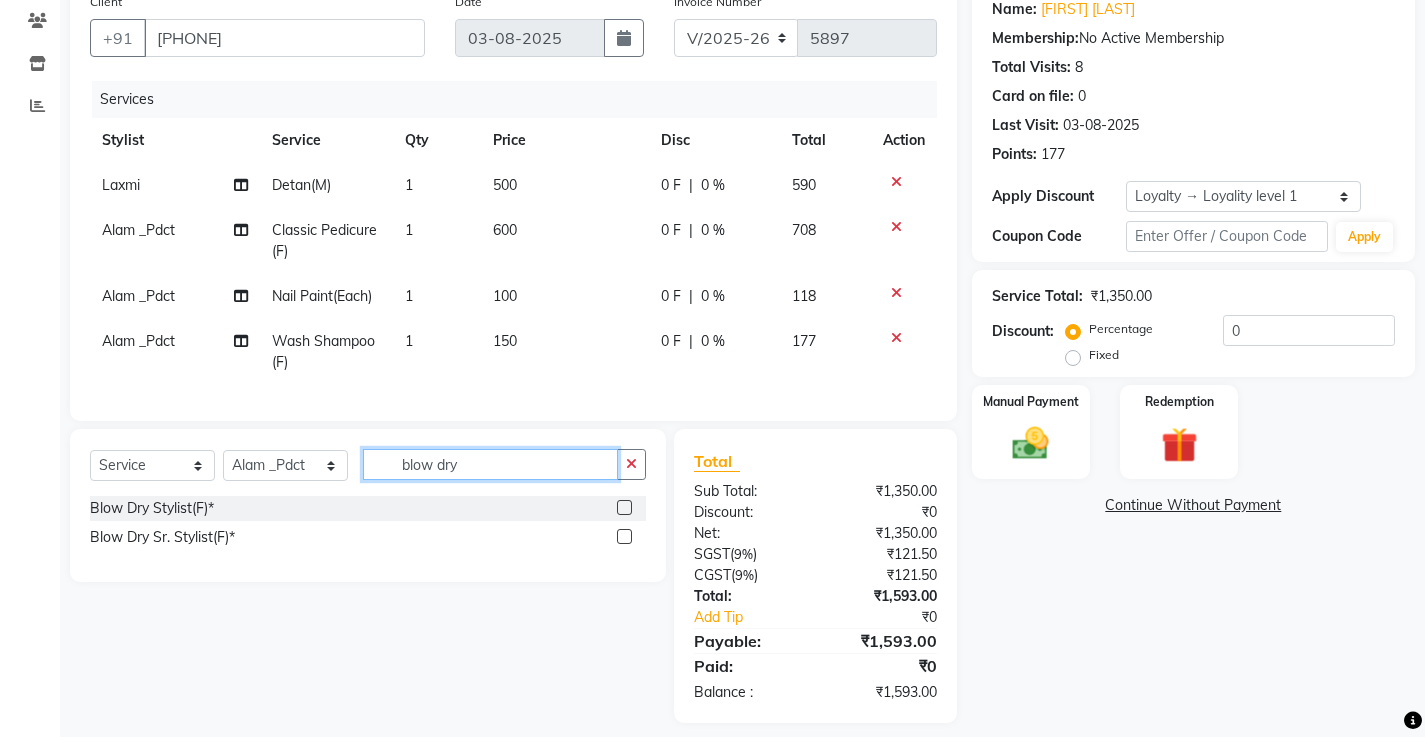 scroll, scrollTop: 182, scrollLeft: 0, axis: vertical 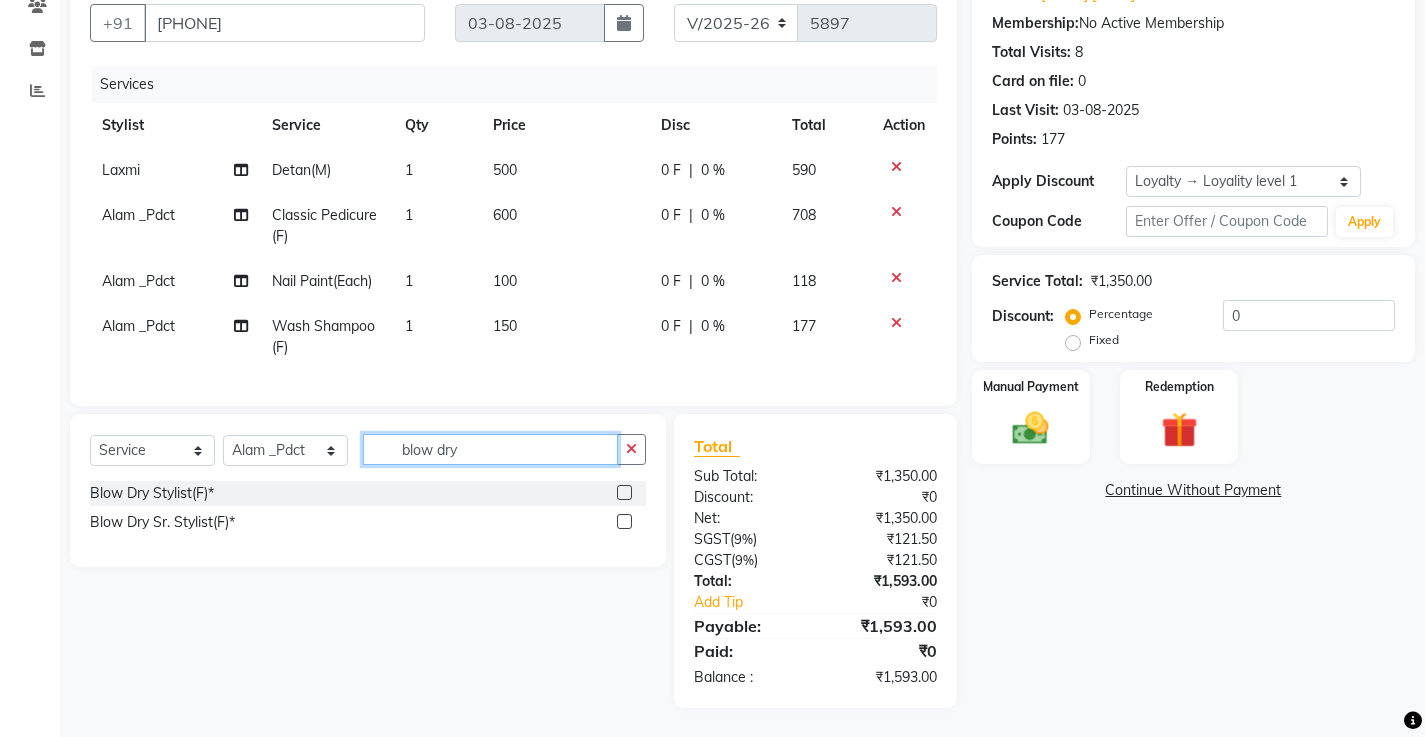 type on "blow dry" 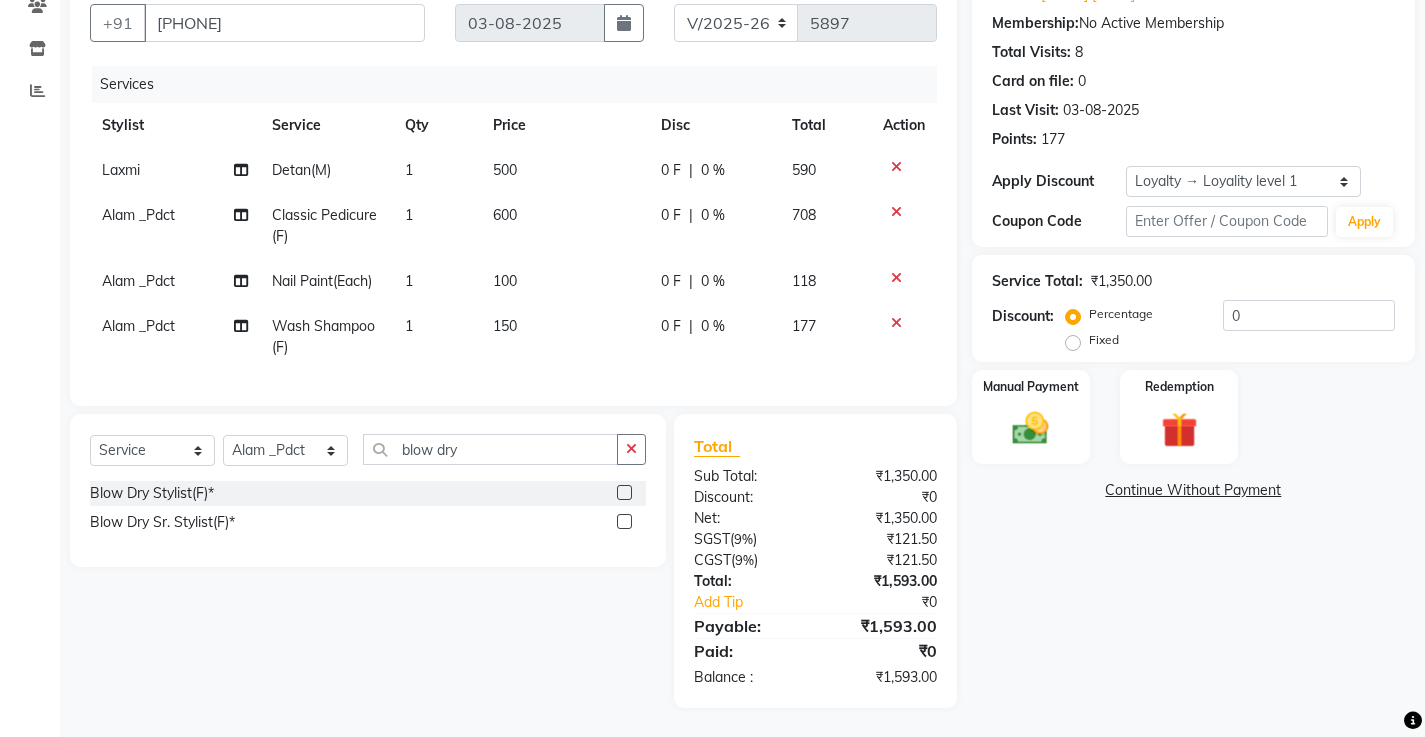 click 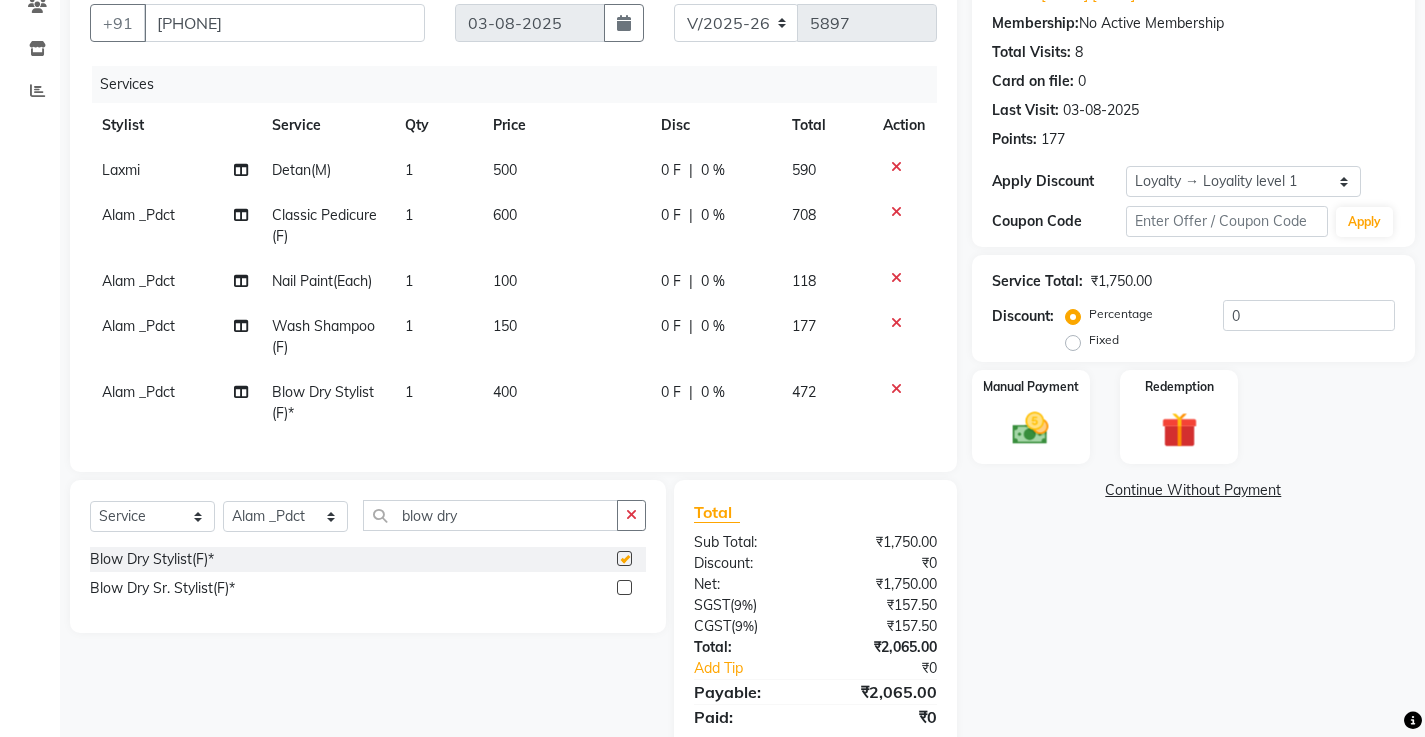 checkbox on "false" 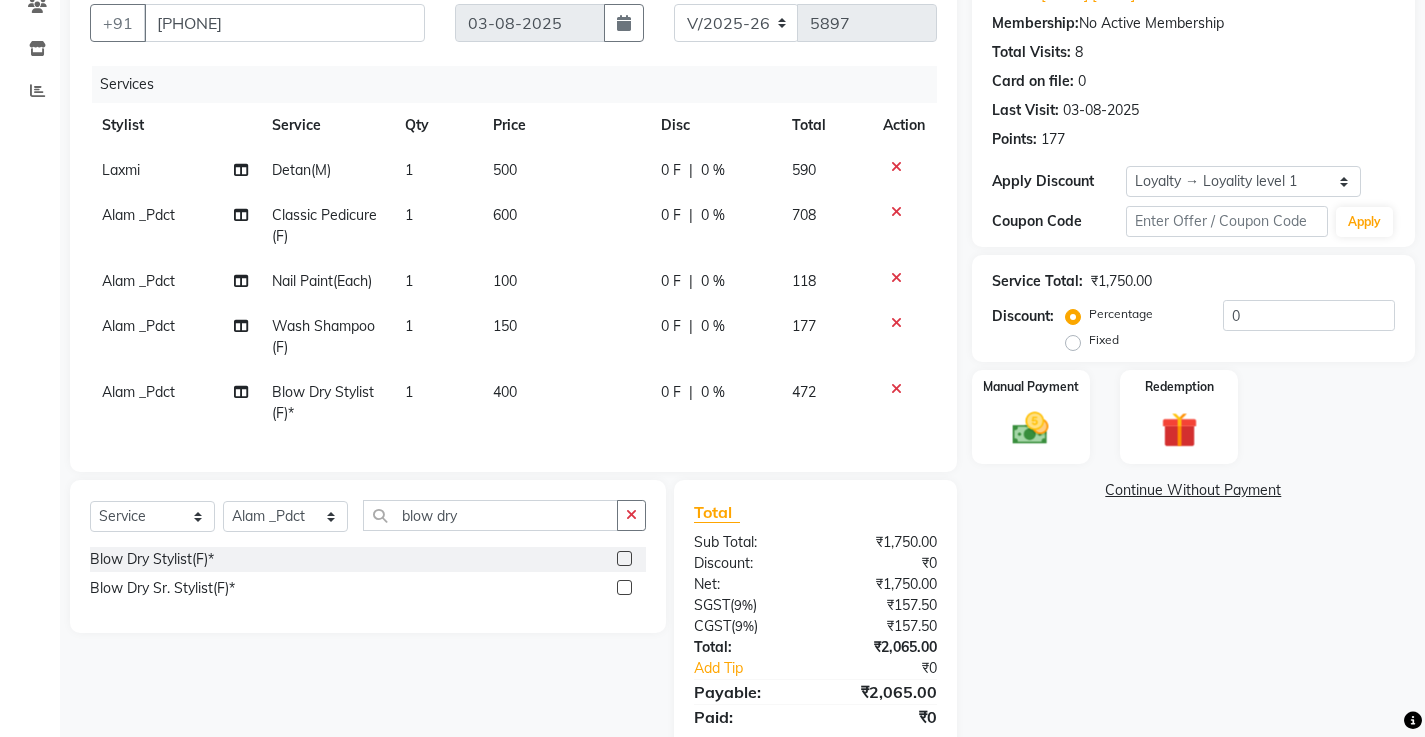 click on "500" 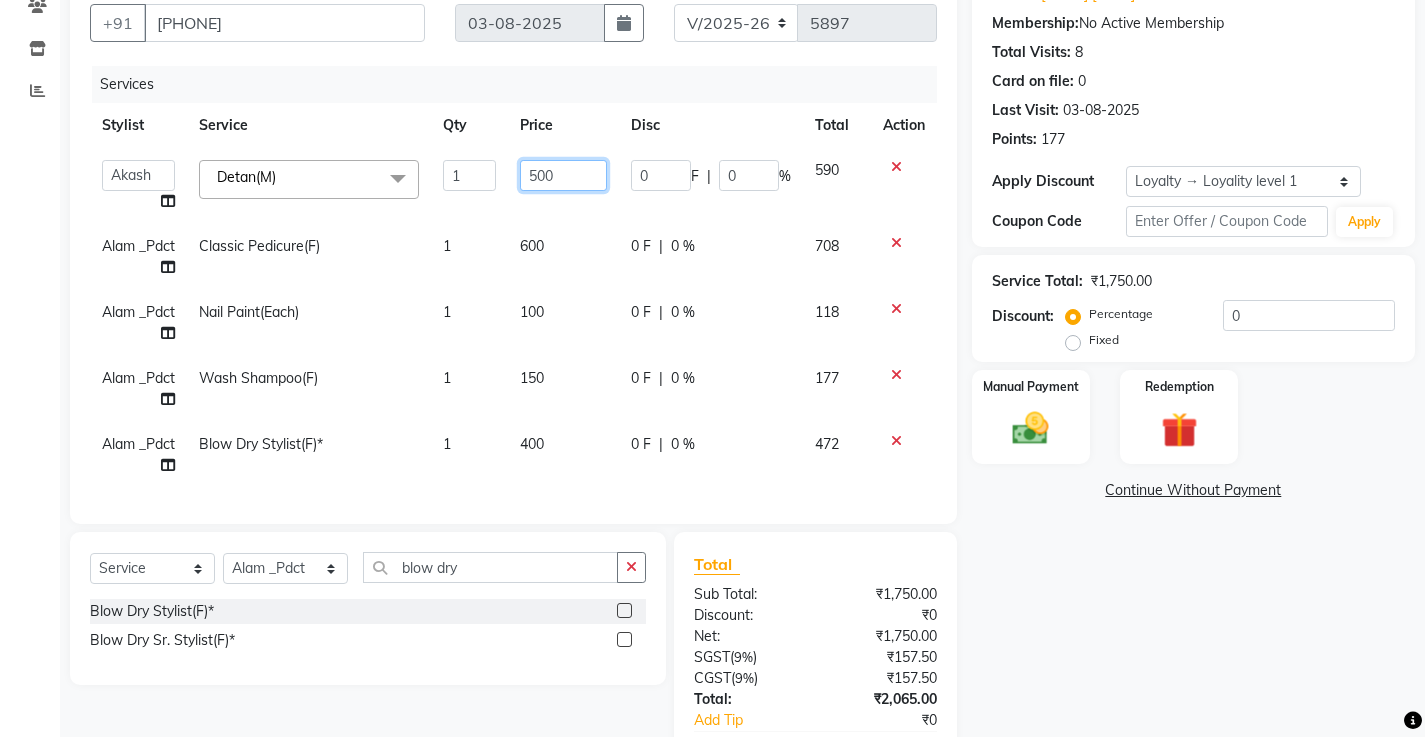 click on "500" 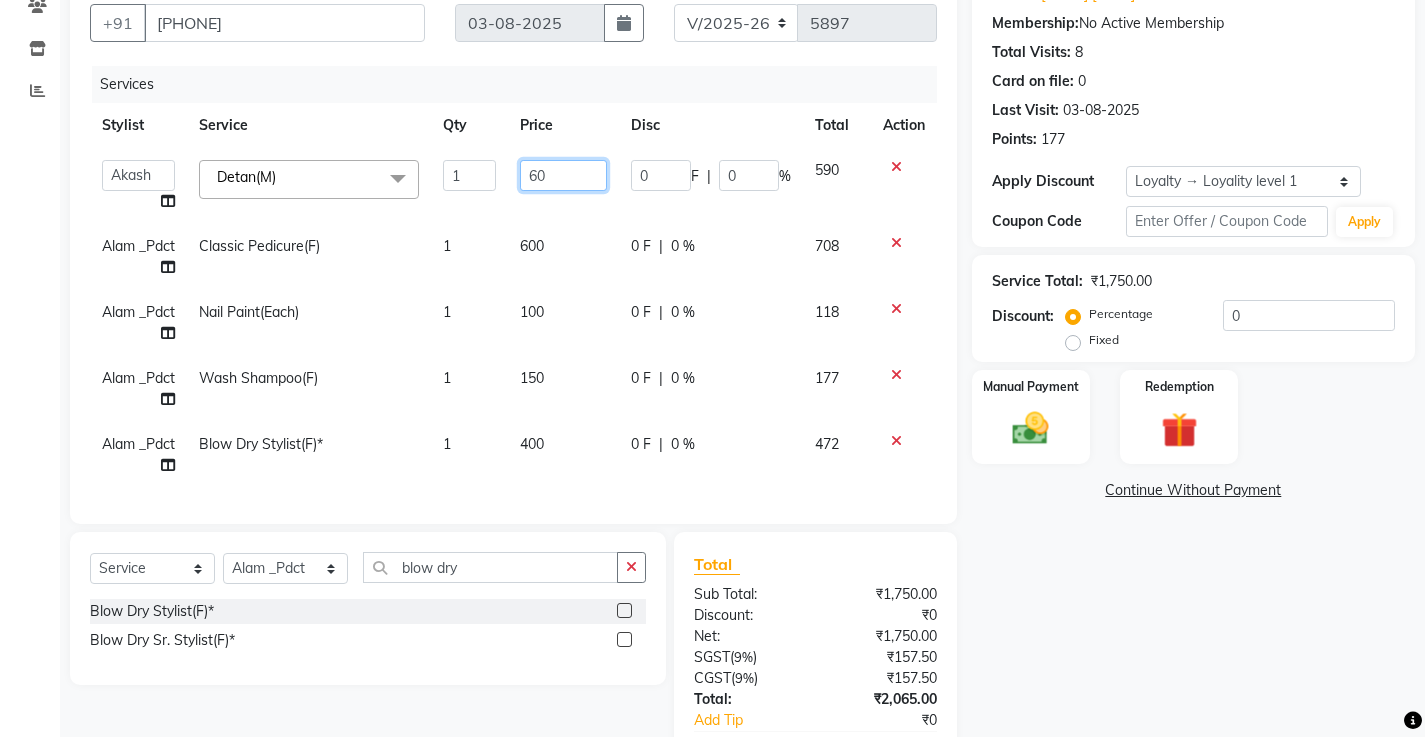 type on "600" 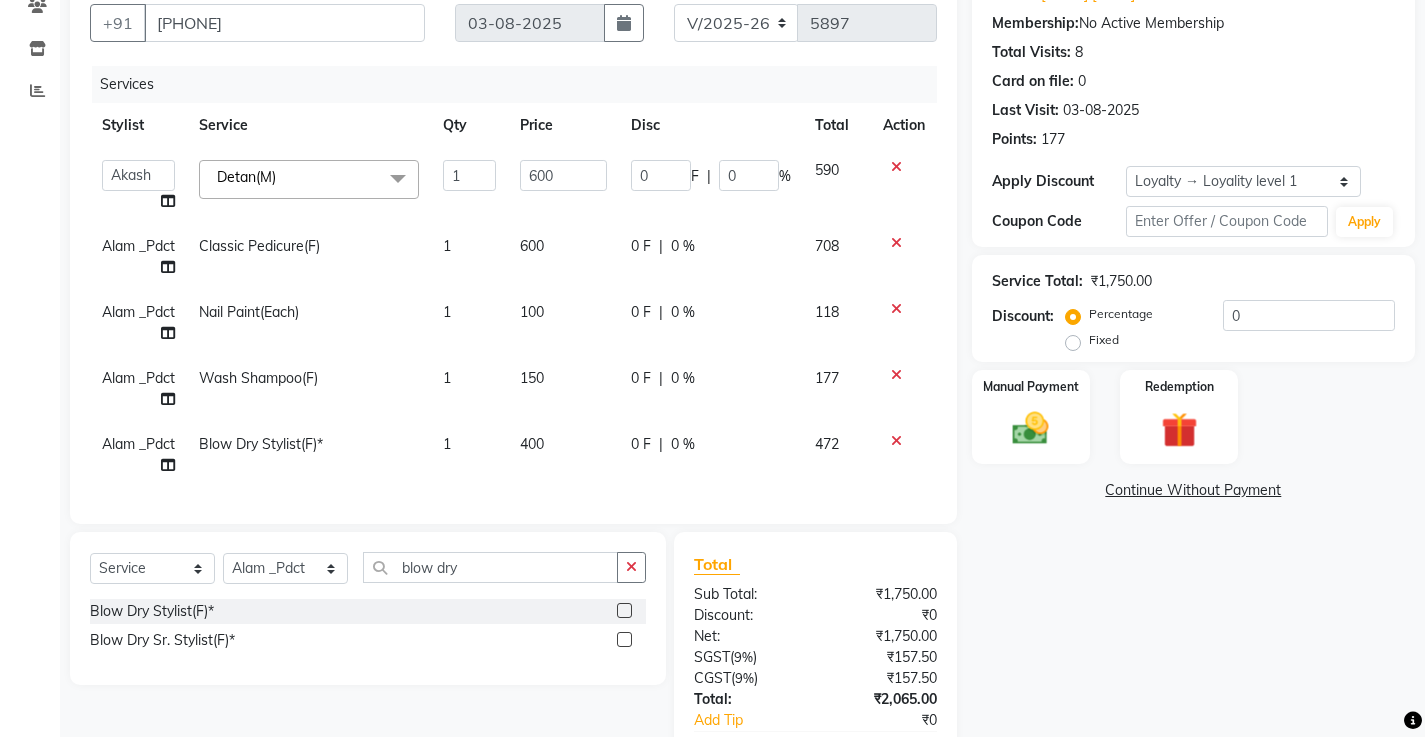 click on "600" 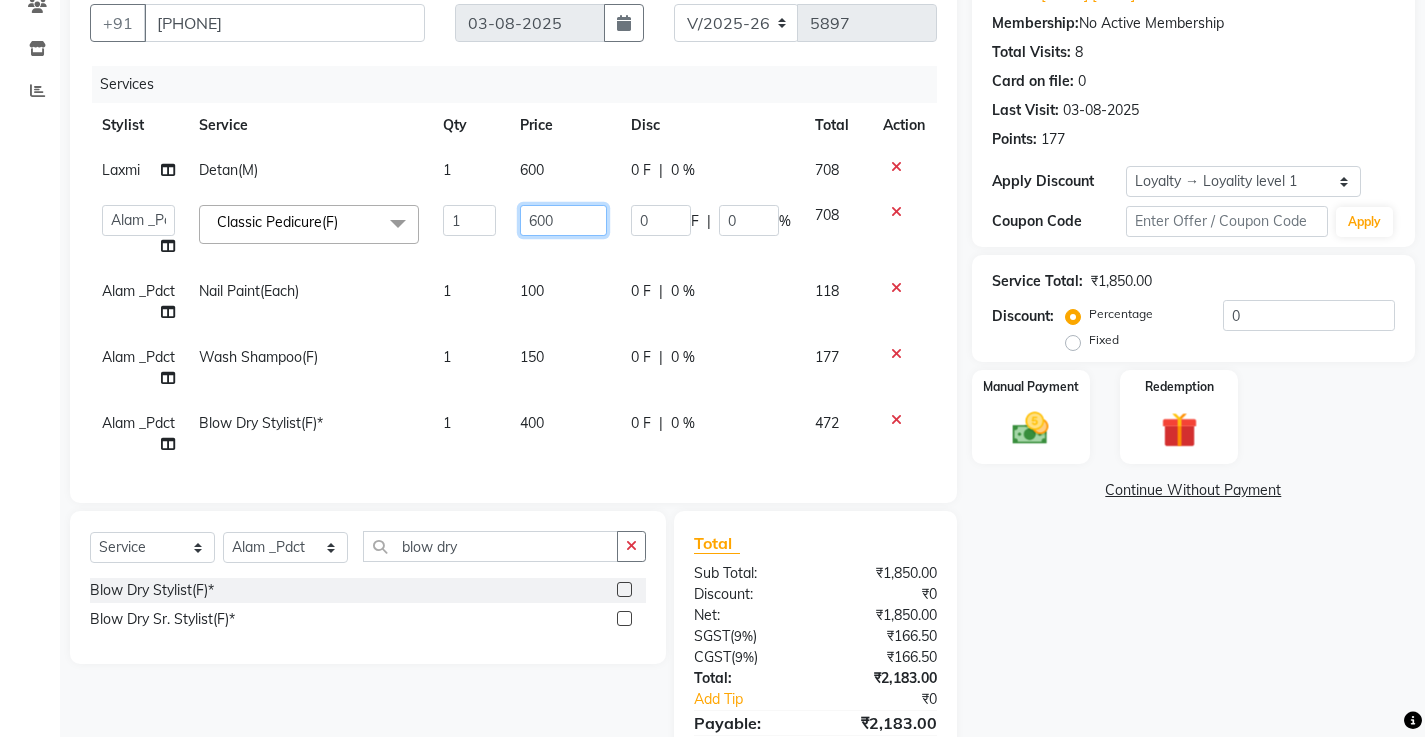 click on "600" 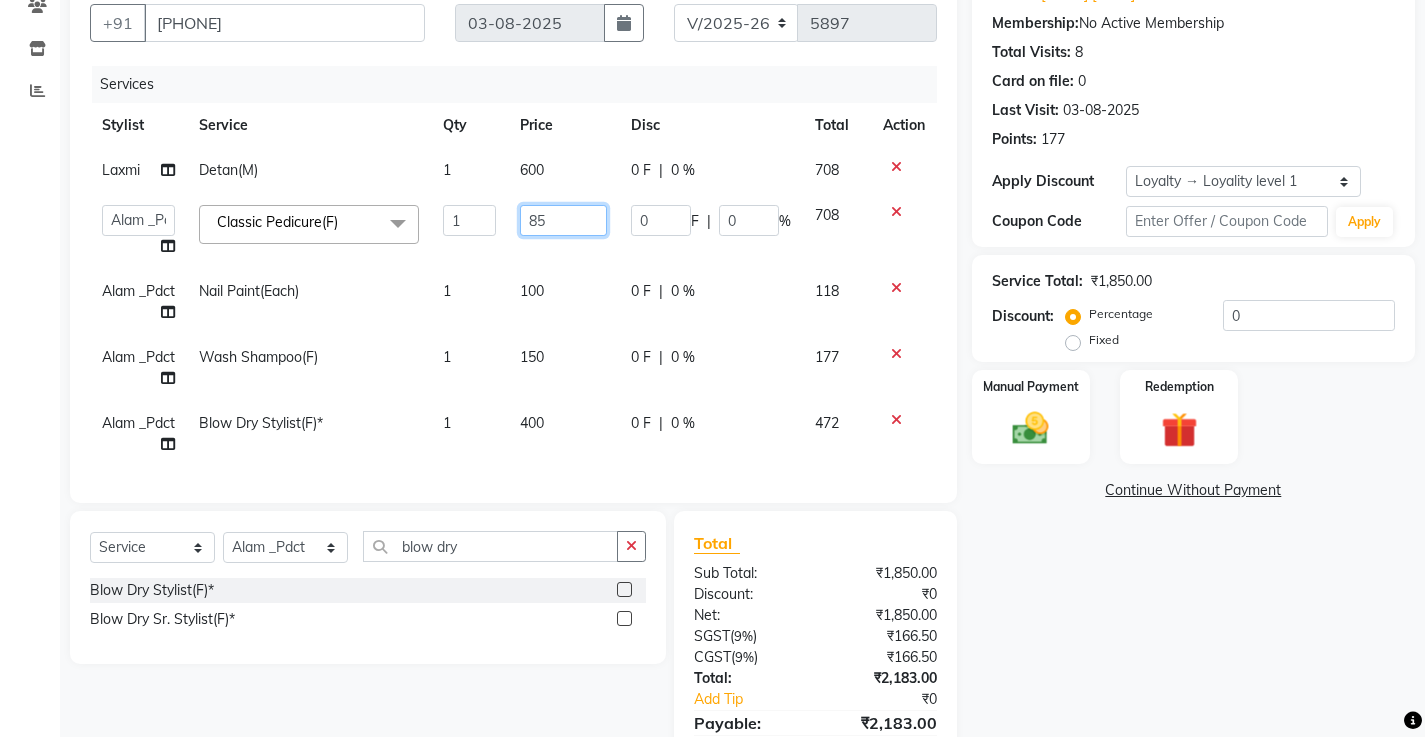 type on "850" 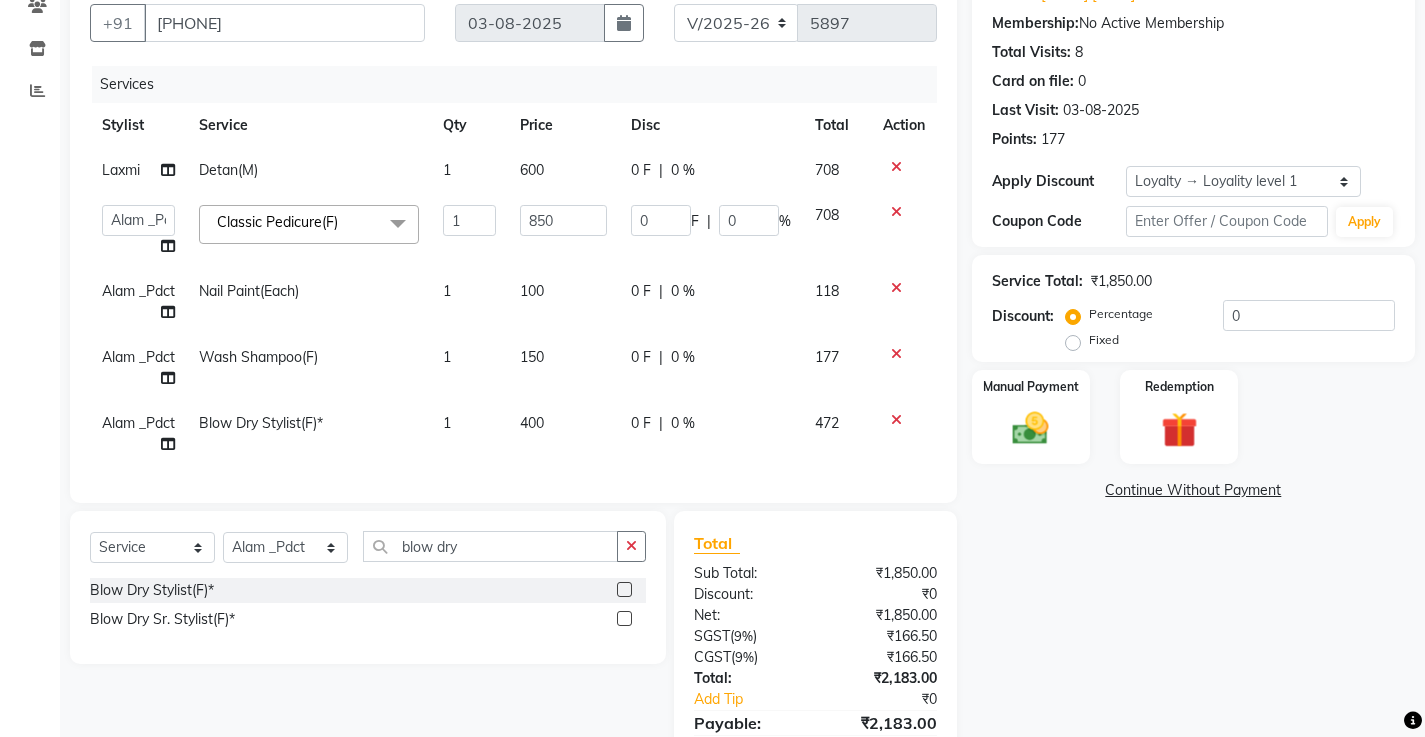 click on "100" 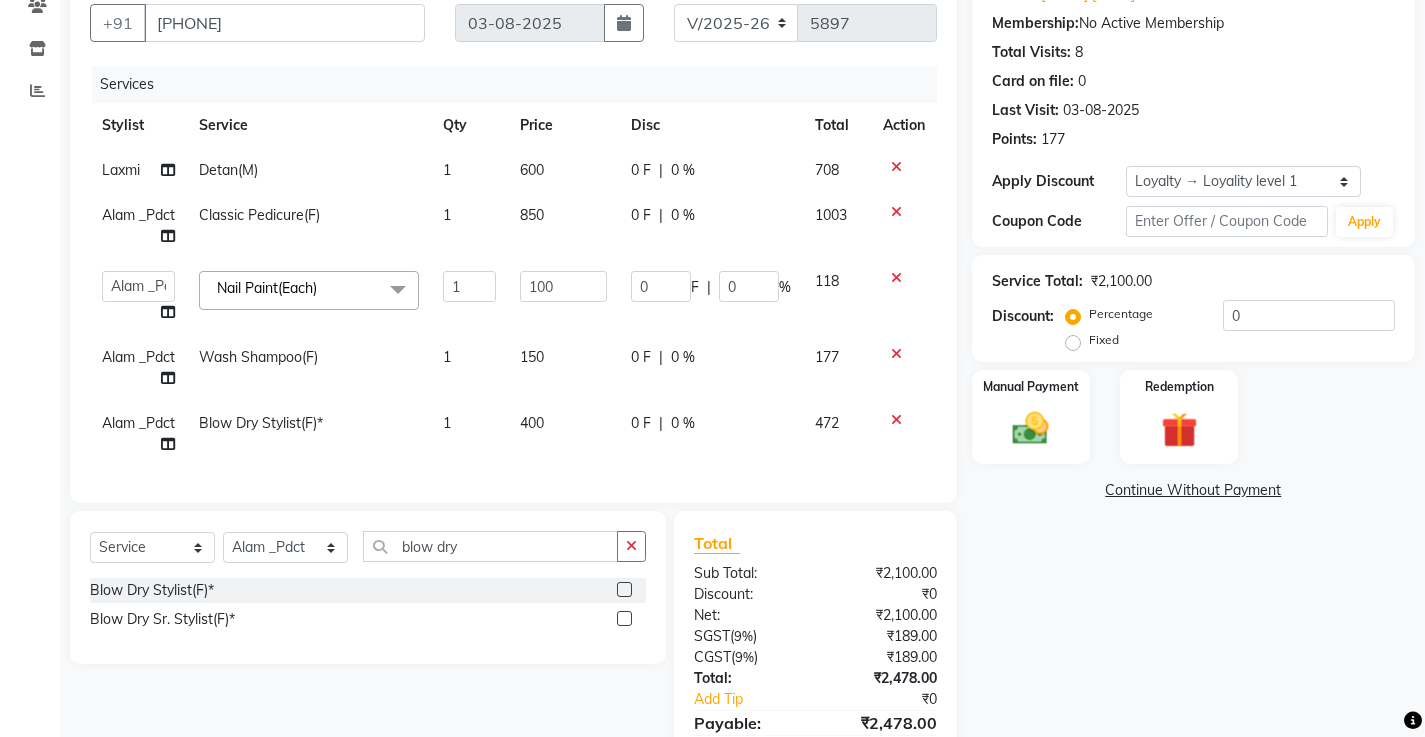 click on "100" 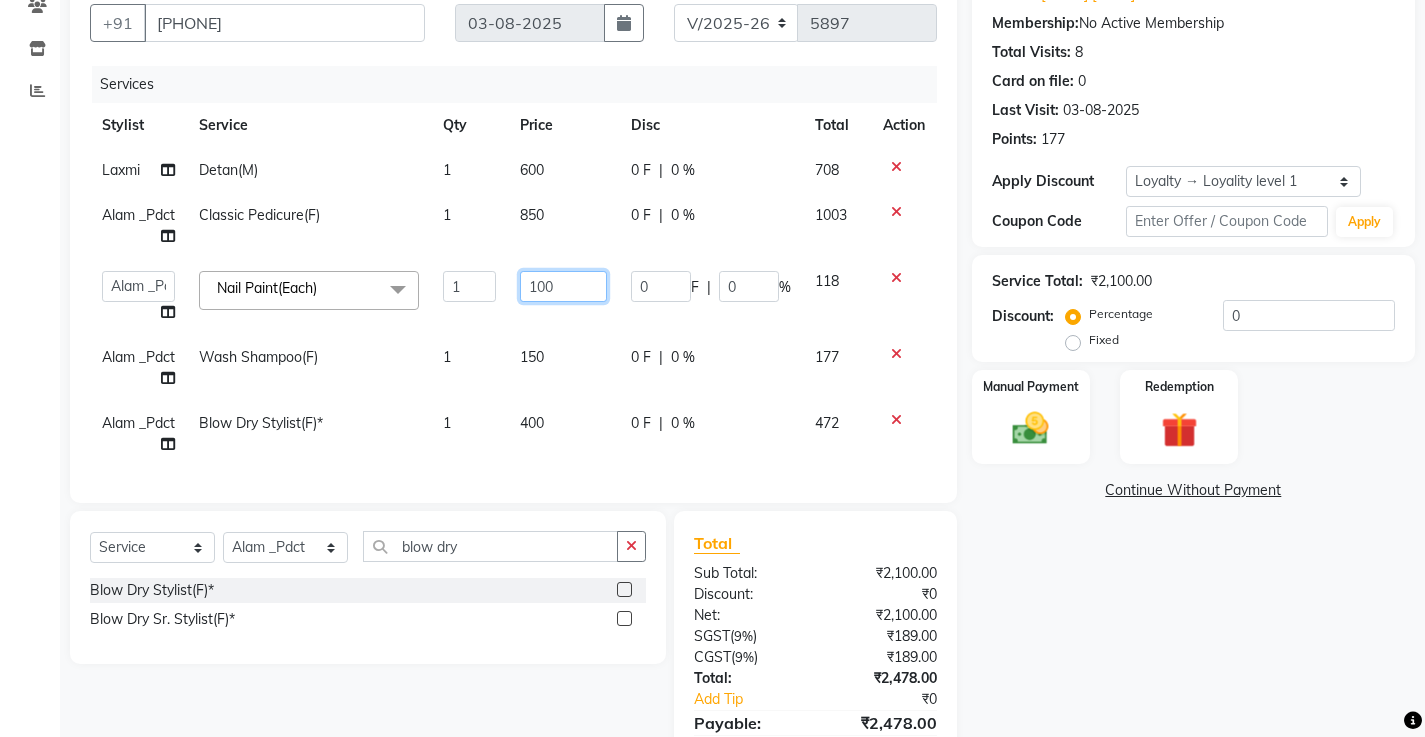 click on "100" 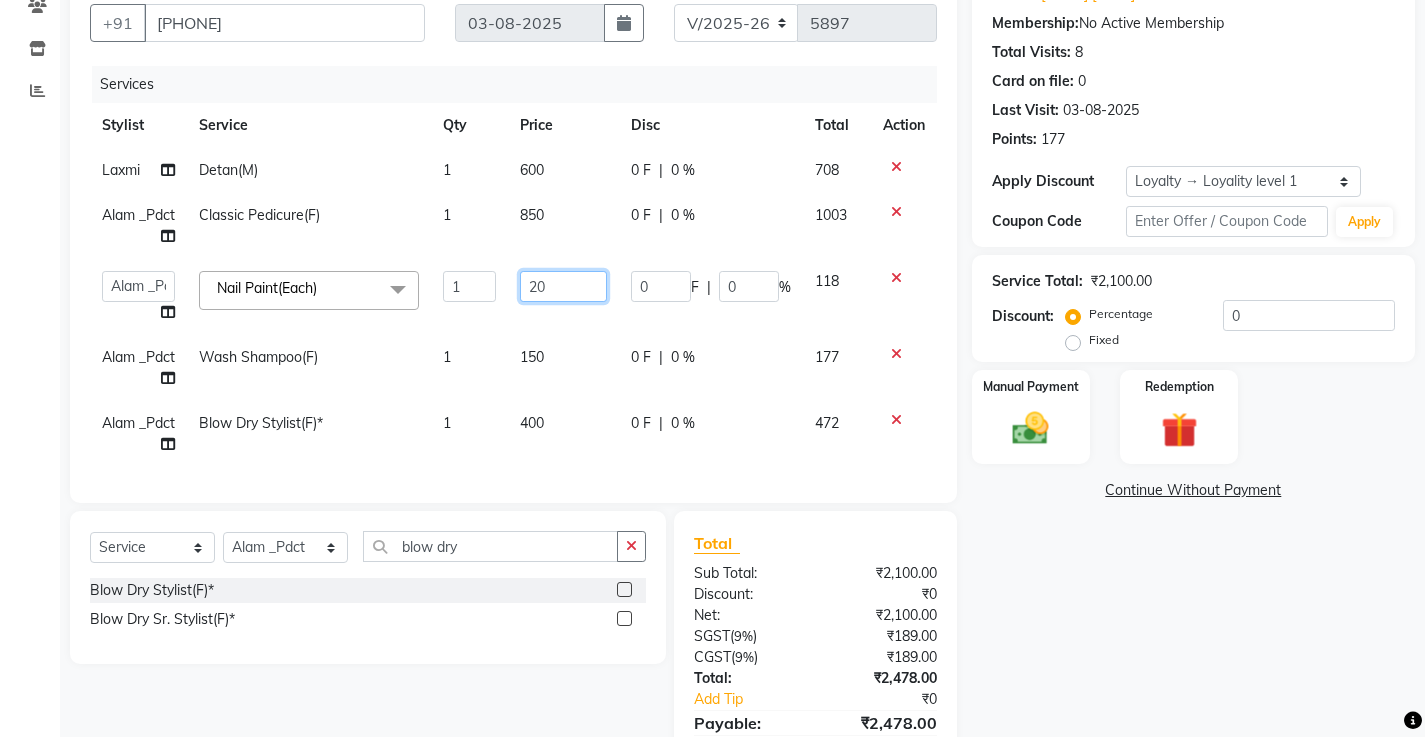 type on "200" 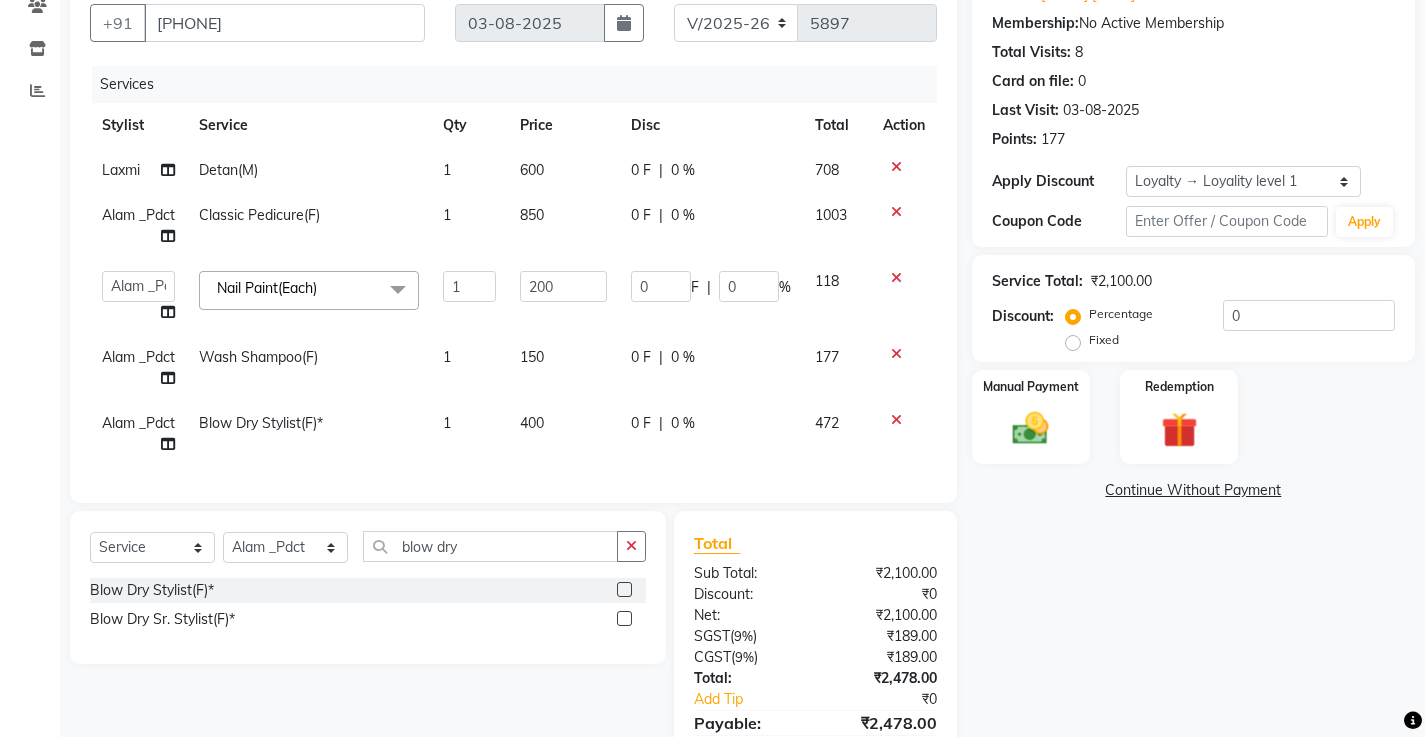 click on "150" 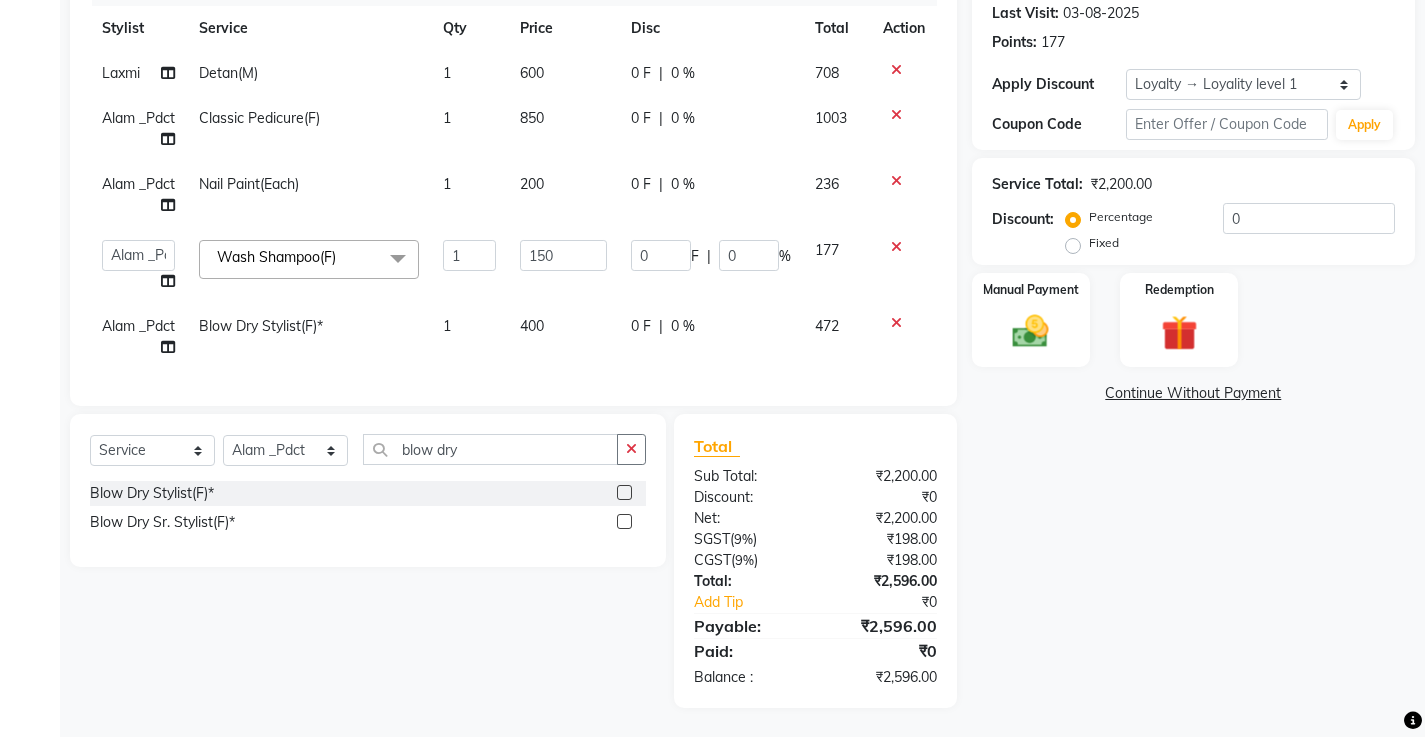 scroll, scrollTop: 279, scrollLeft: 0, axis: vertical 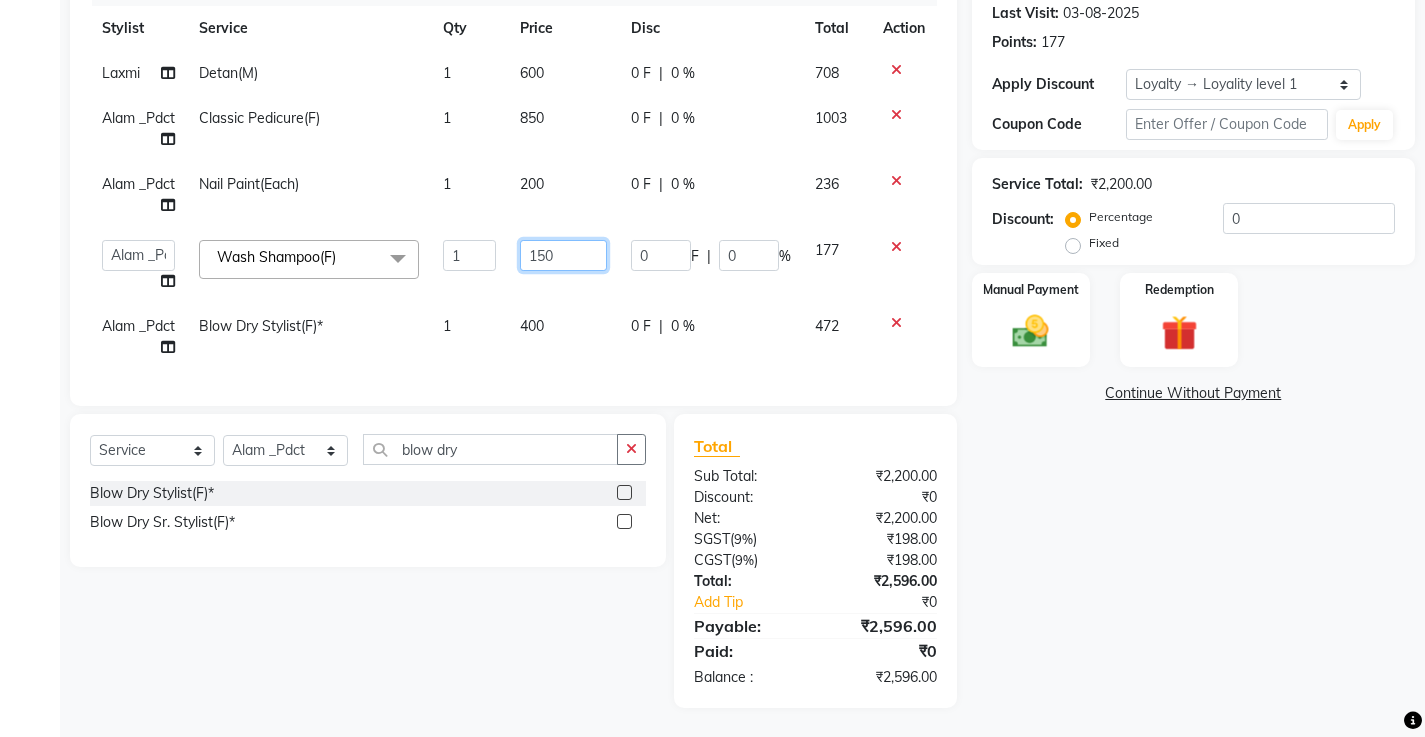 click on "150" 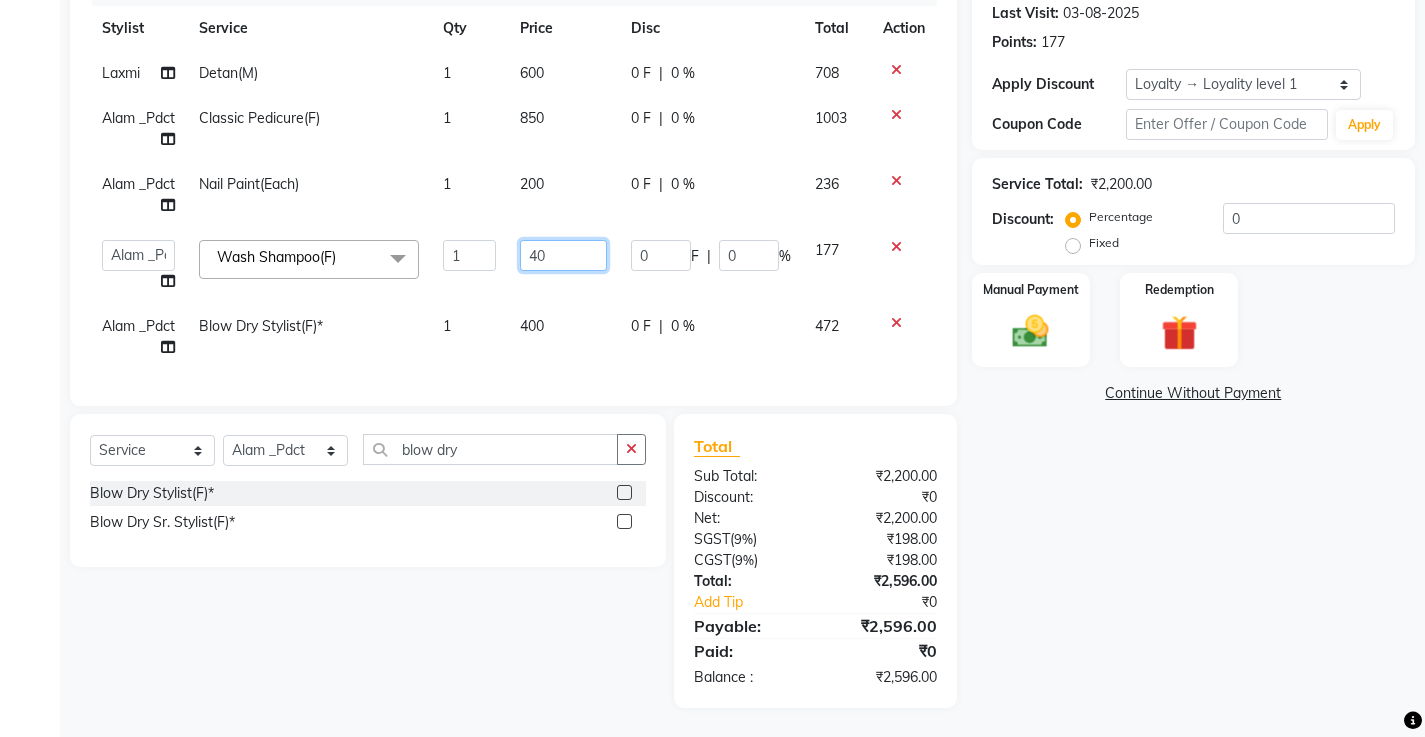 type on "400" 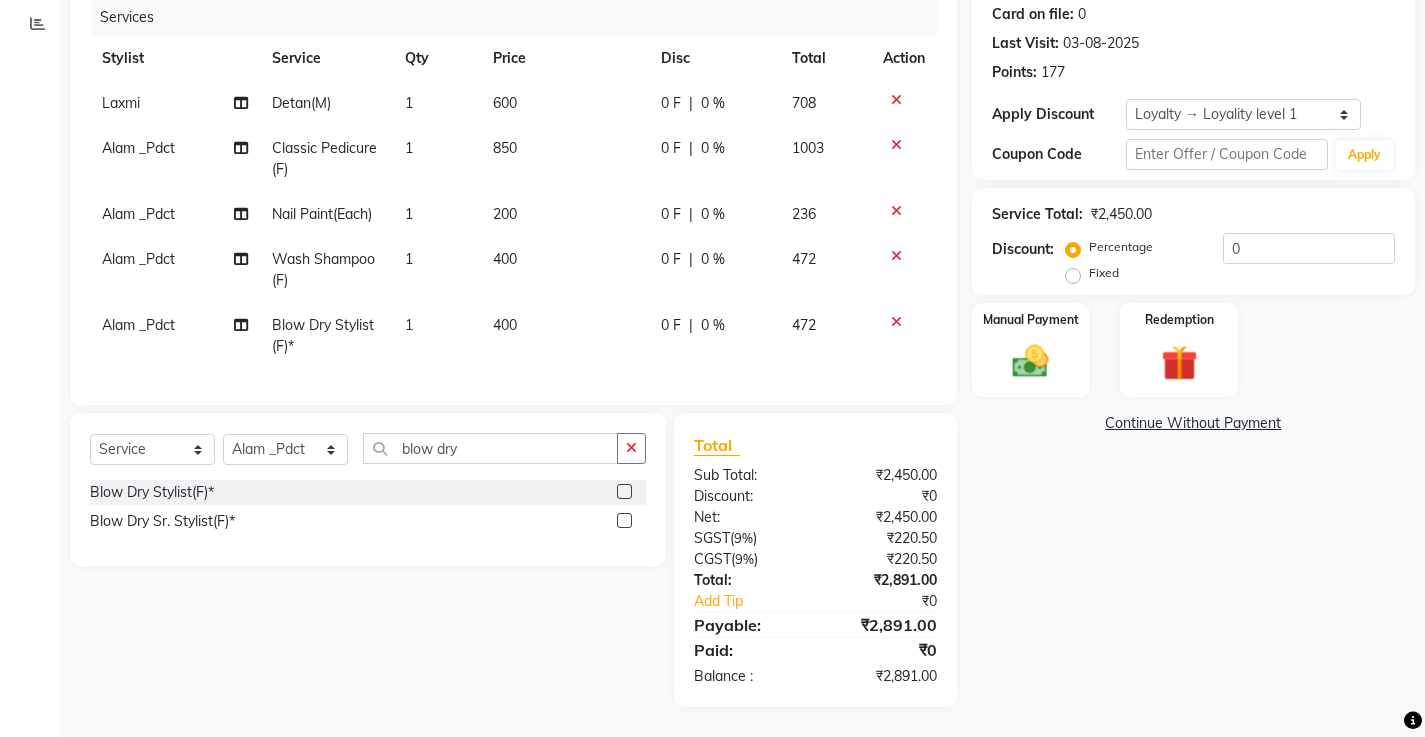 click on "Services Stylist Service Qty Price Disc Total Action [LAST] Detan(M) 1 600 0 F | 0 % 708 [NAME] Classic Pedicure(F) 1 850 0 F | 0 % 1003 [NAME] Nail Paint(Each) 1 200 0 F | 0 % 236 [NAME] Wash Shampoo(F) 1 400 0 F | 0 % 472 [NAME] Blow Dry Stylist(F)* 1 400 0 F | 0 % 472" 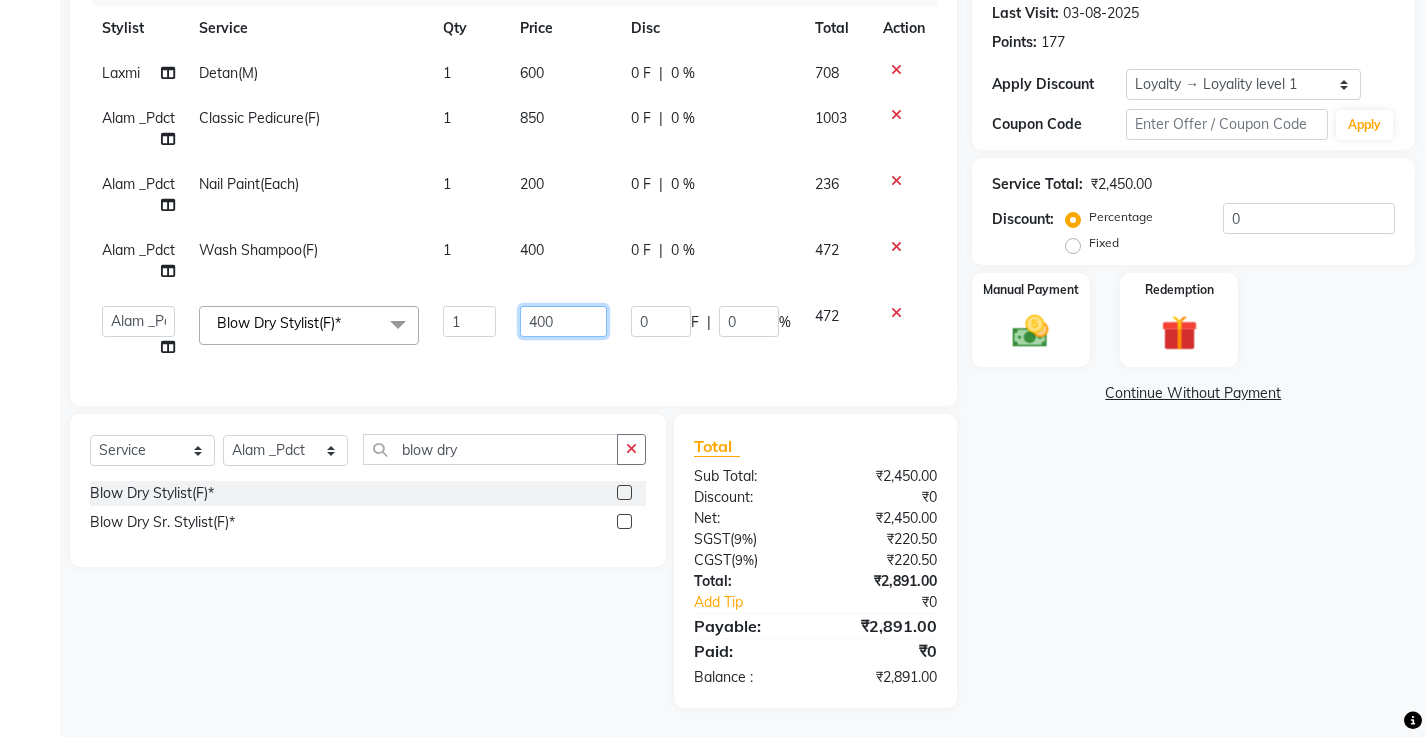 click on "400" 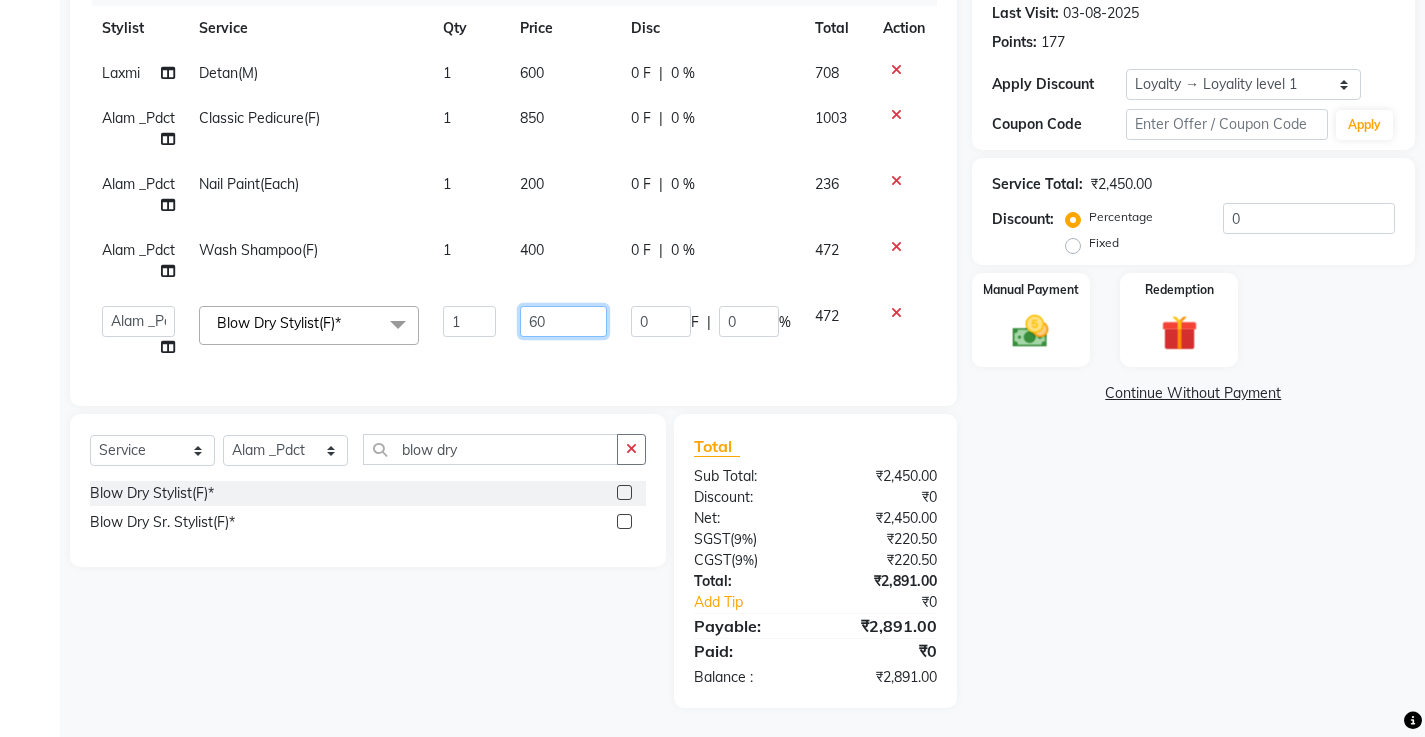 type on "600" 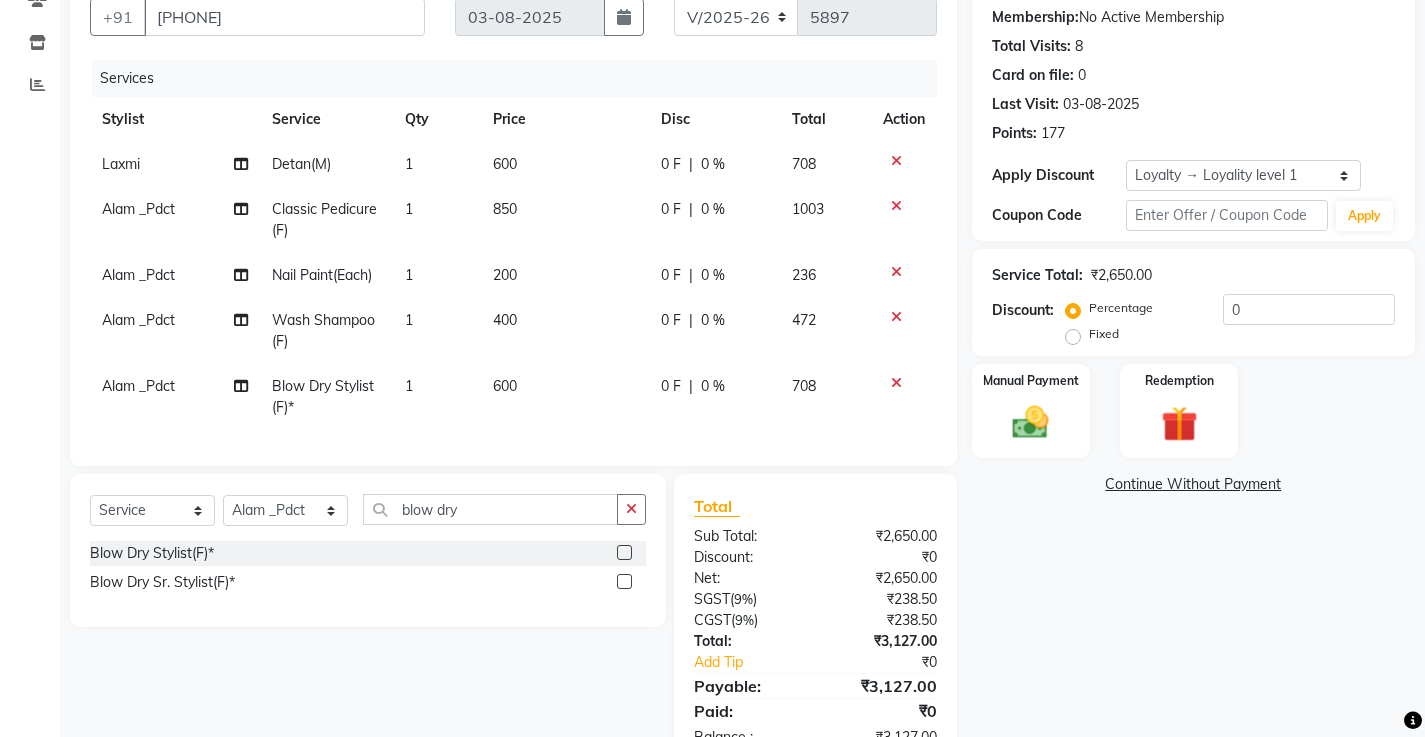 scroll, scrollTop: 185, scrollLeft: 0, axis: vertical 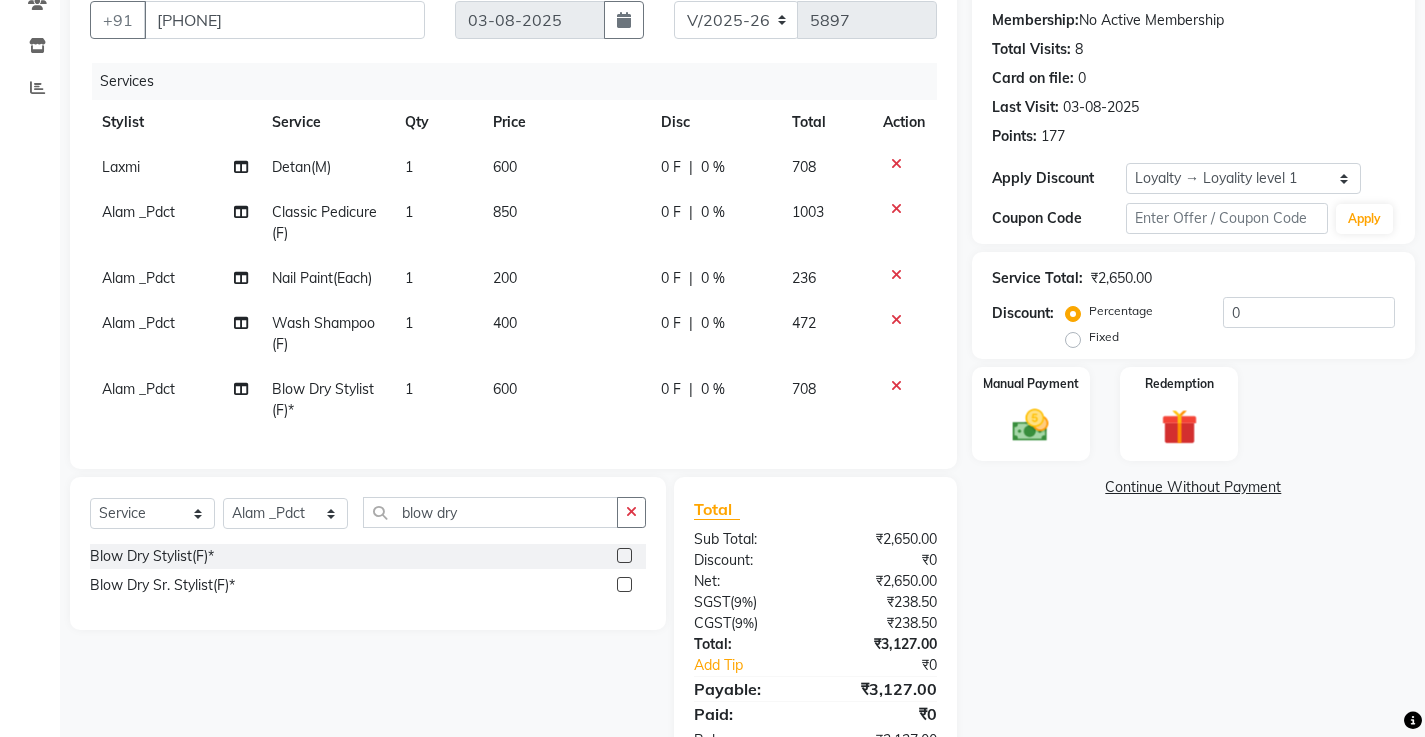 click on "200" 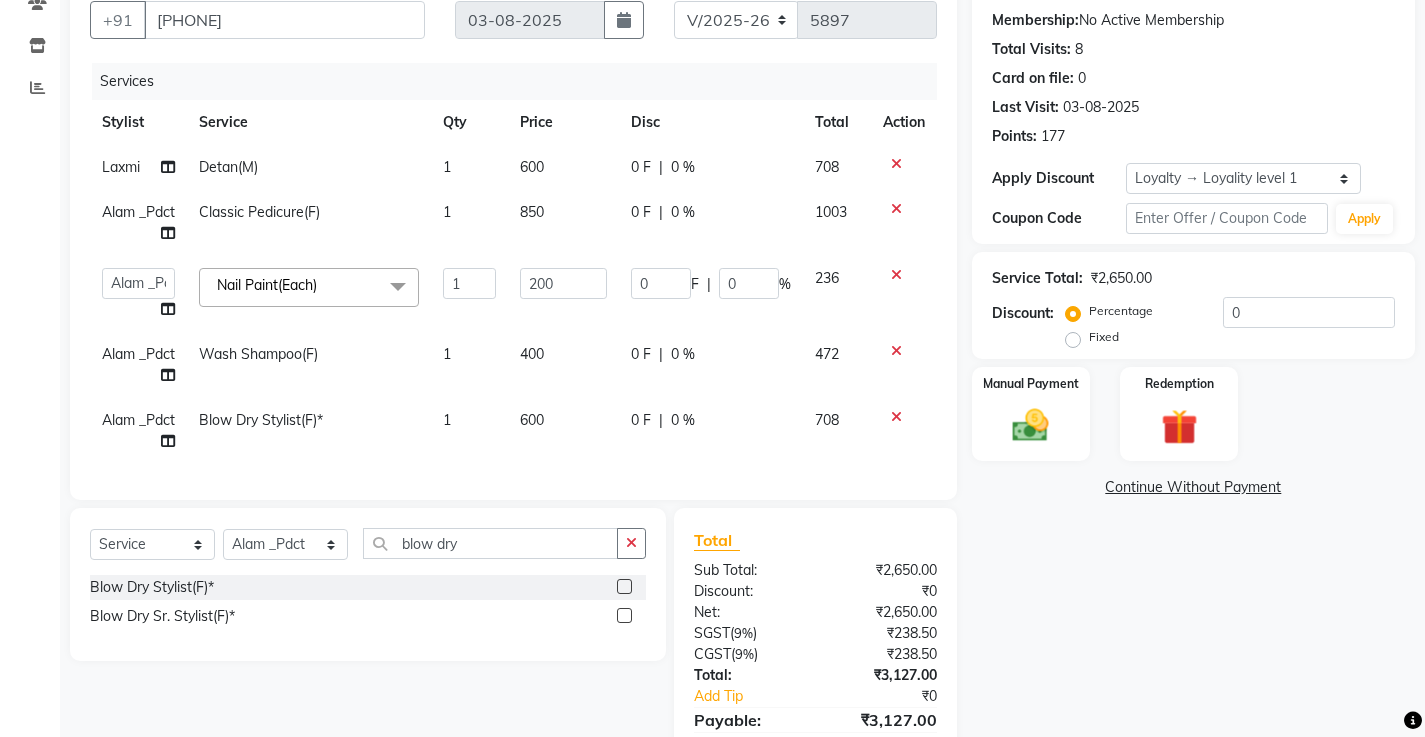 click on "Detan(M)" 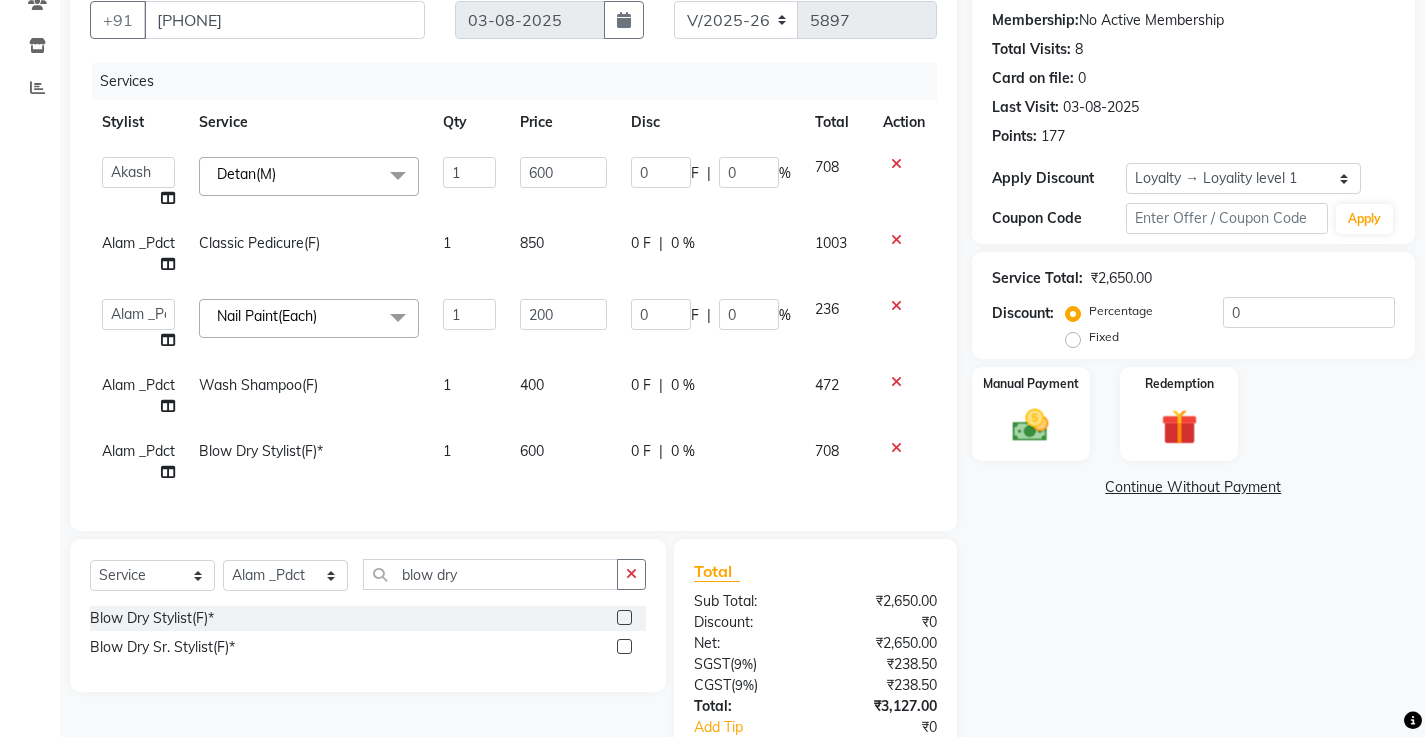 click 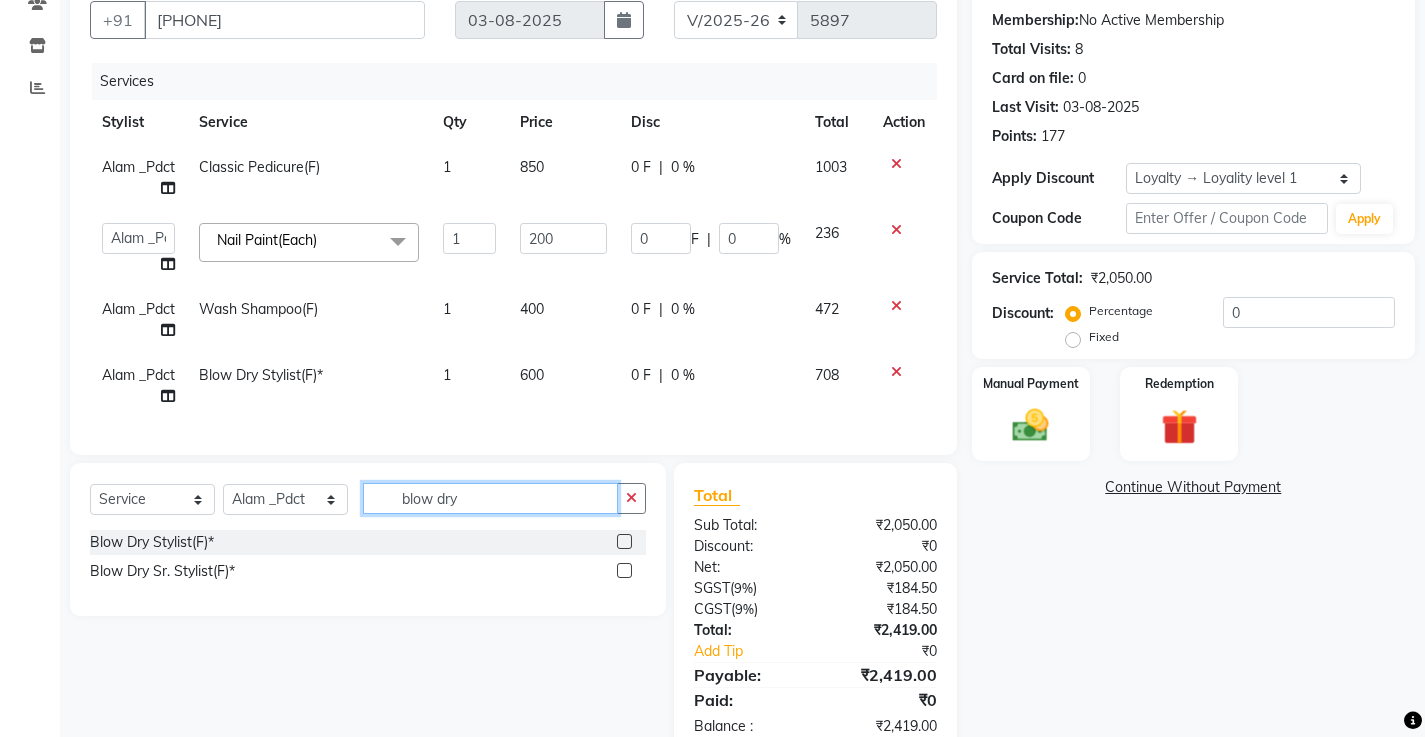 click on "blow dry" 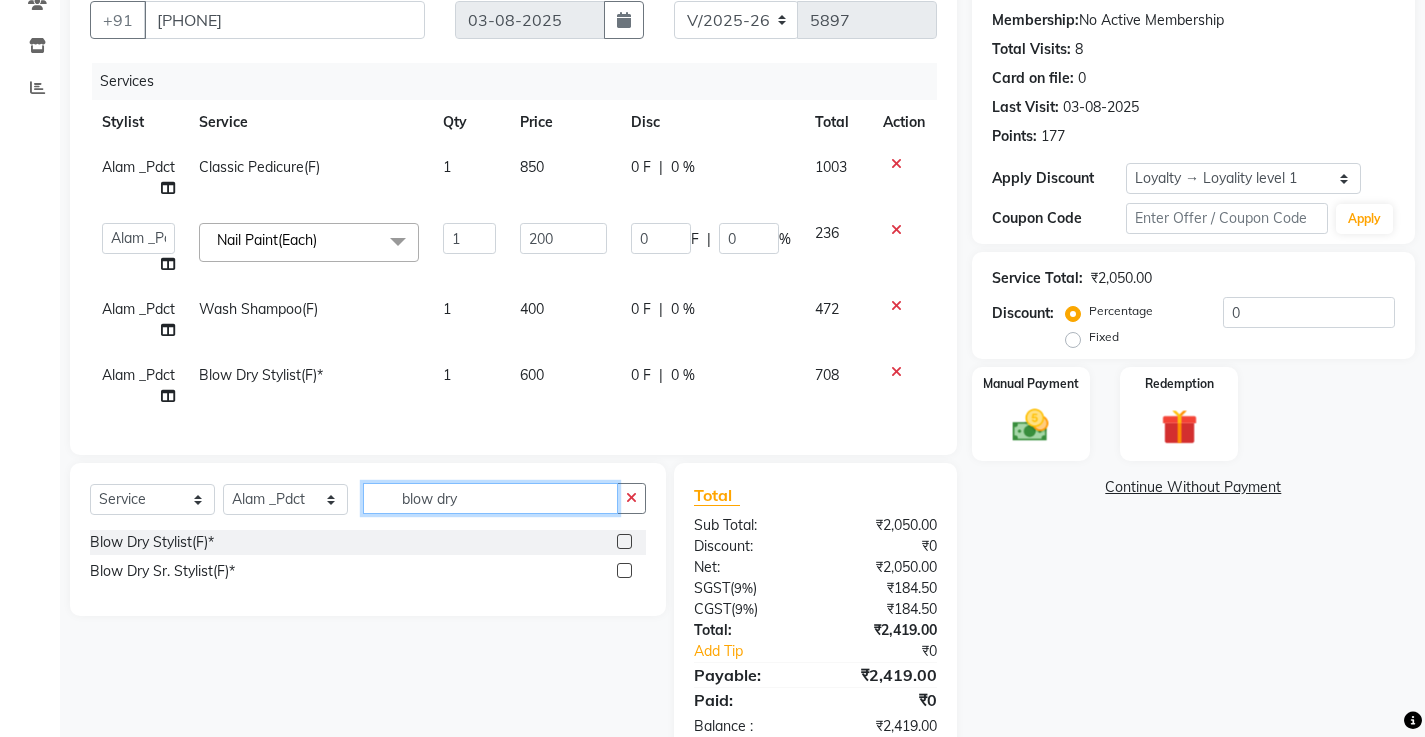 click on "blow dry" 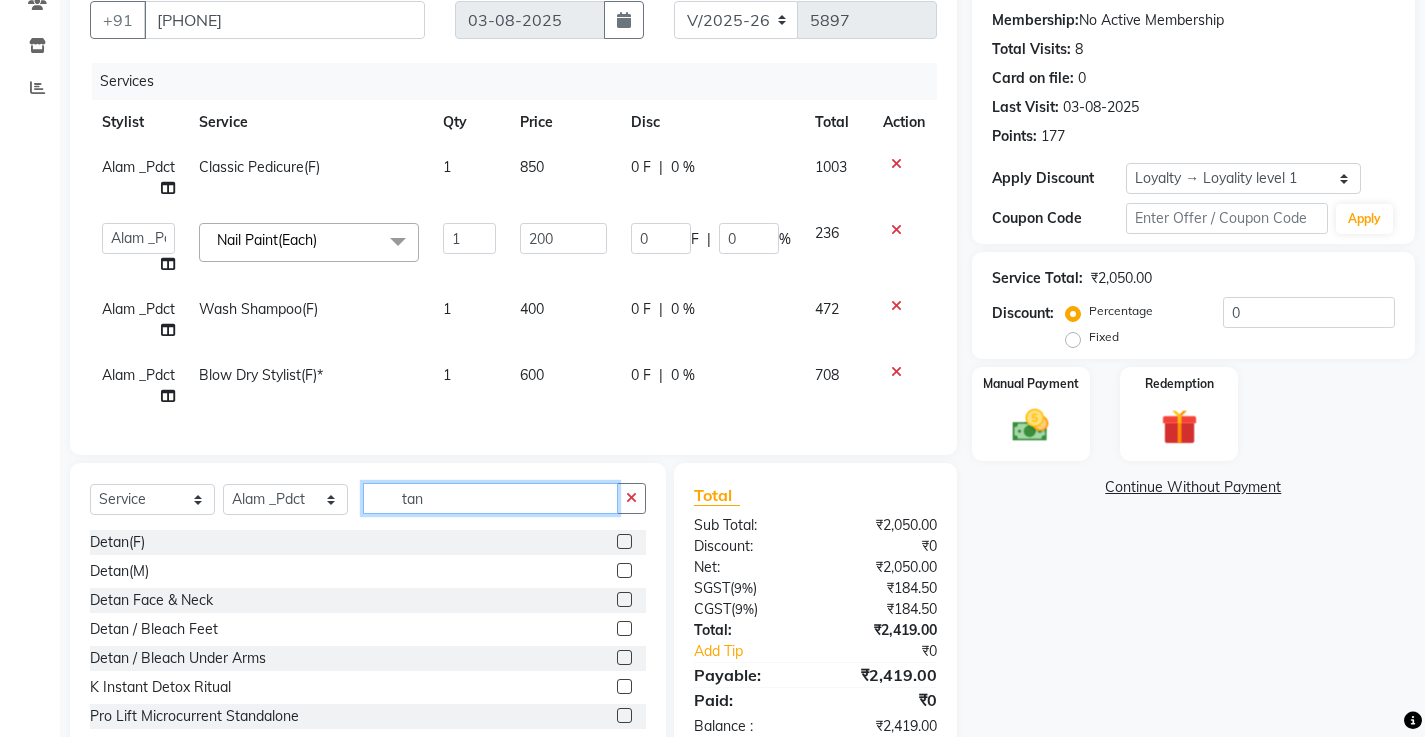 type on "tan" 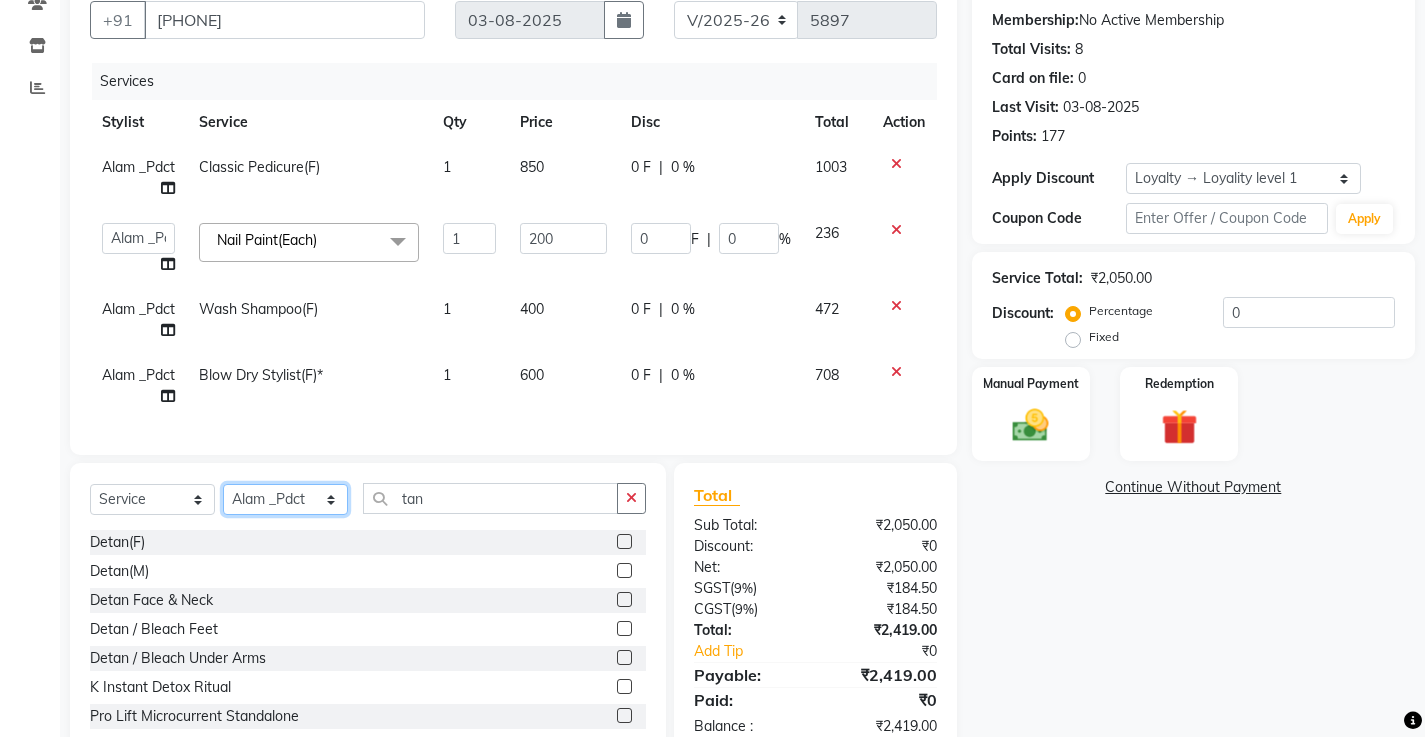 select on "[NUMBER]" 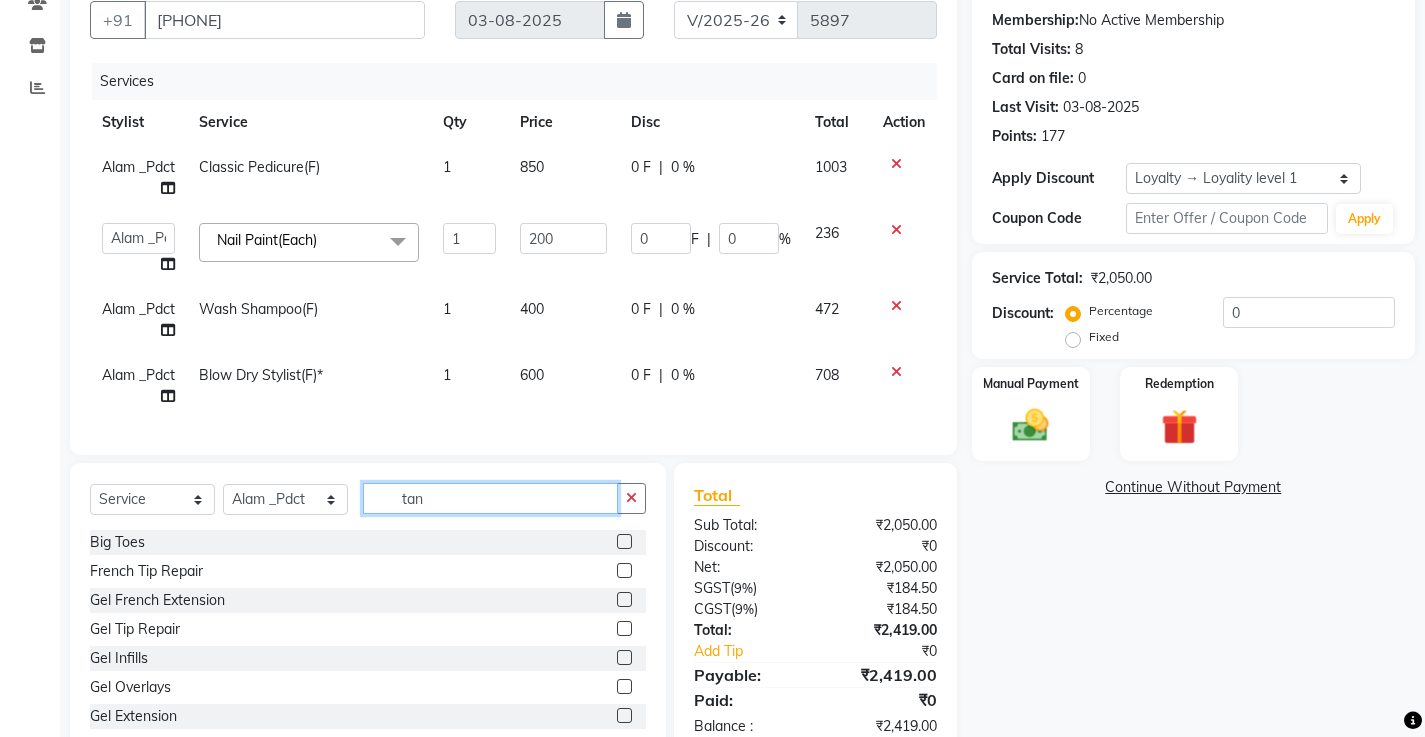 click on "tan" 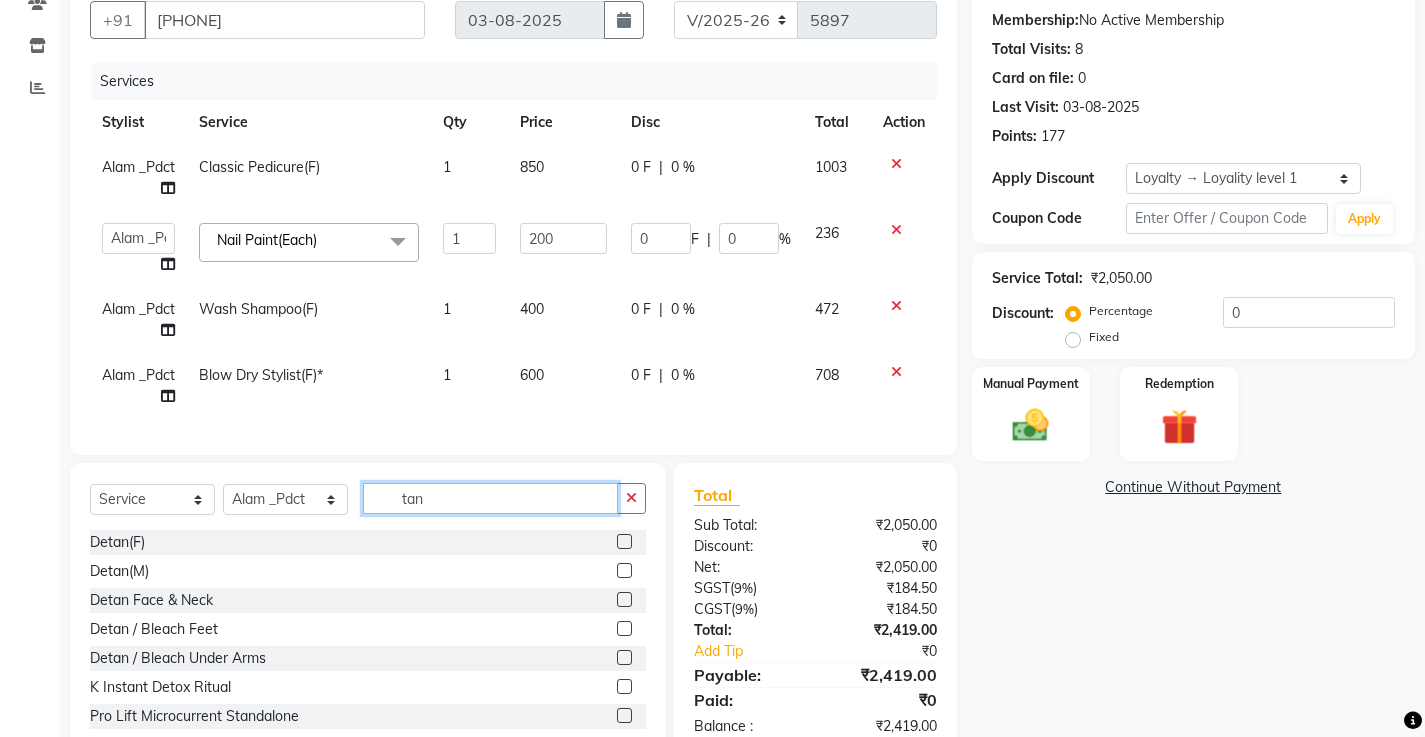 type on "tan" 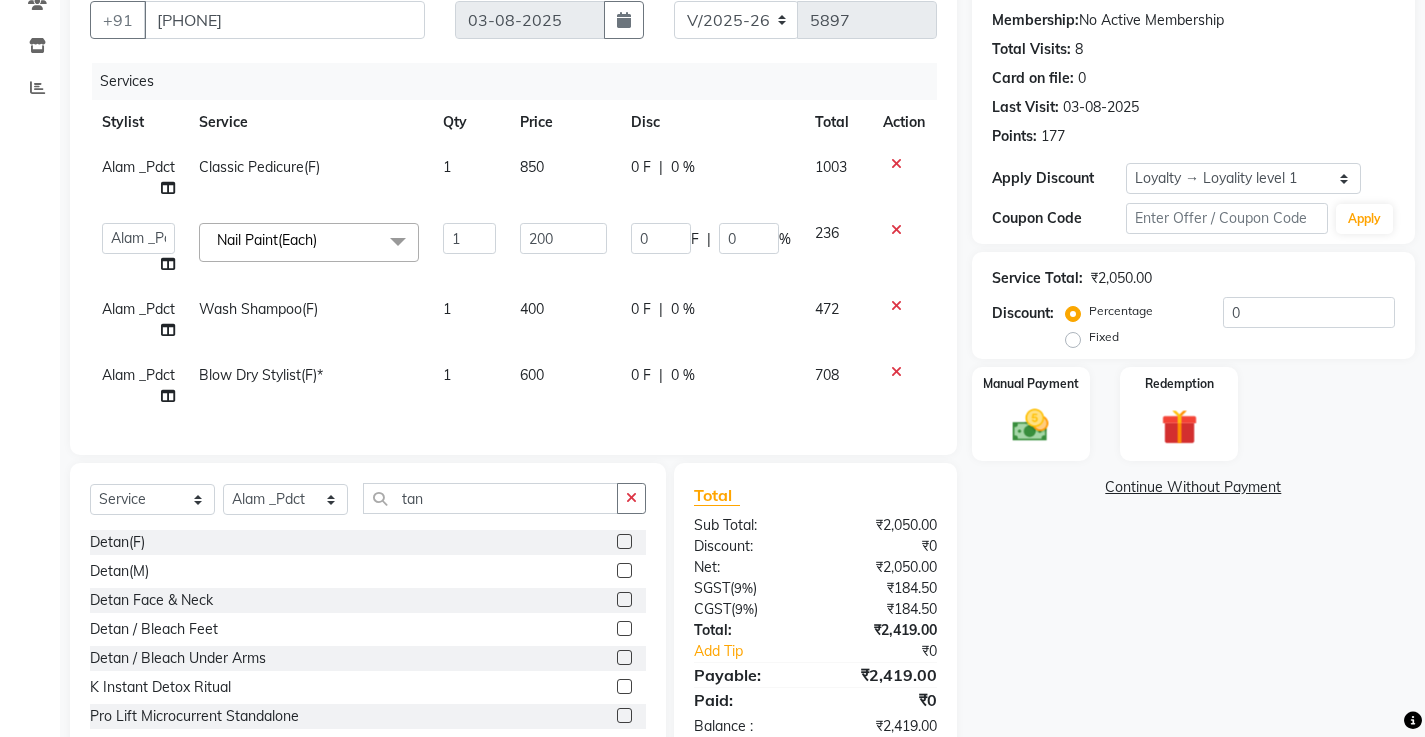 click 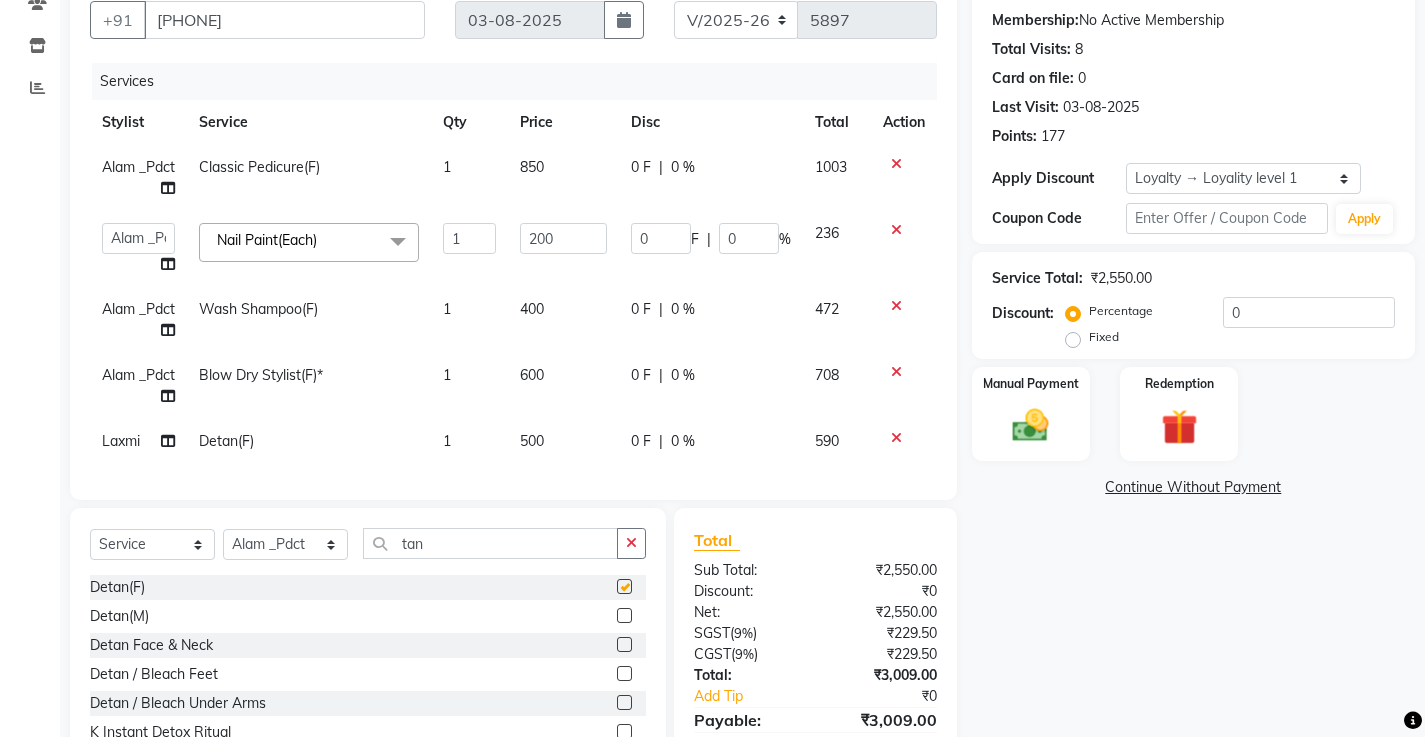 checkbox on "false" 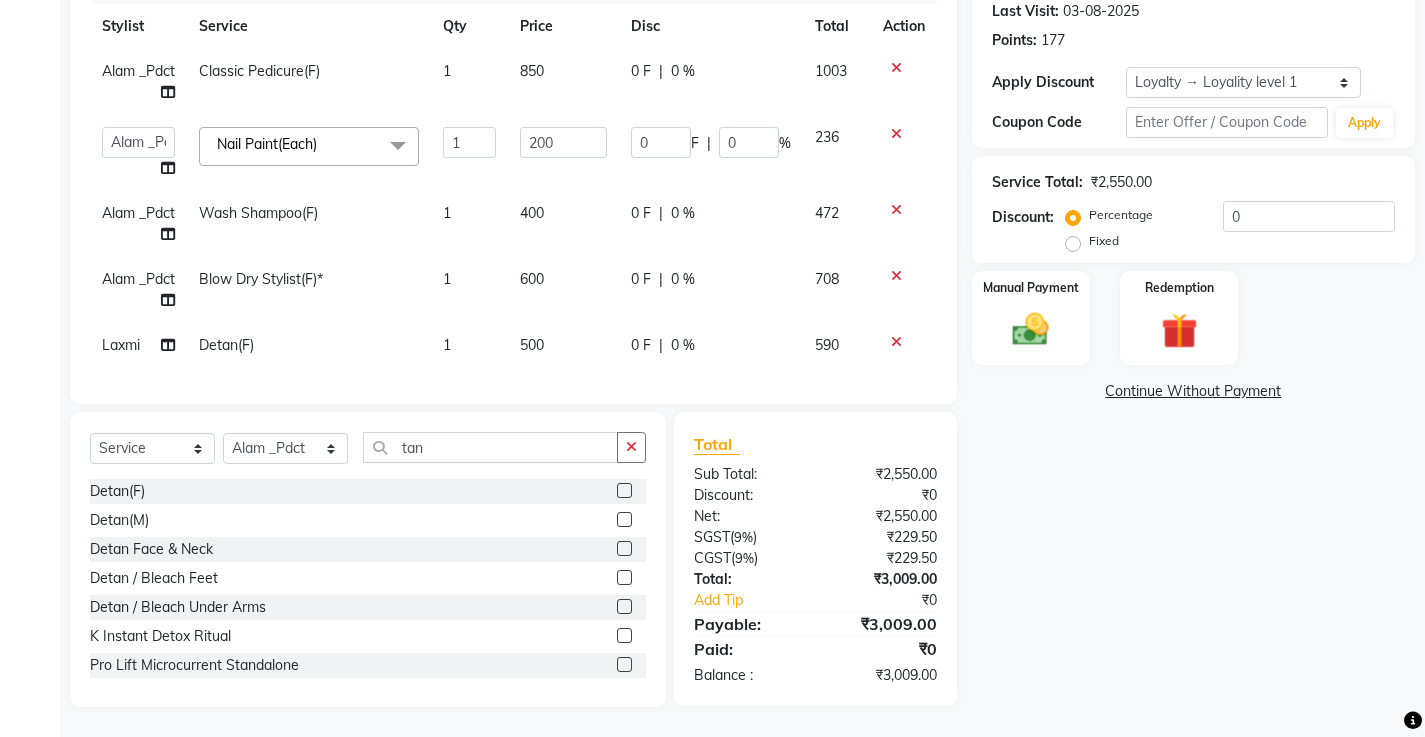 scroll, scrollTop: 261, scrollLeft: 0, axis: vertical 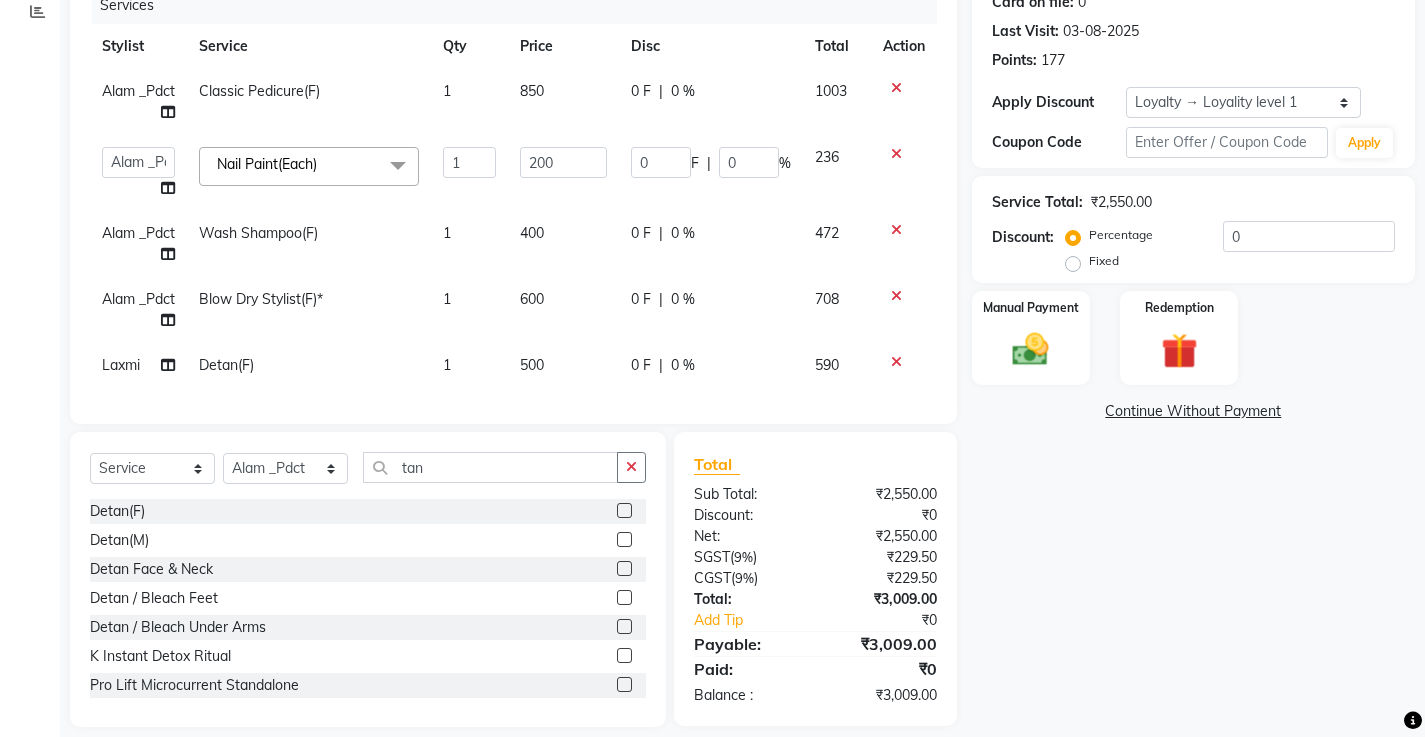 click on "500" 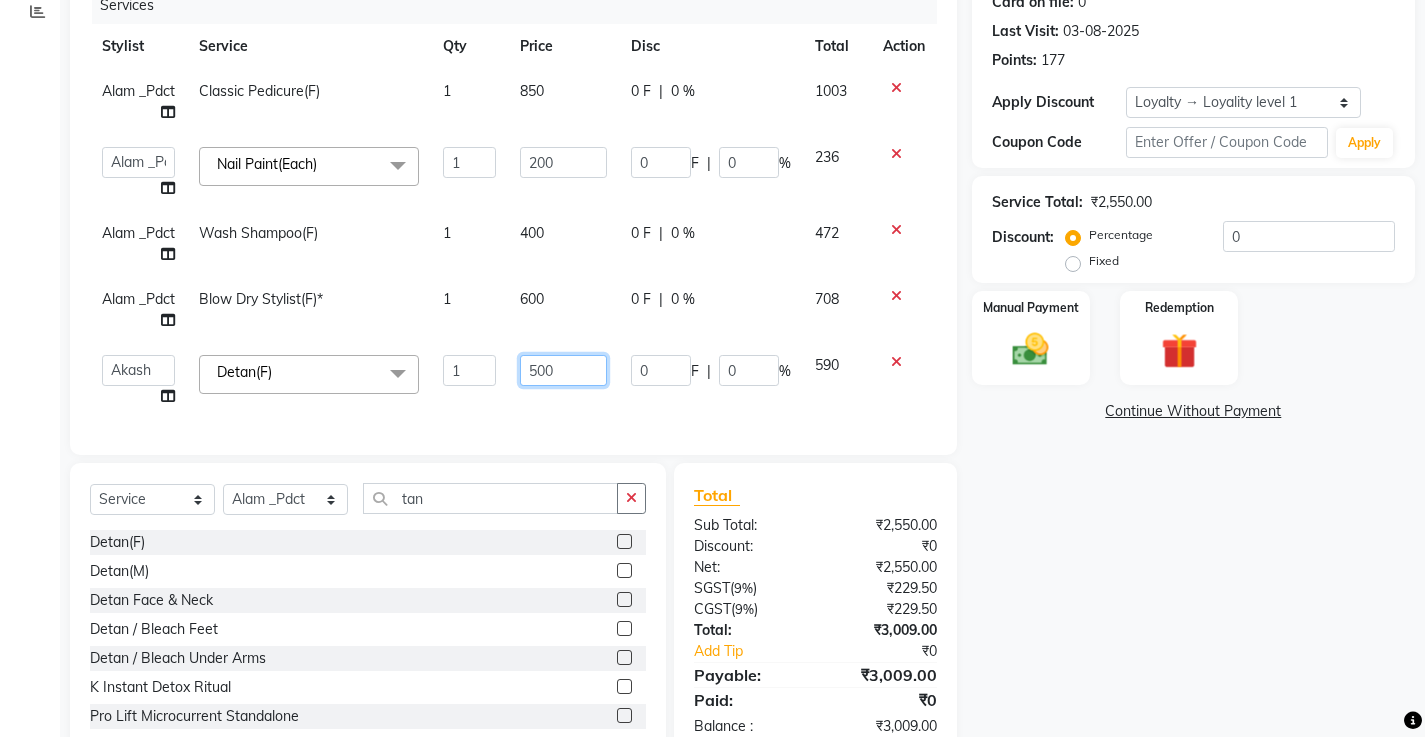 click on "500" 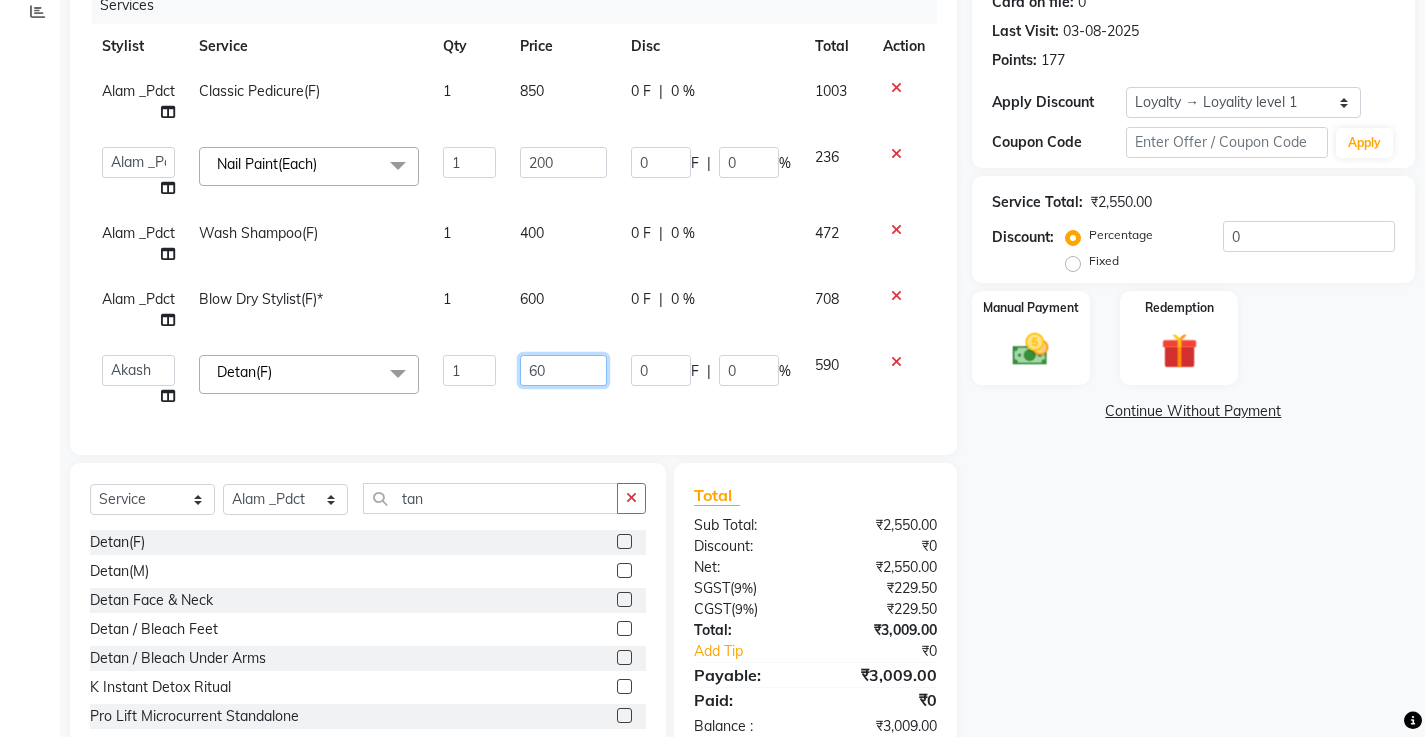 type on "600" 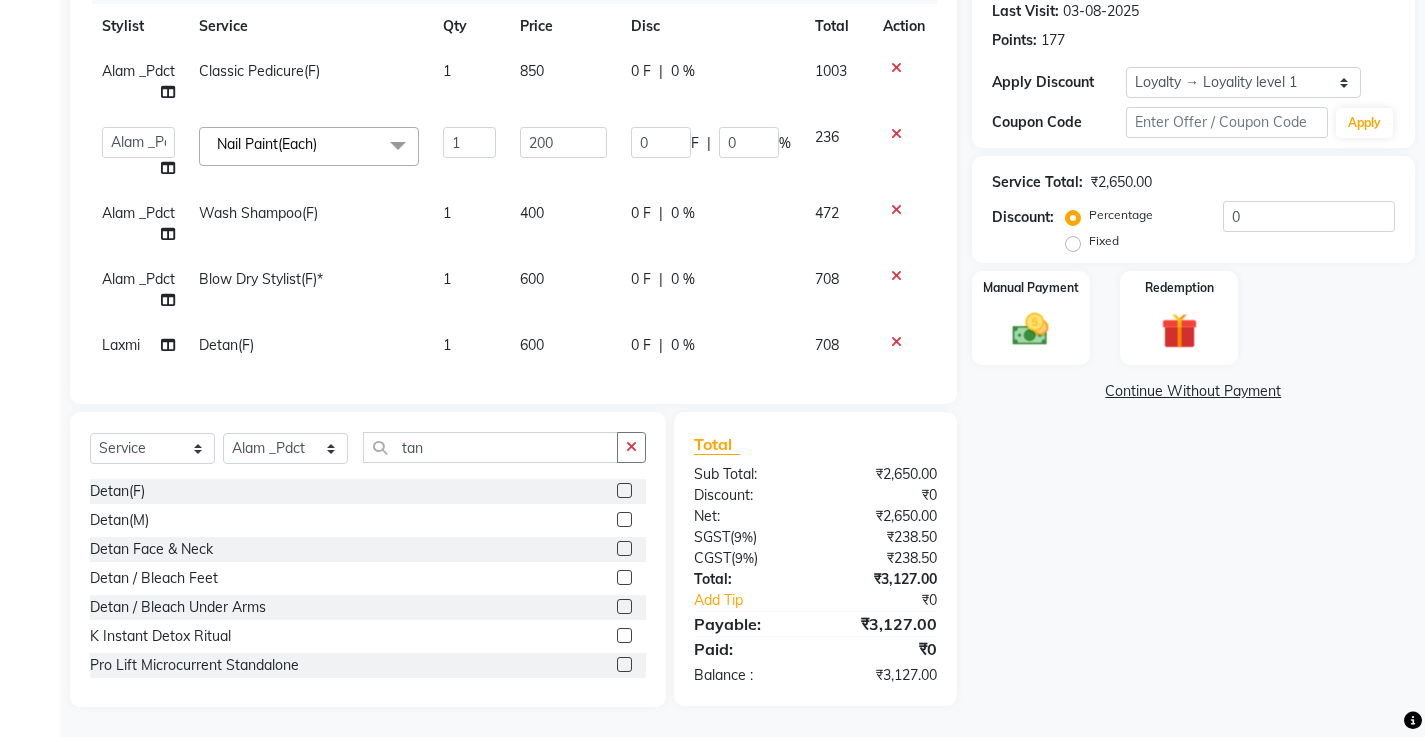scroll, scrollTop: 319, scrollLeft: 0, axis: vertical 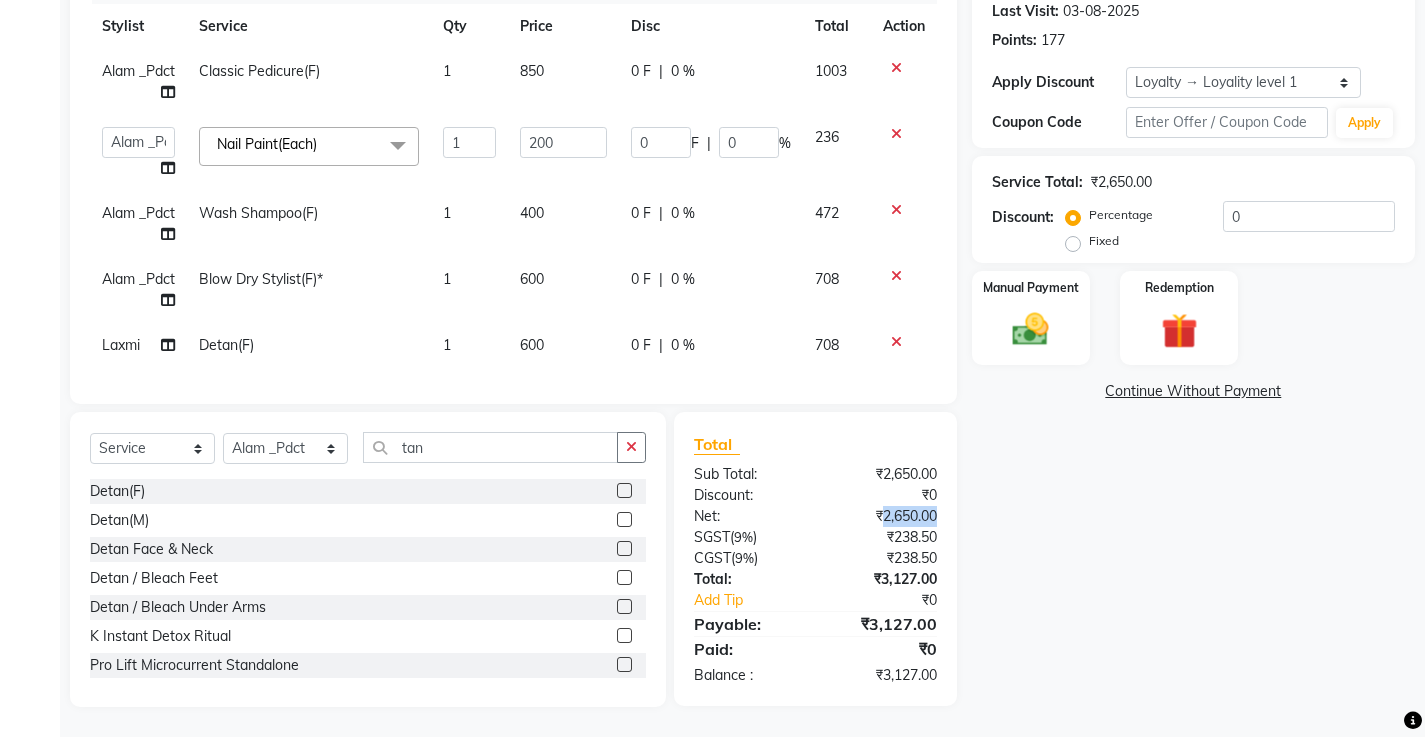 drag, startPoint x: 879, startPoint y: 556, endPoint x: 964, endPoint y: 556, distance: 85 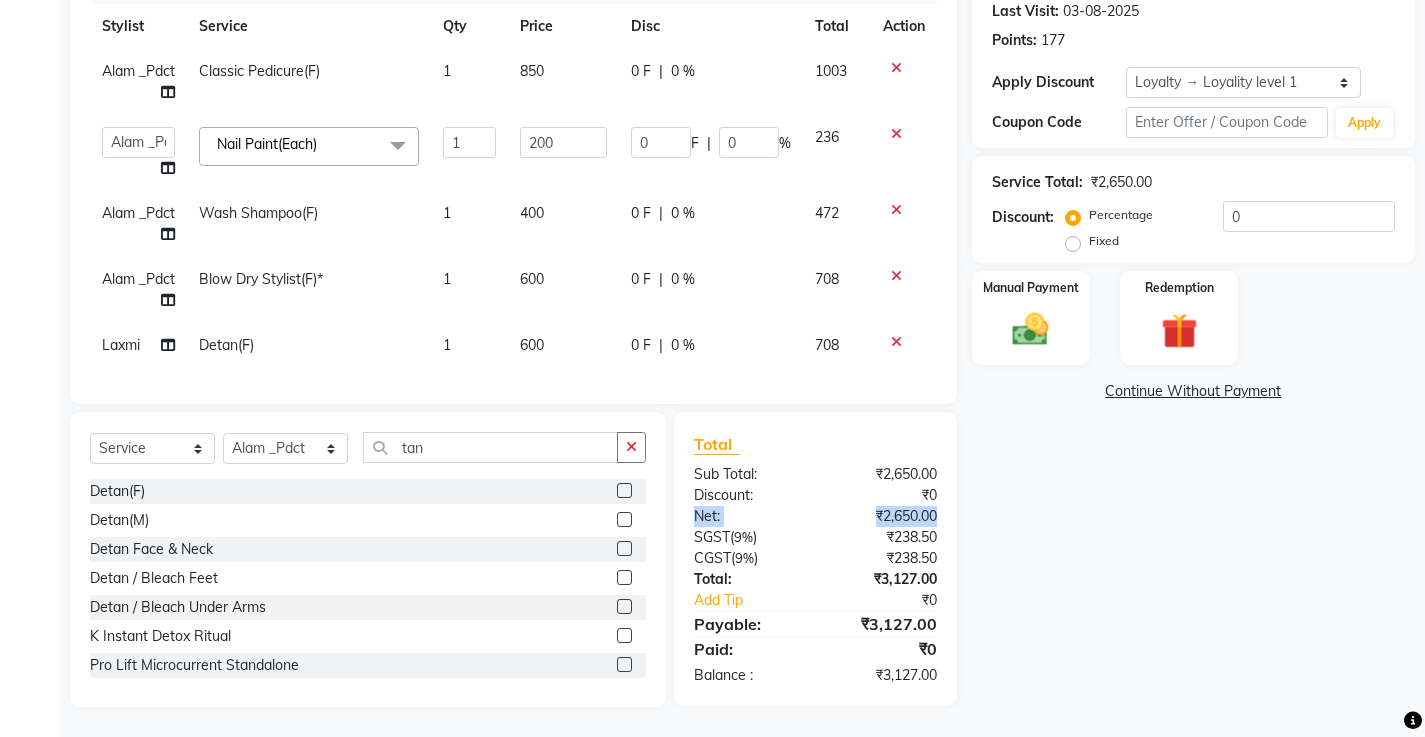 drag, startPoint x: 696, startPoint y: 556, endPoint x: 943, endPoint y: 556, distance: 247 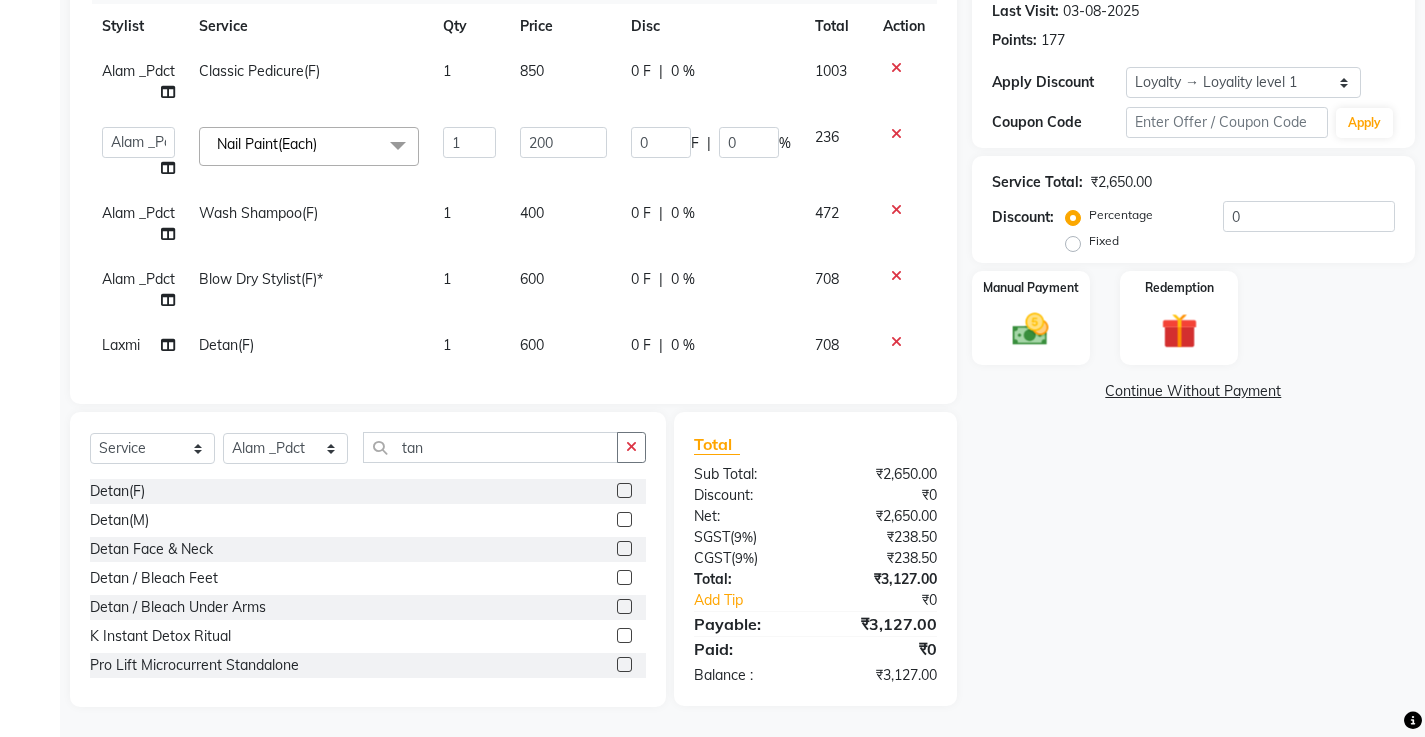 click on "Fixed" 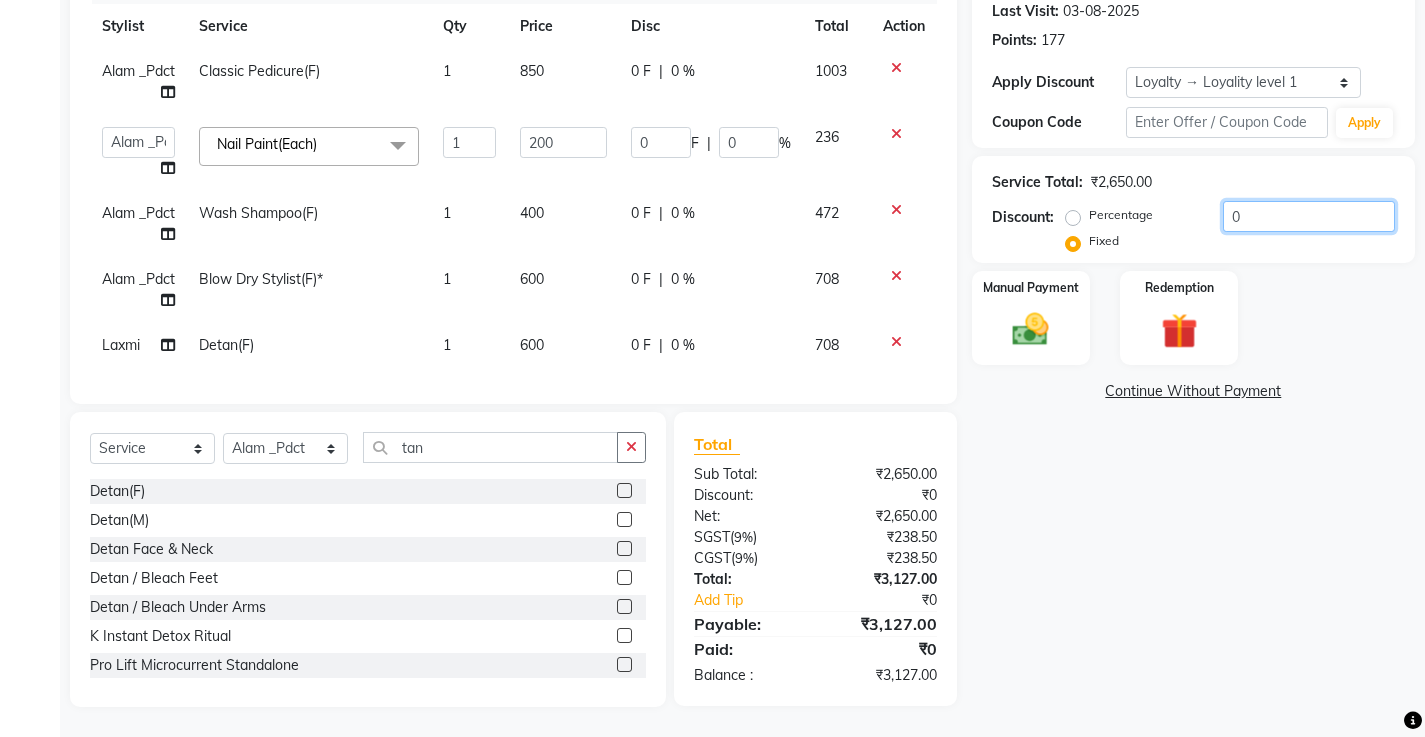 click on "0" 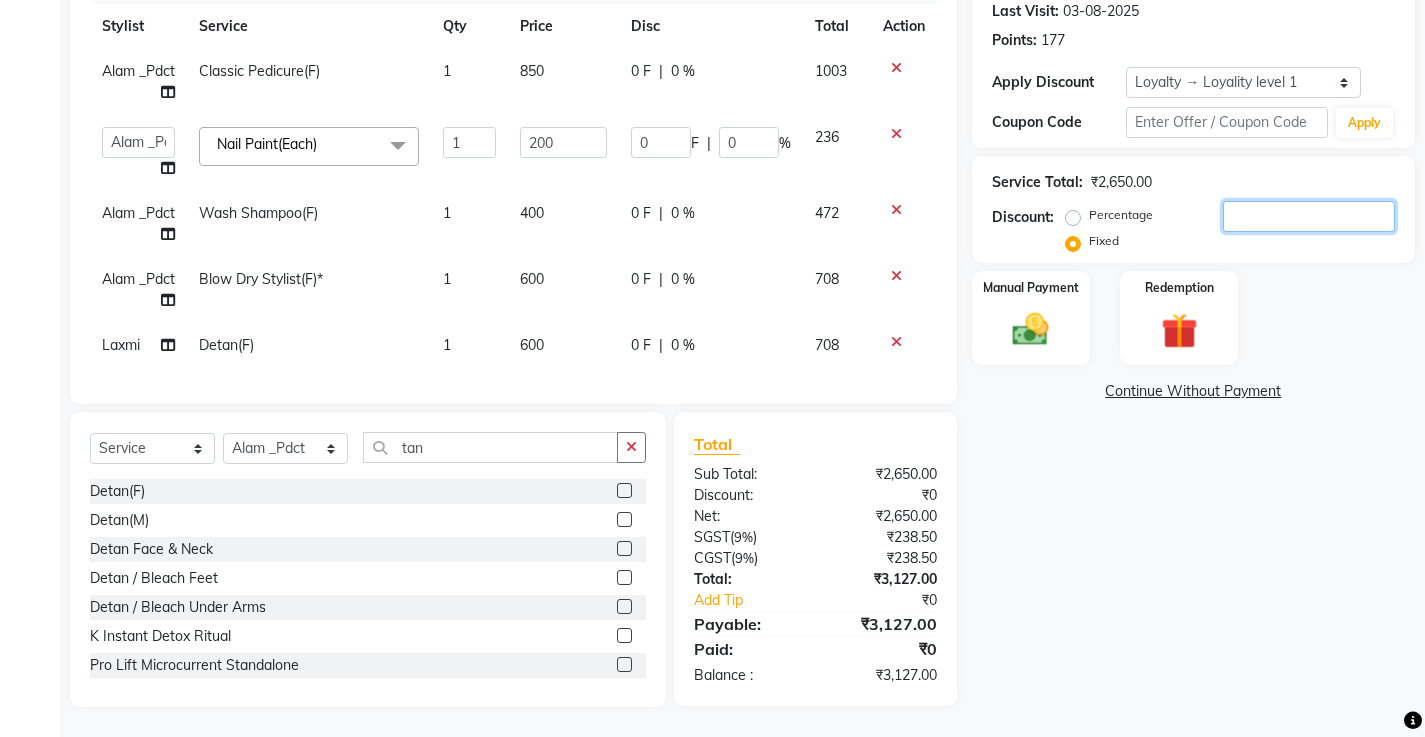 type on "1" 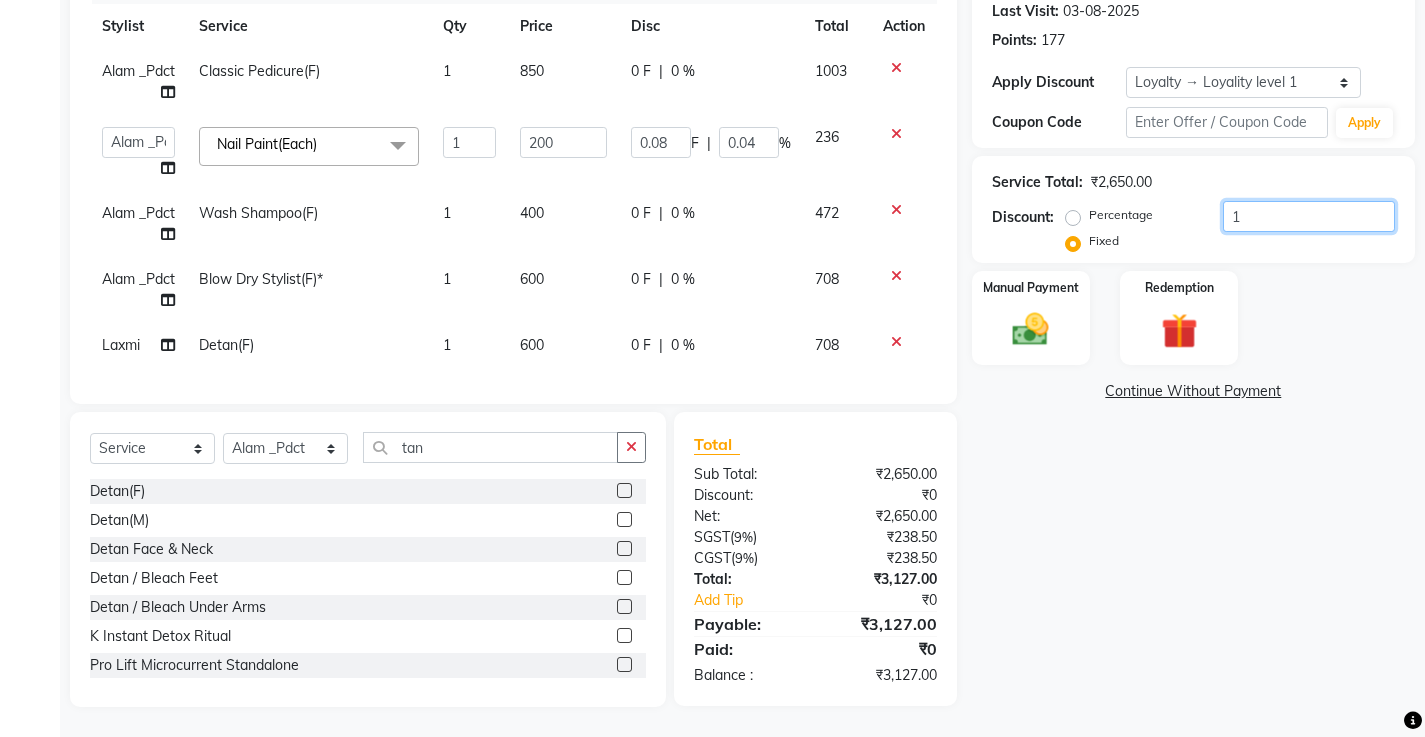 type on "11" 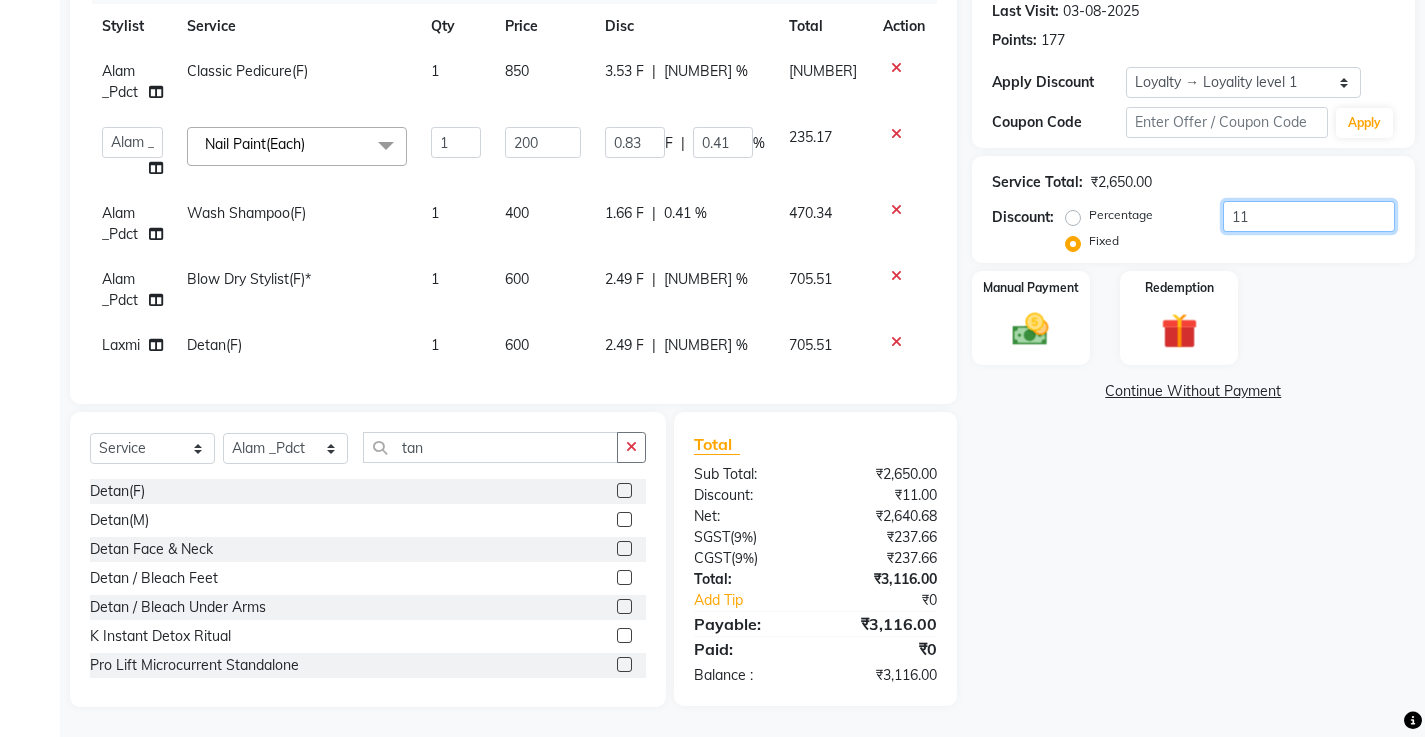 type on "118" 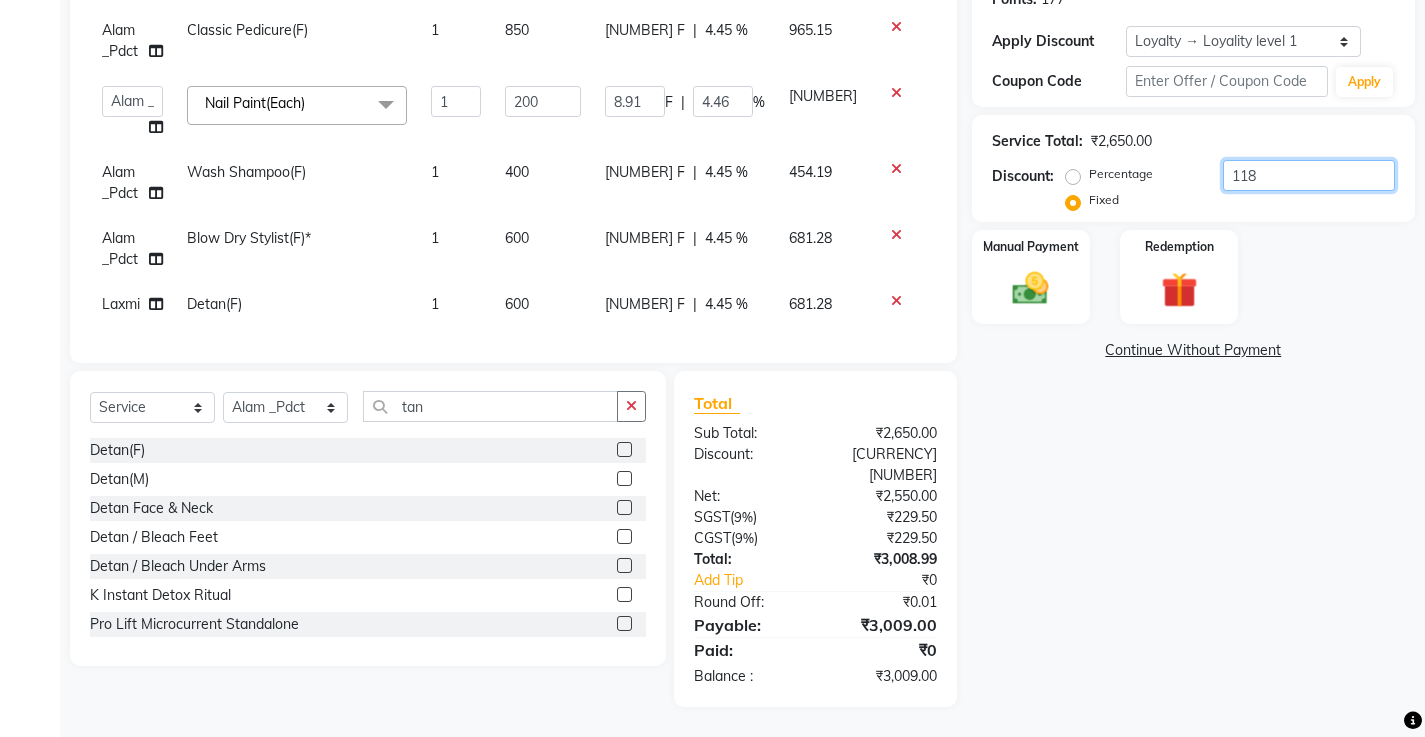type on "1180" 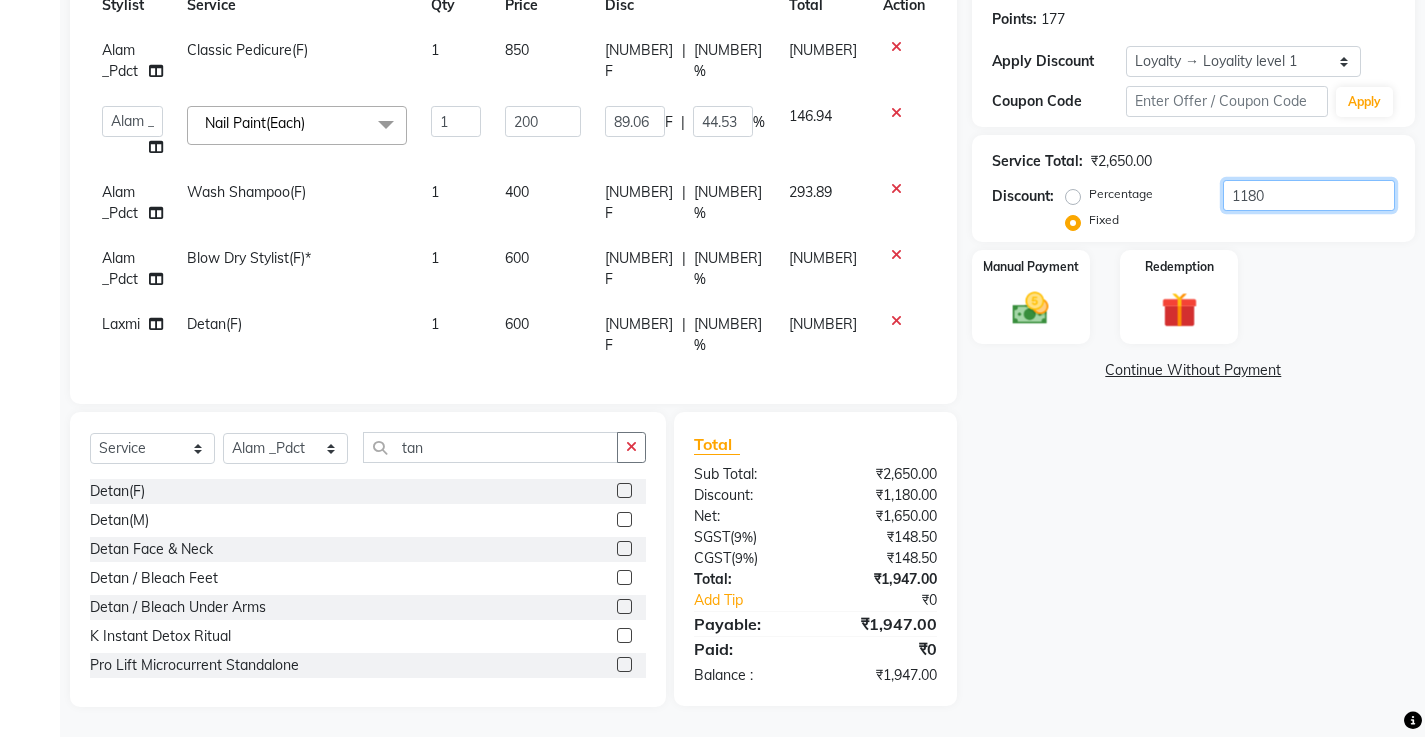 scroll, scrollTop: 325, scrollLeft: 0, axis: vertical 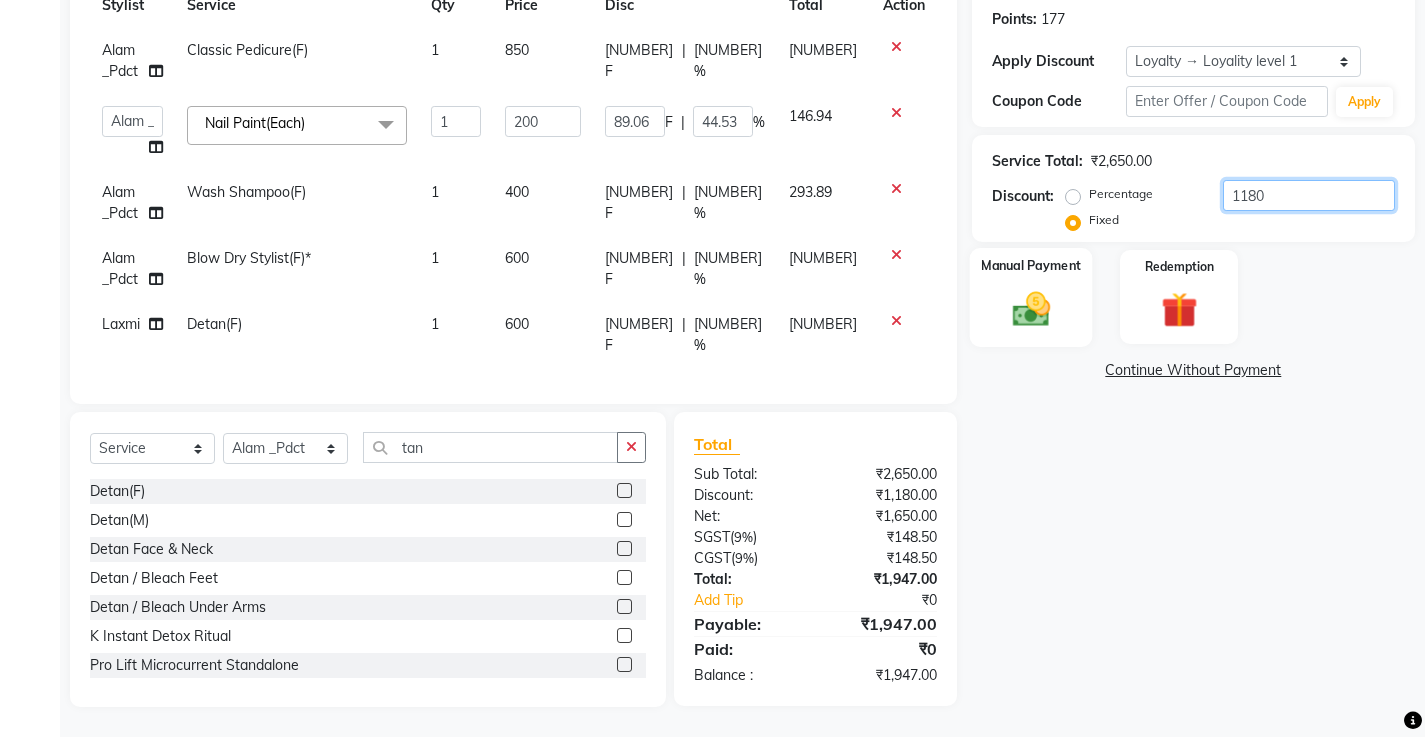 type on "1180" 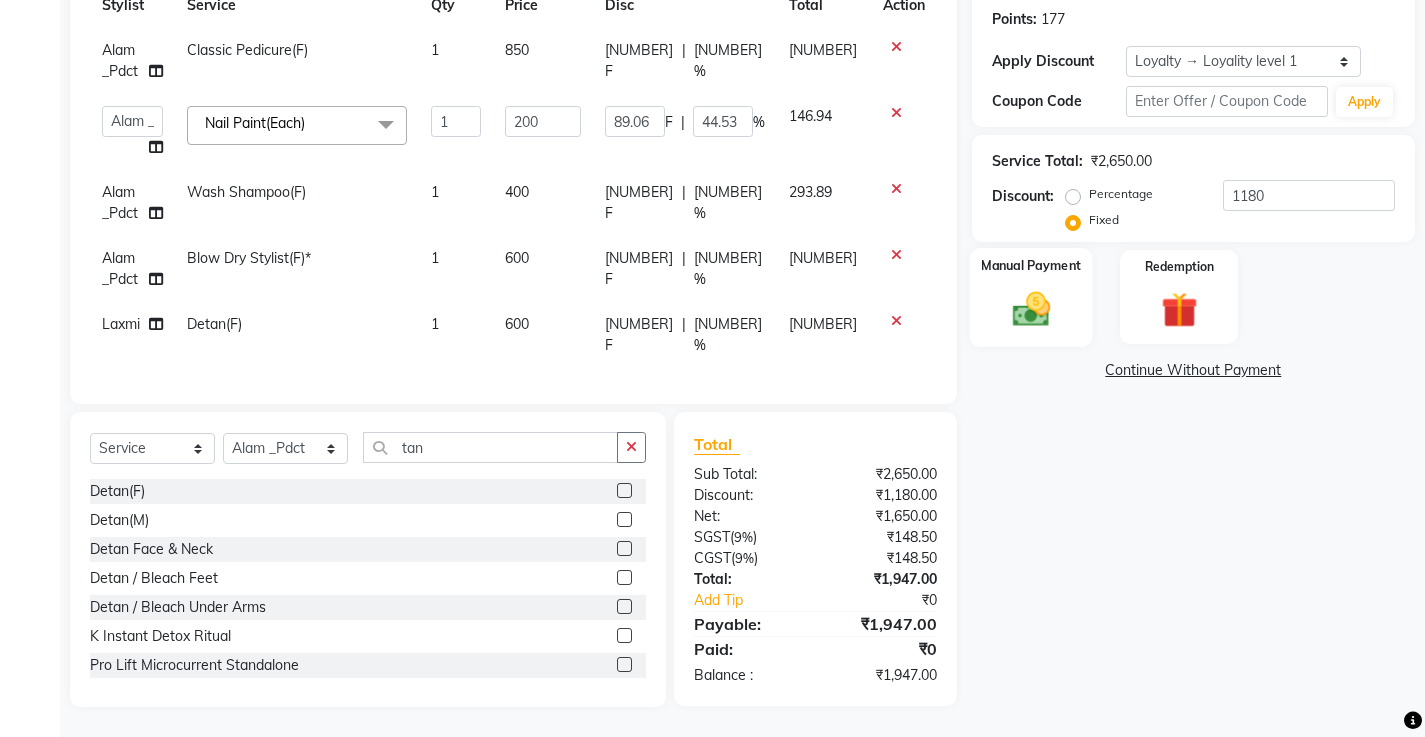 click 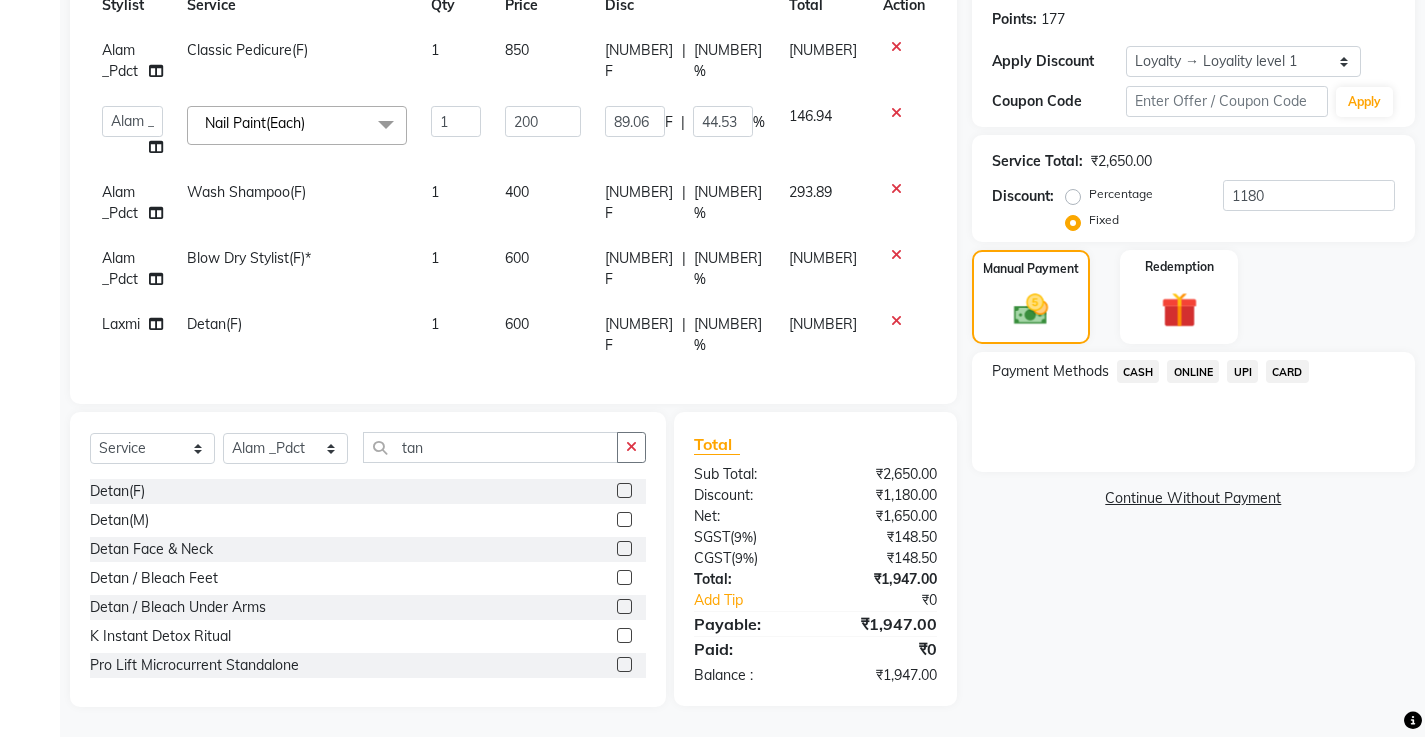 click on "UPI" 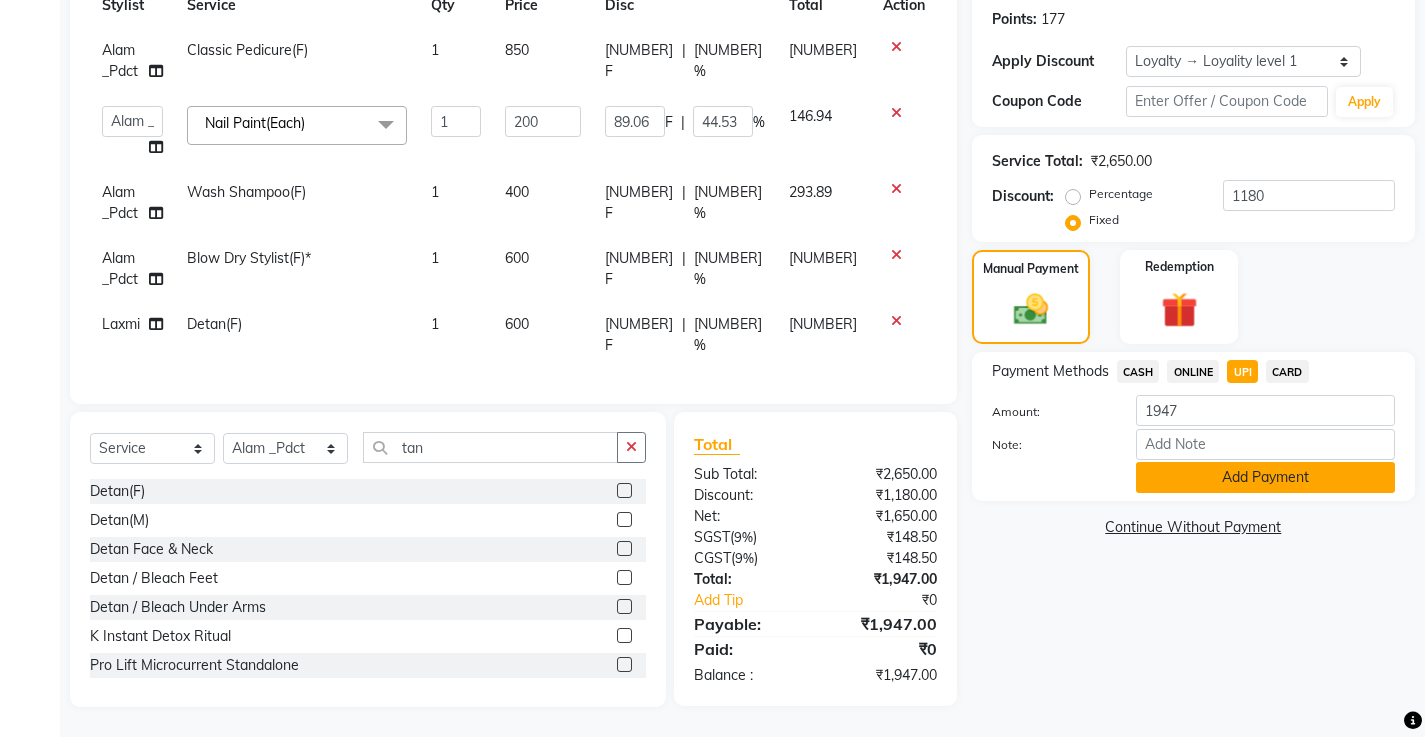 click on "Add Payment" 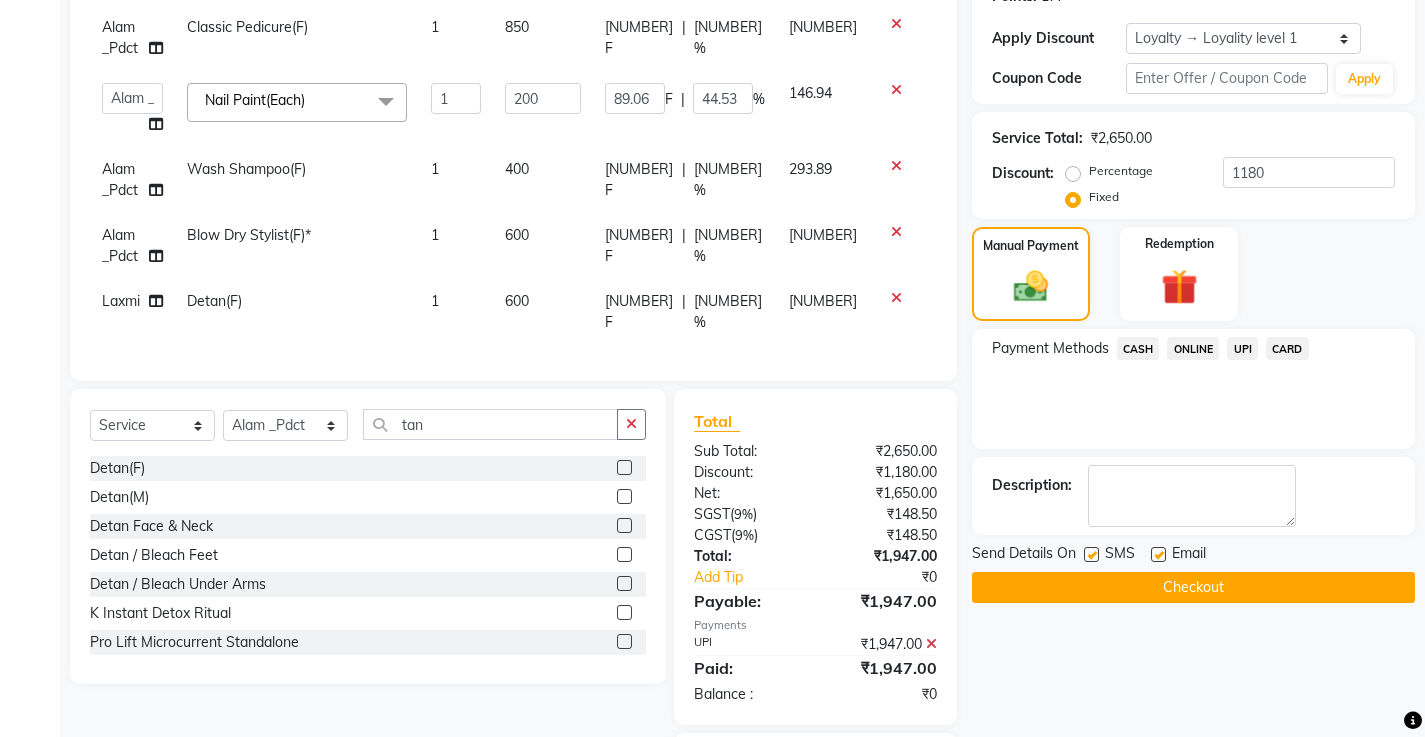 click on "Checkout" 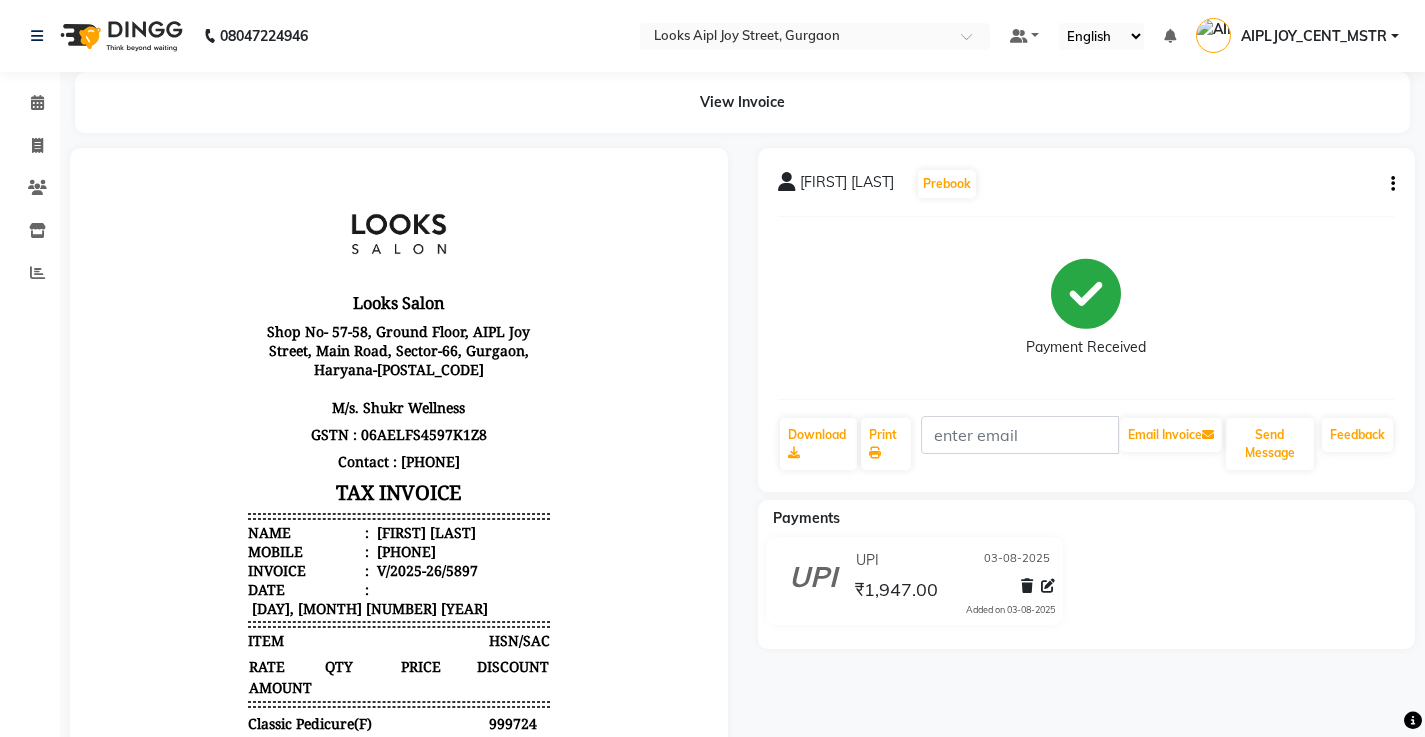 scroll, scrollTop: 0, scrollLeft: 0, axis: both 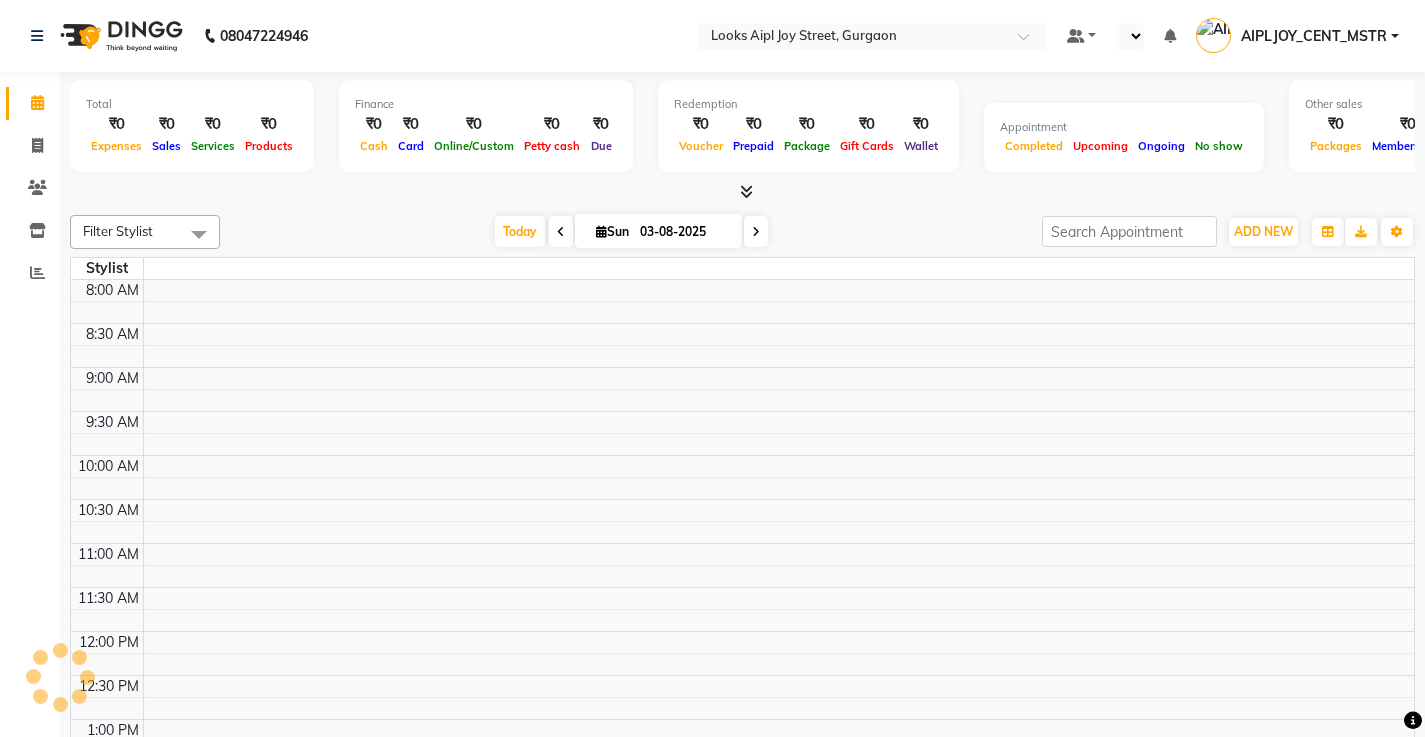 select on "en" 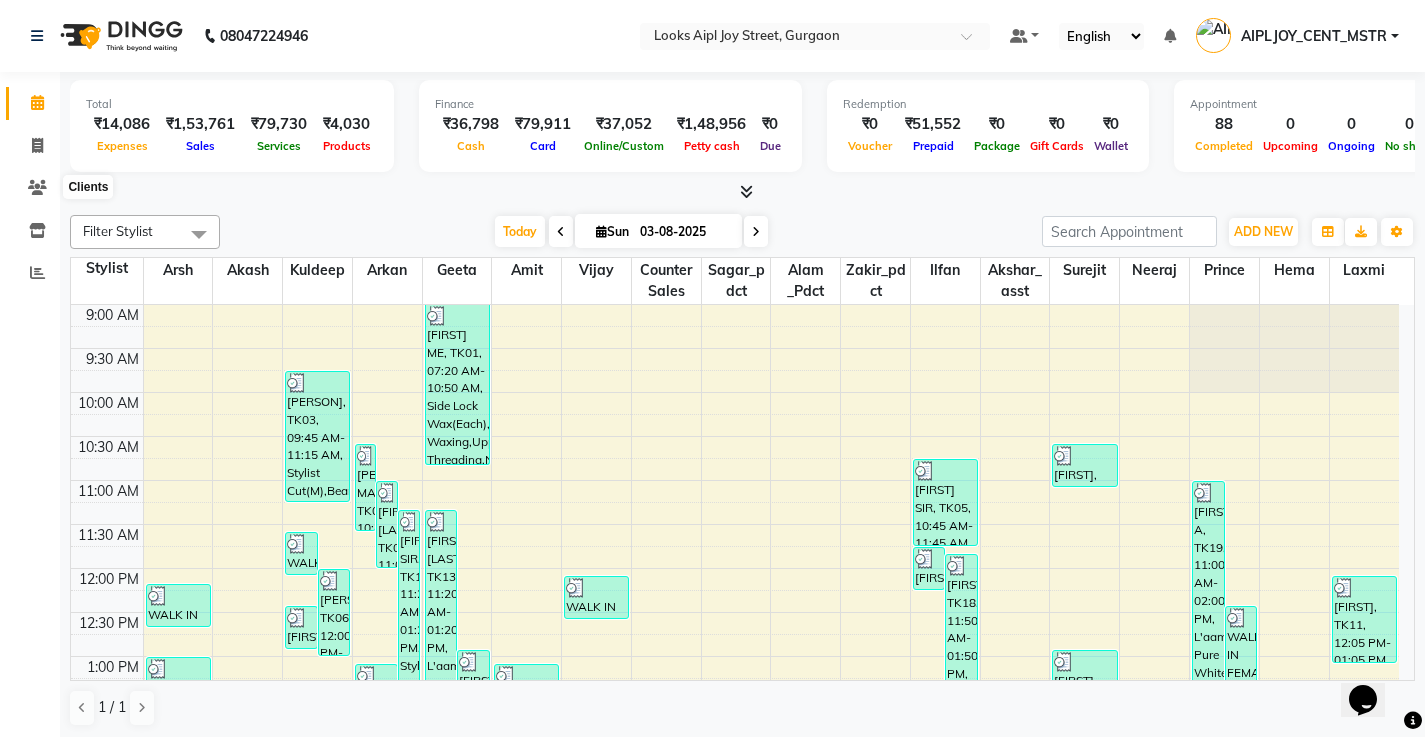 scroll, scrollTop: 0, scrollLeft: 0, axis: both 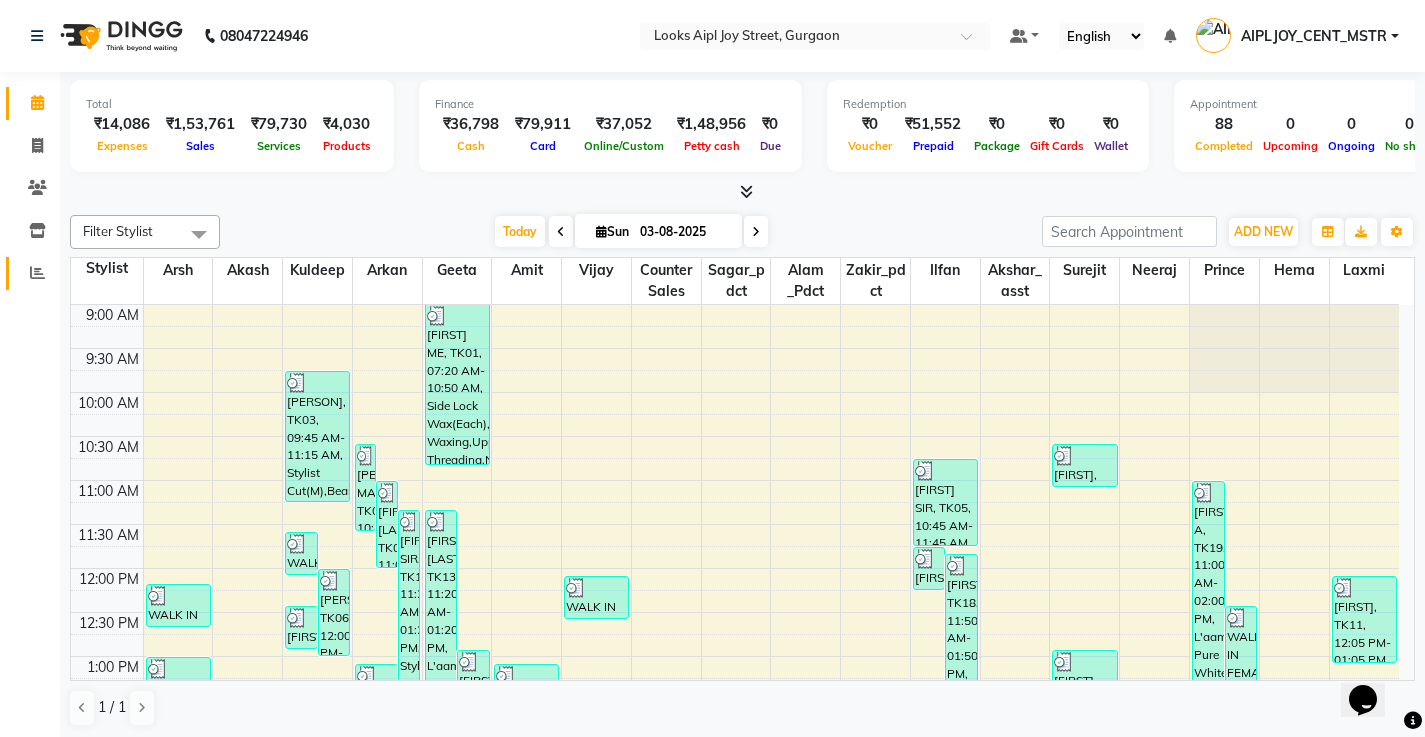 click 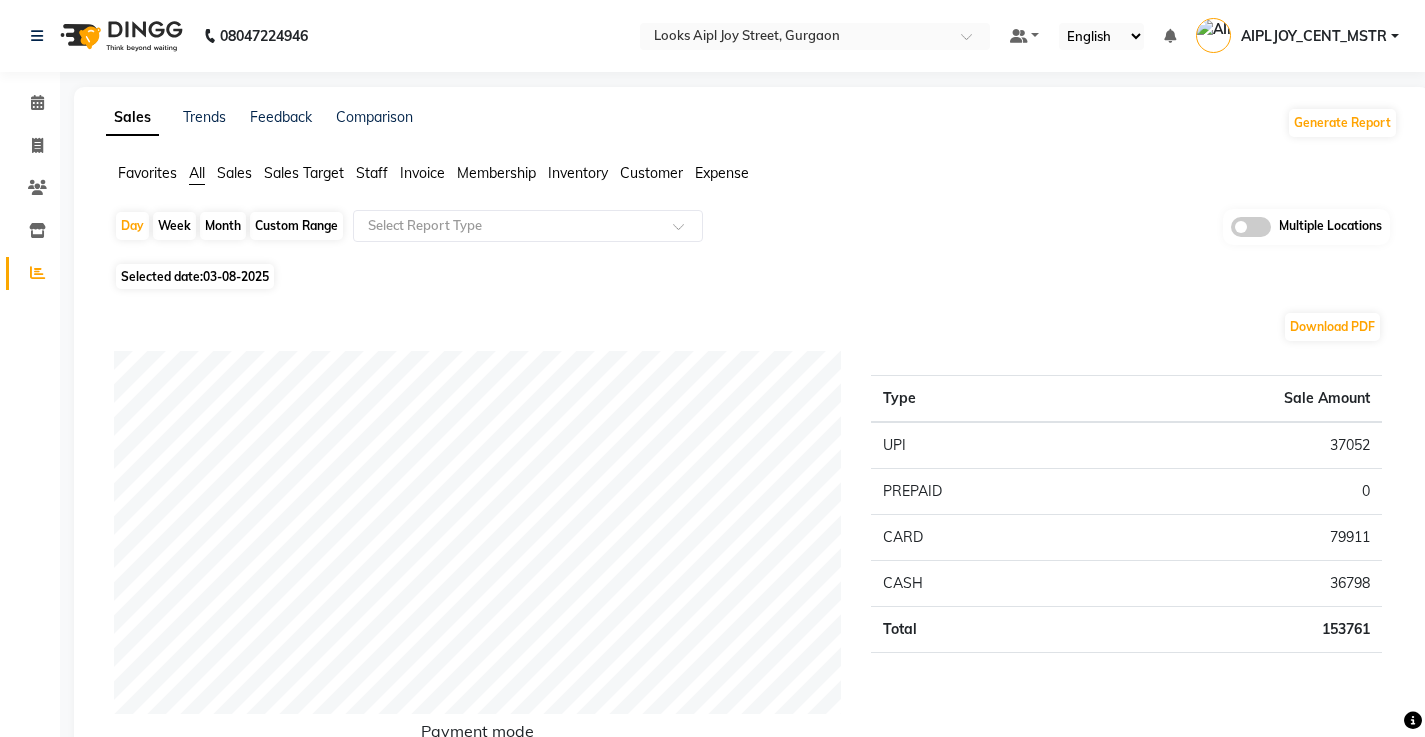 click on "Sales" 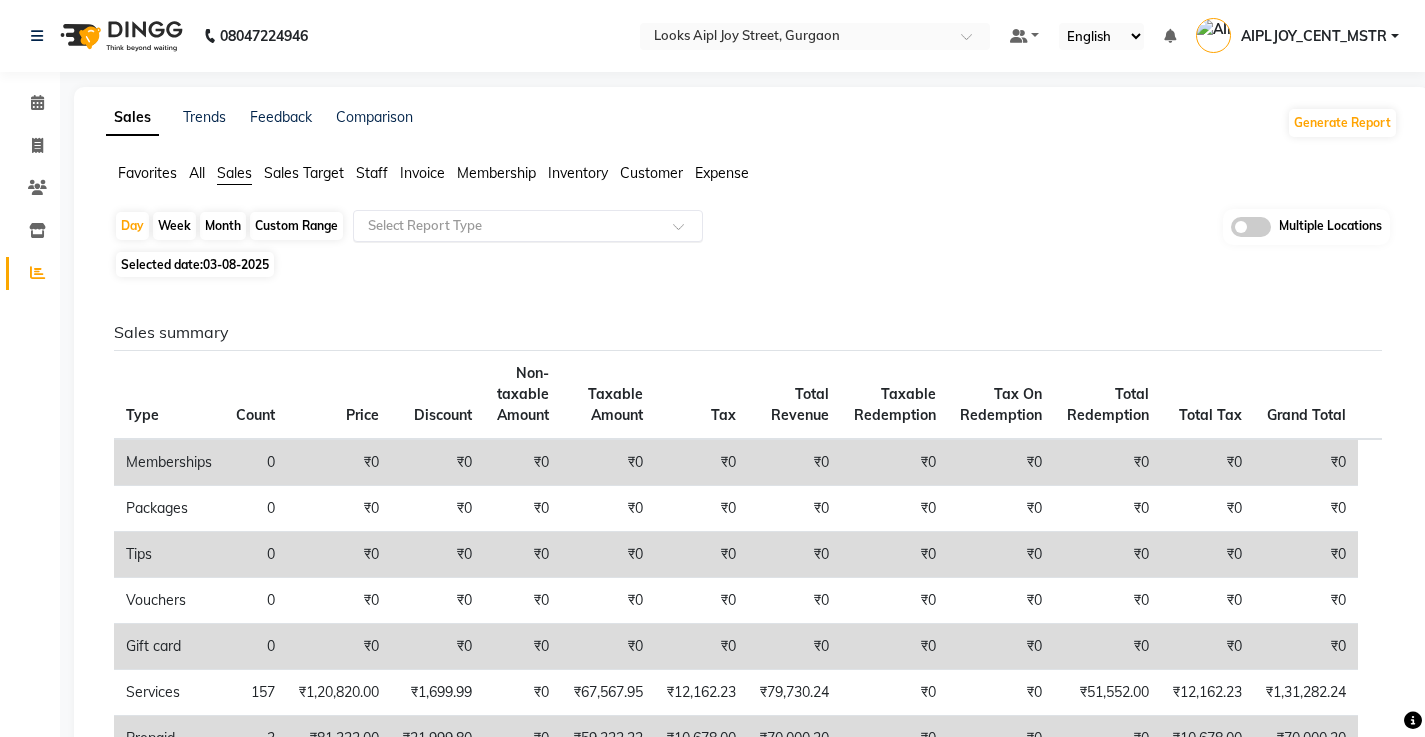 click on "Select Report Type" 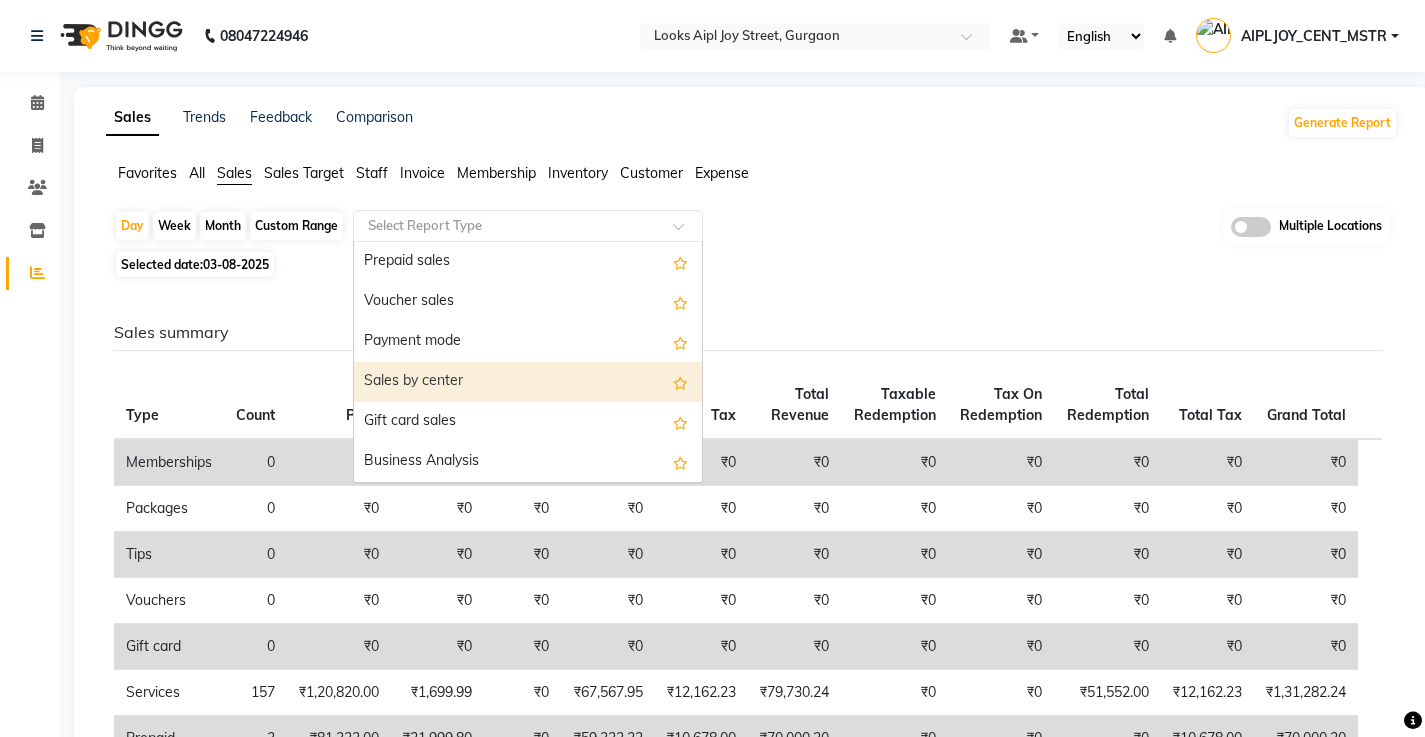 scroll, scrollTop: 280, scrollLeft: 0, axis: vertical 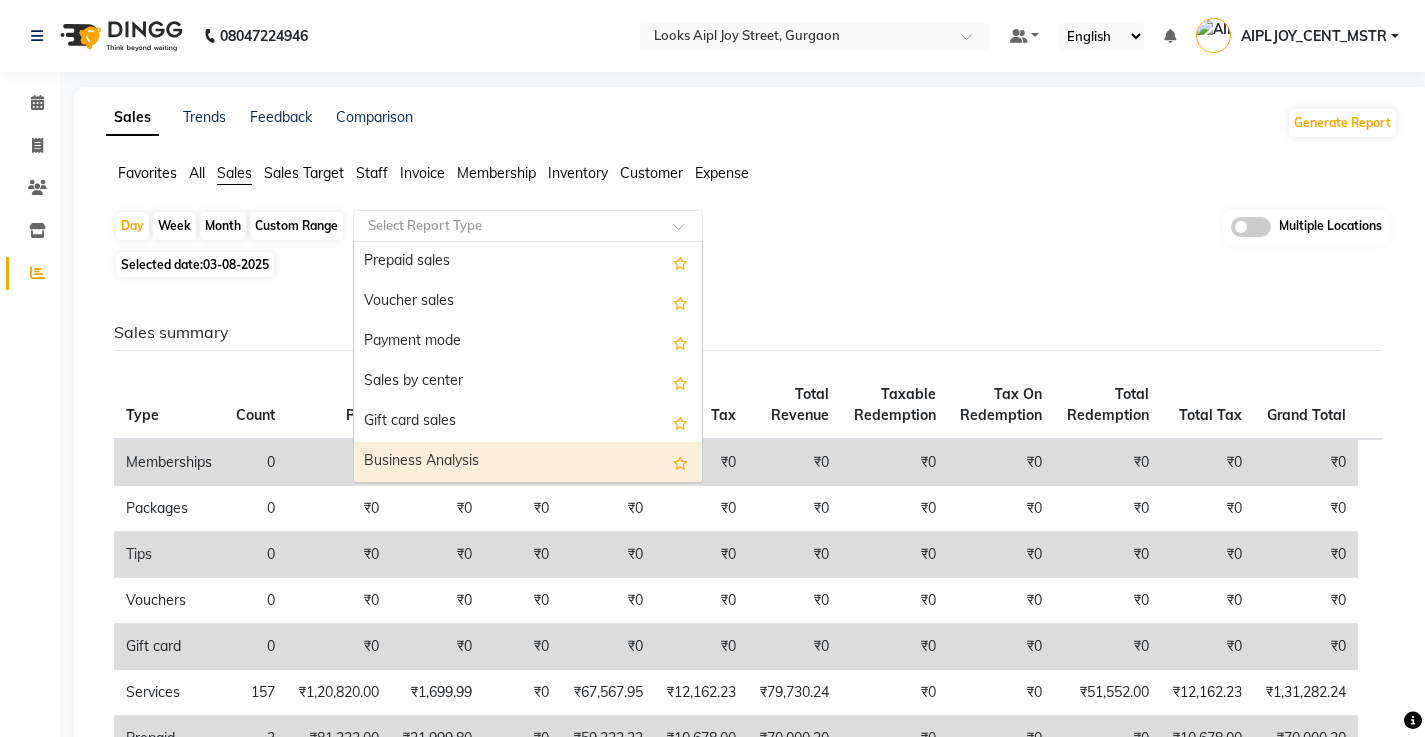 click on "Business Analysis" at bounding box center [528, 462] 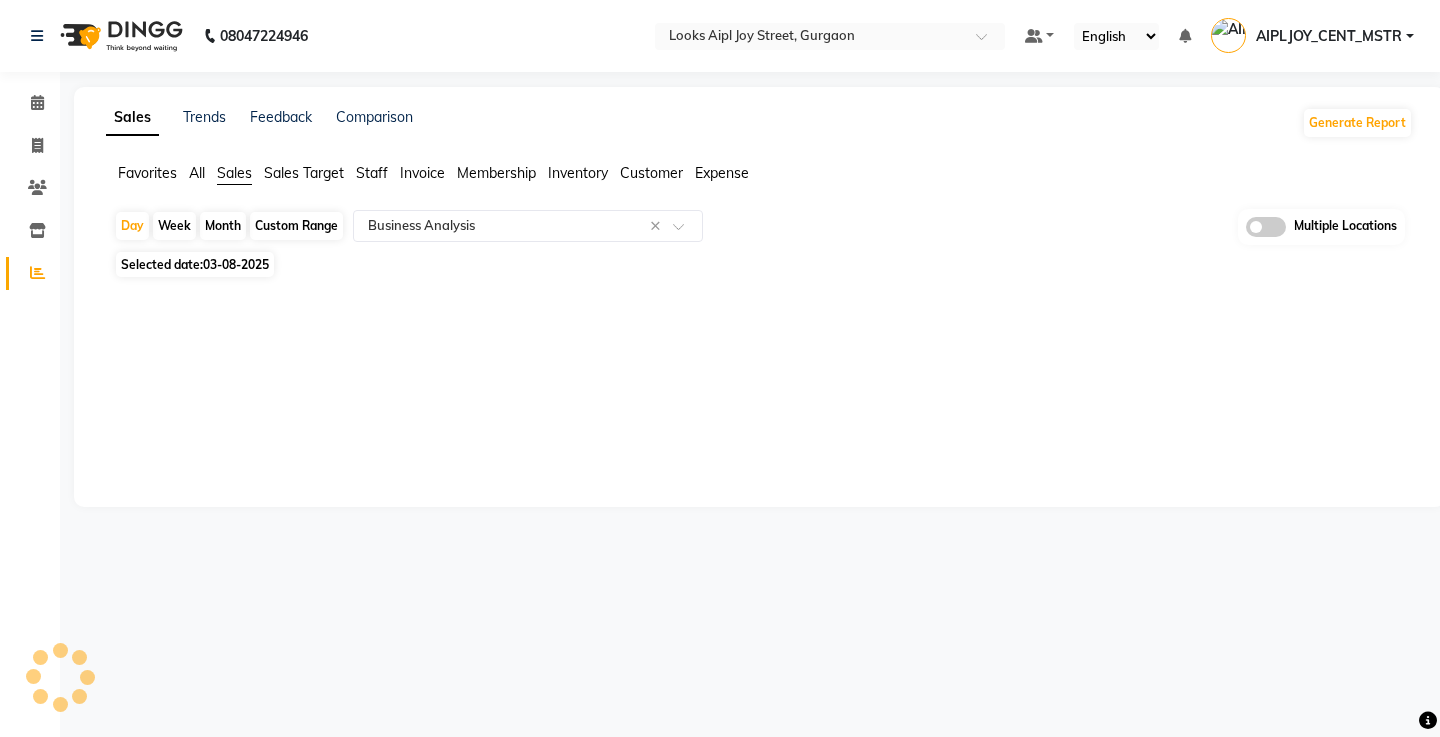 click on "Sales Target" 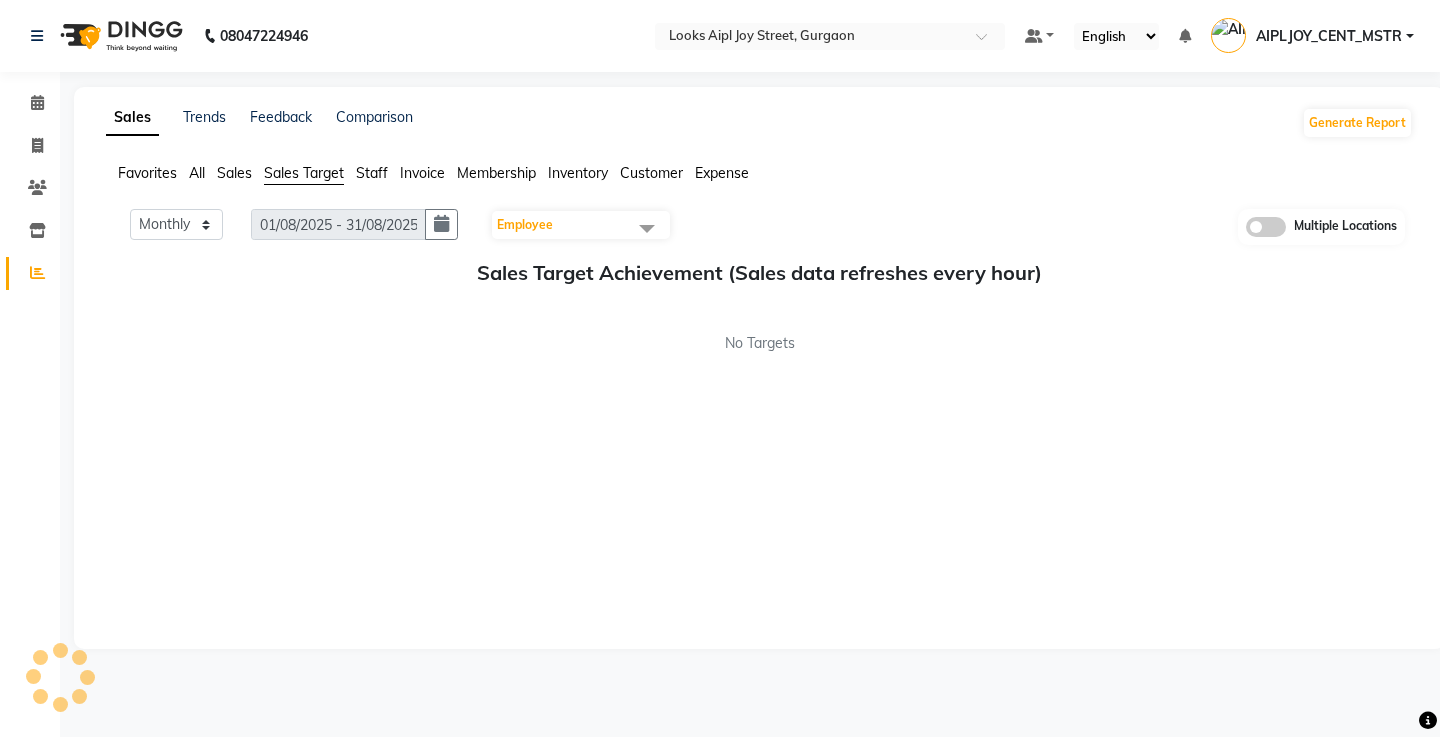 click on "Employee" 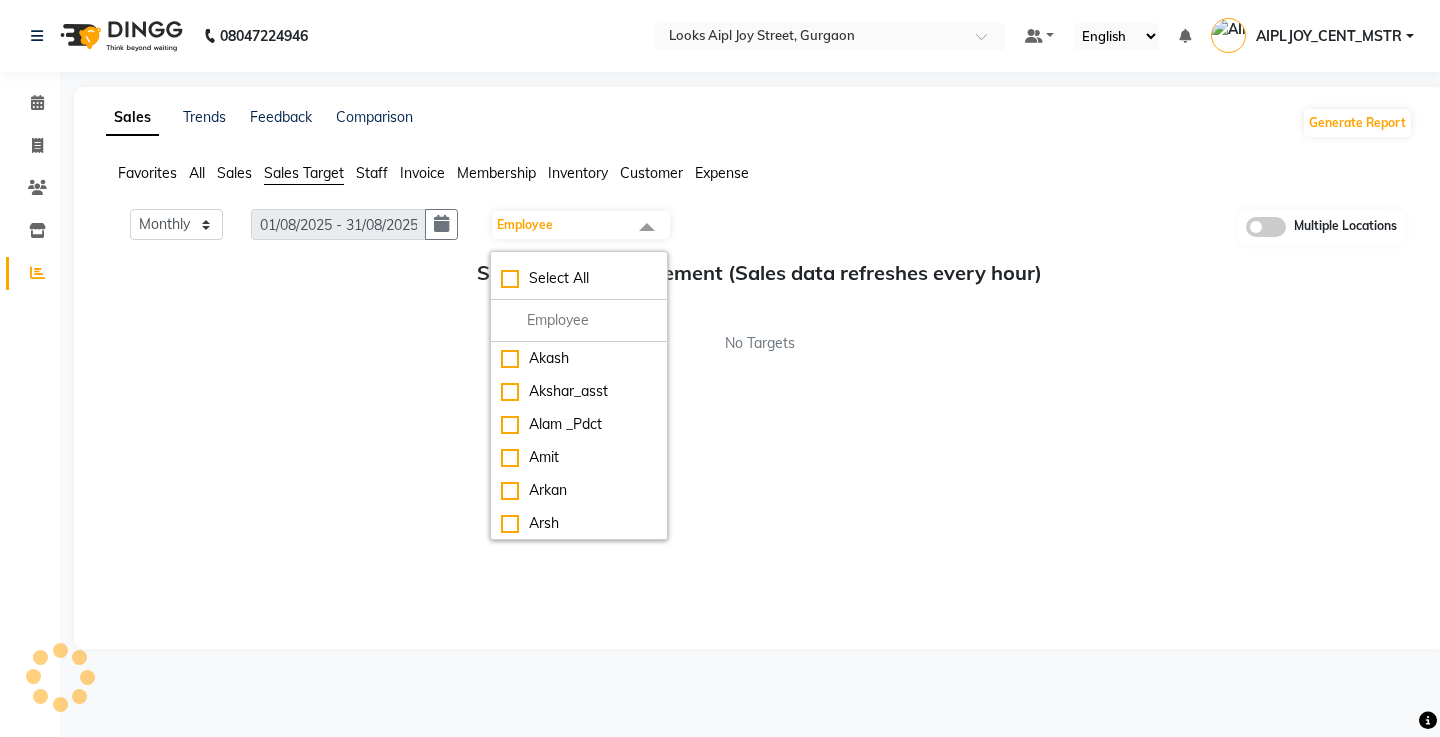 click on "Select All Akash Akshar_asst Alam _Pdct Amit Arkan Arsh Counter Sales Geeta Hema ilfan Kuldeep Laxmi Manager Neeraj Prince sagar_pdct Surejit Vijay Zakir_pdct" 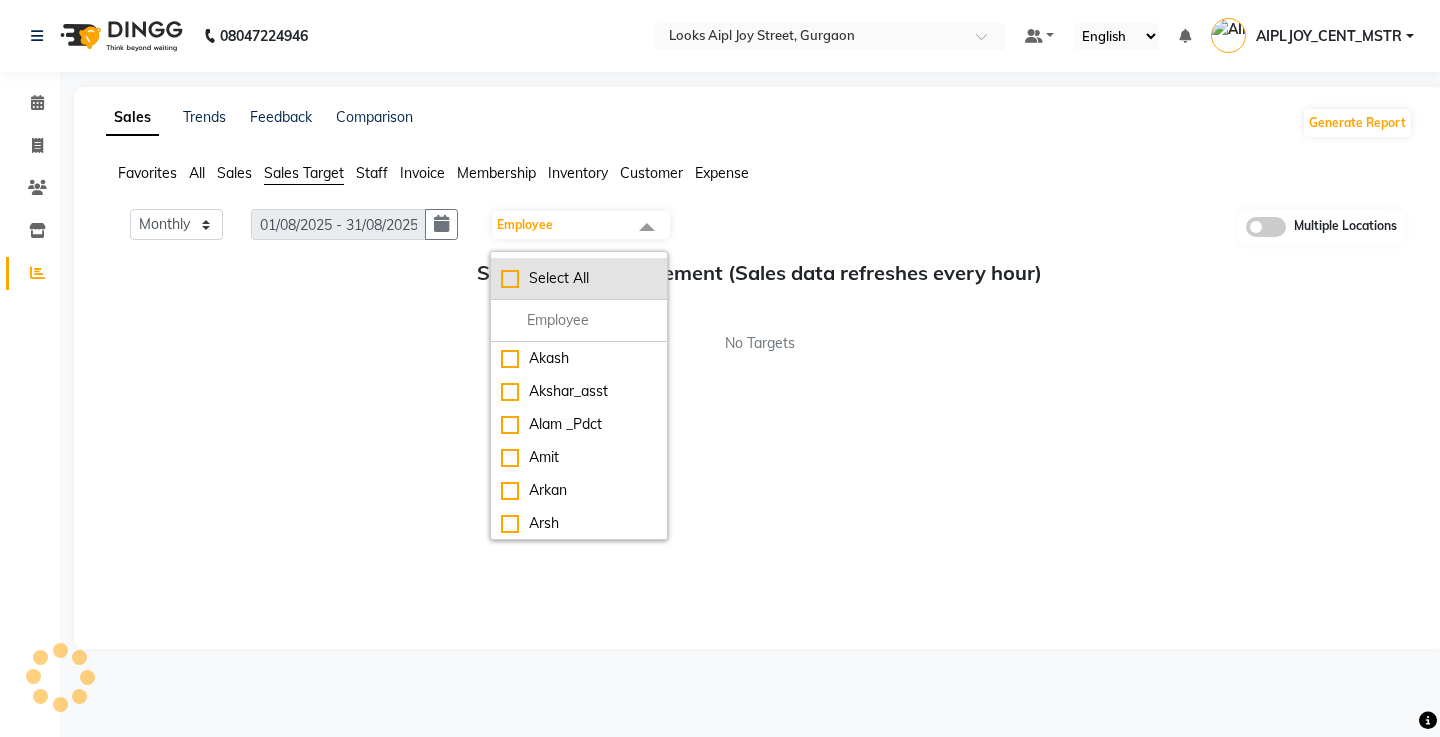 click on "Select All" 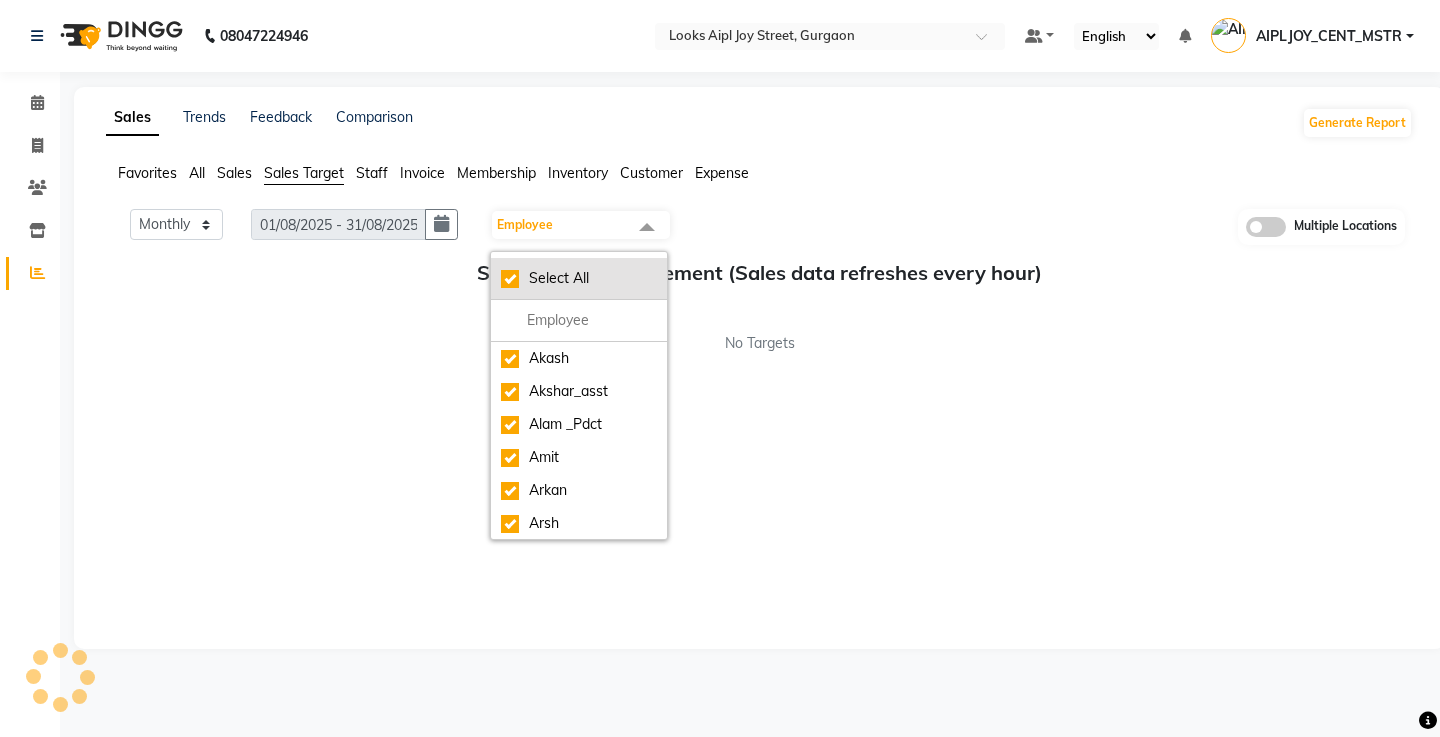 checkbox on "true" 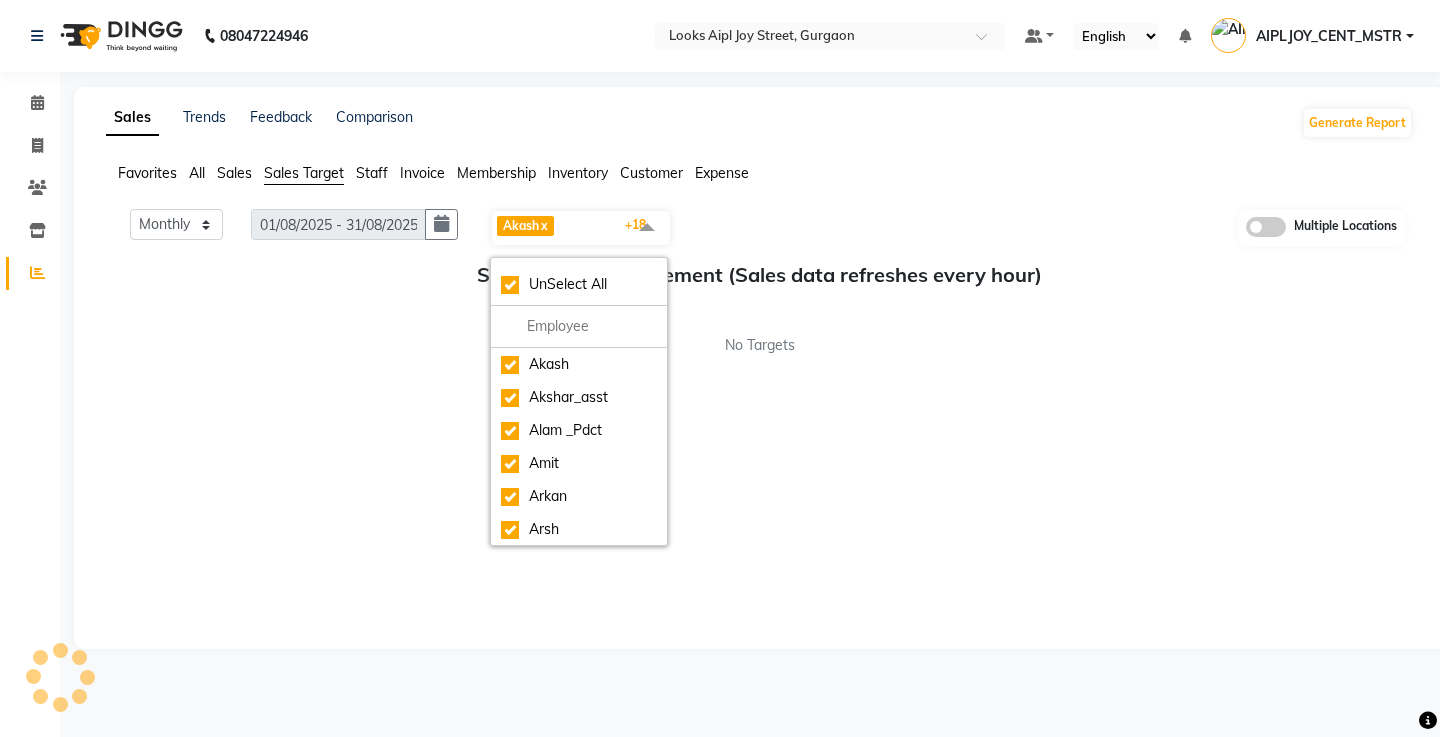 click on "Sales Target Achievement (Sales data refreshes every hour) No Targets" 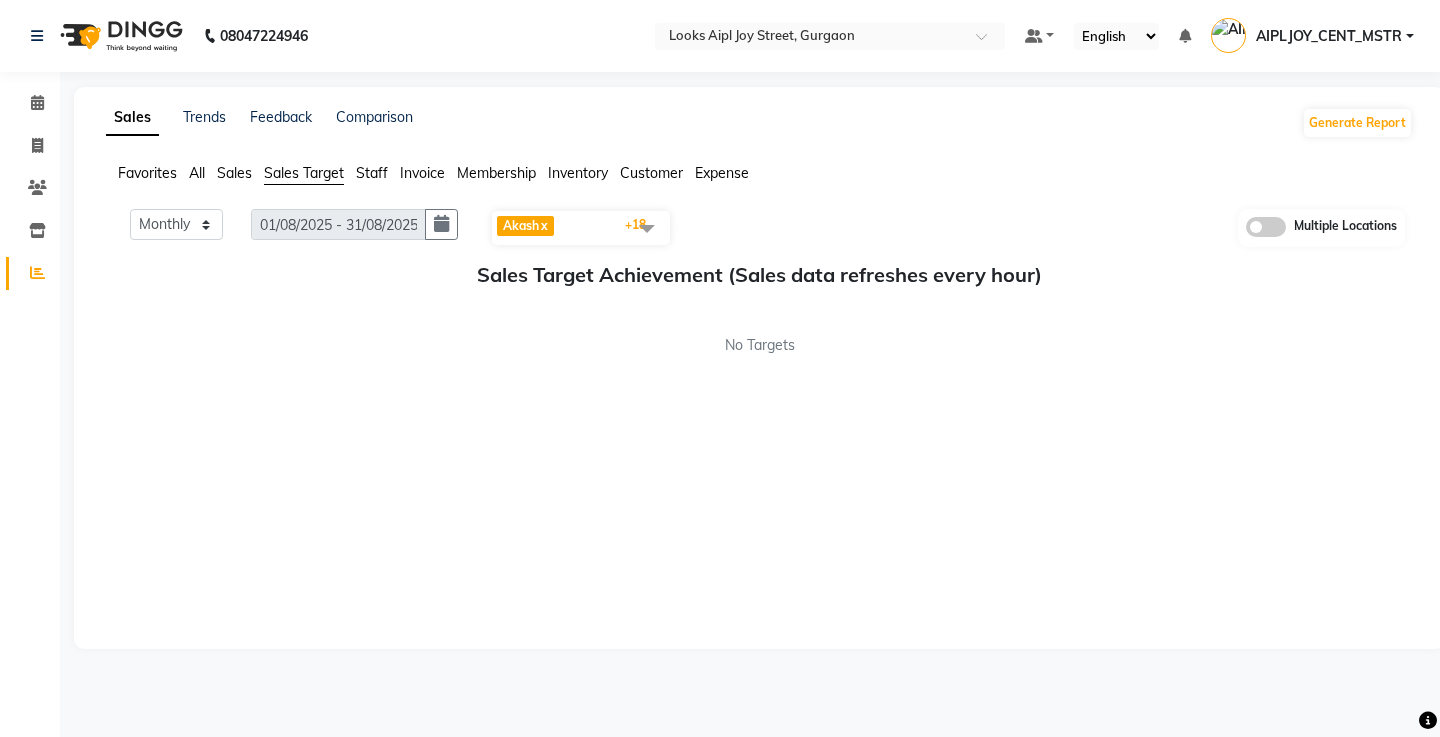 click on "Staff" 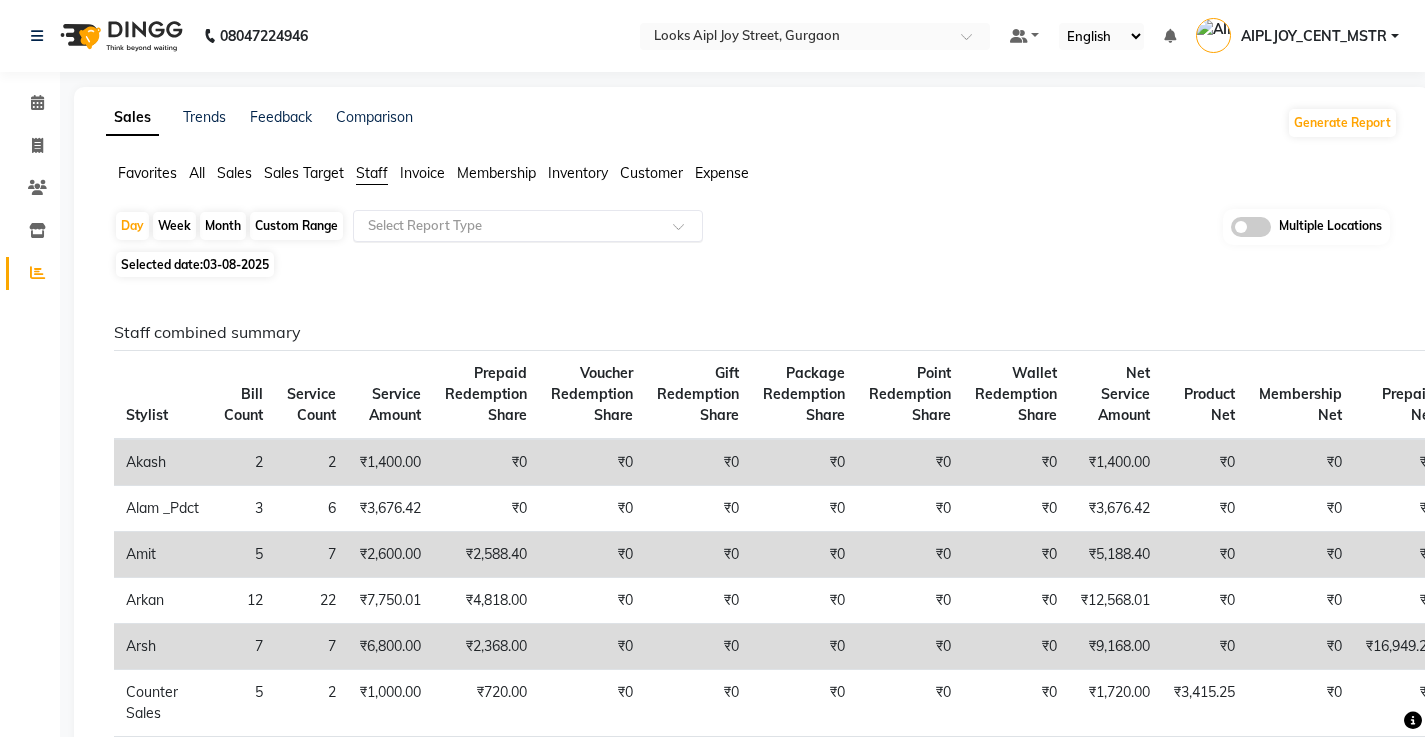 click 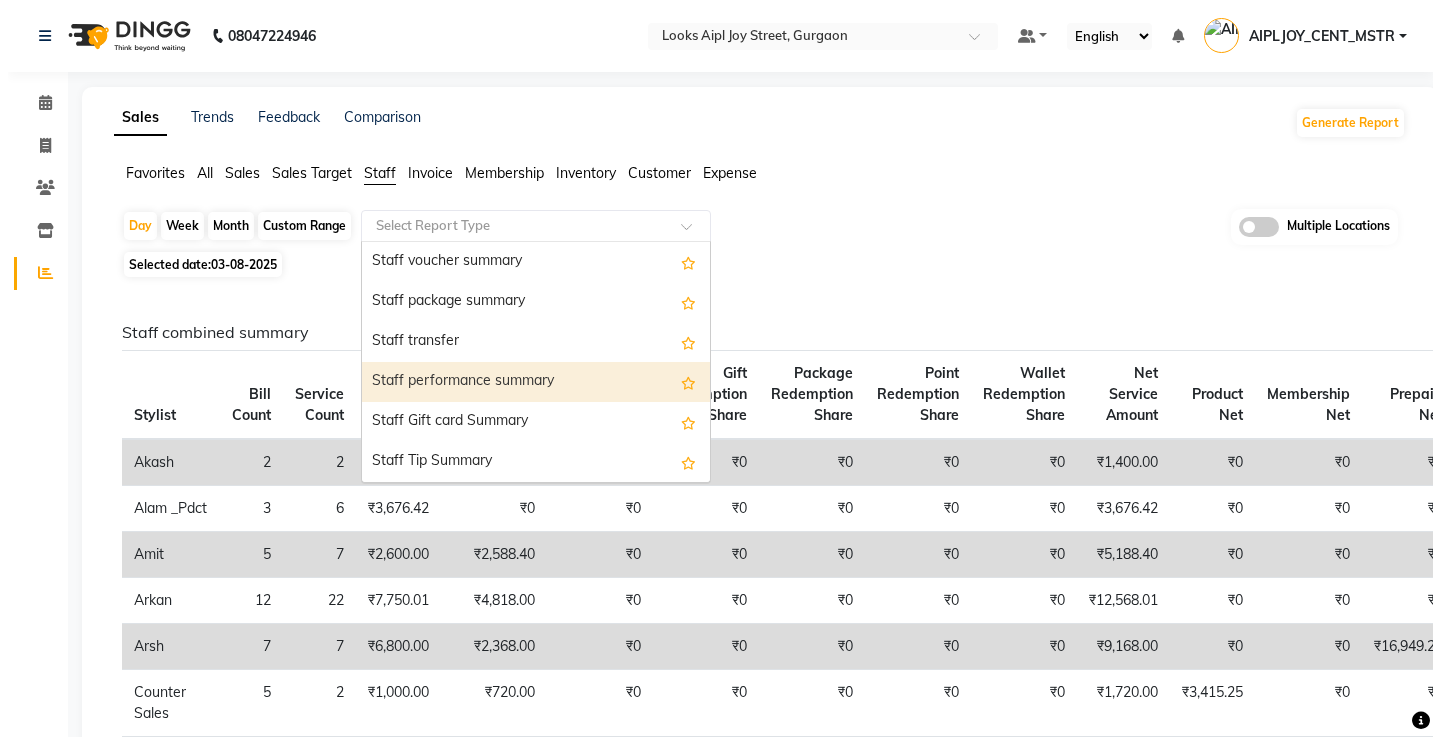 scroll, scrollTop: 640, scrollLeft: 0, axis: vertical 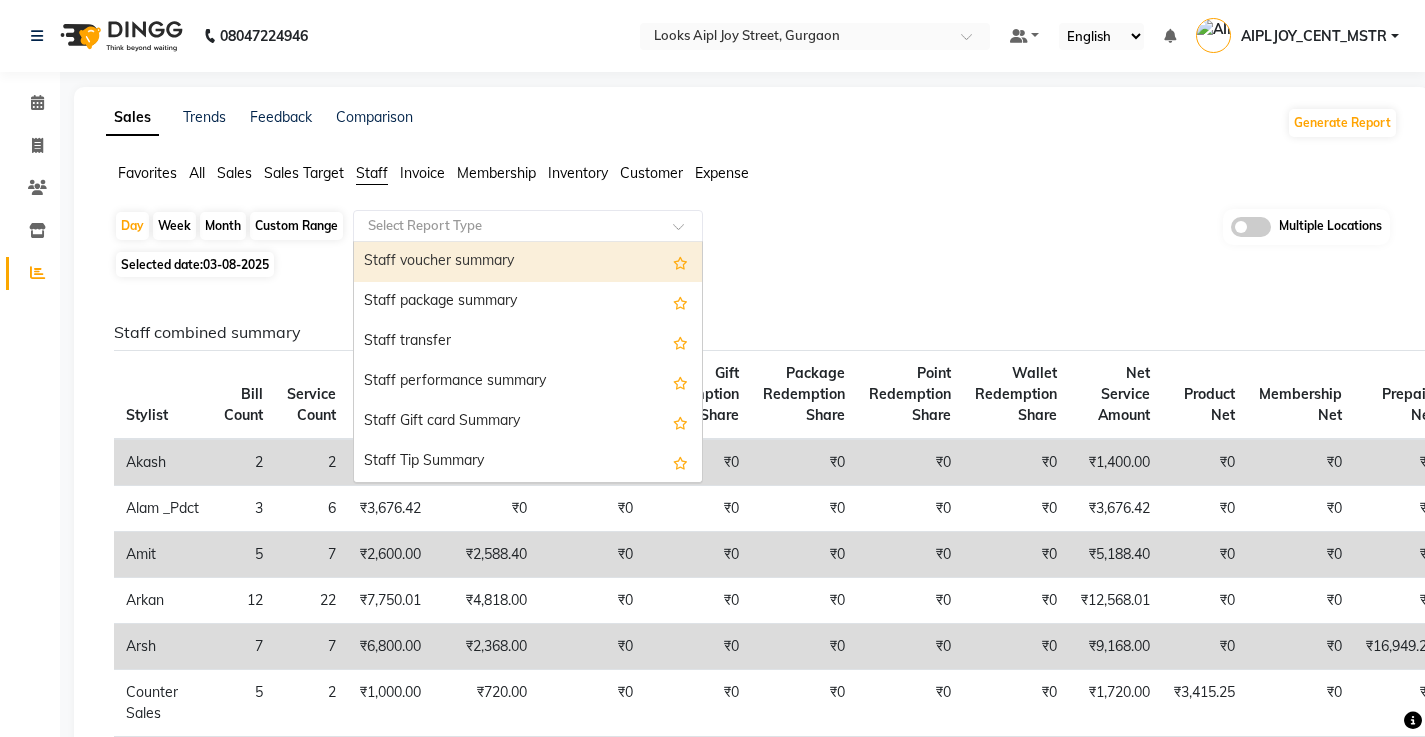 click on "Invoice" 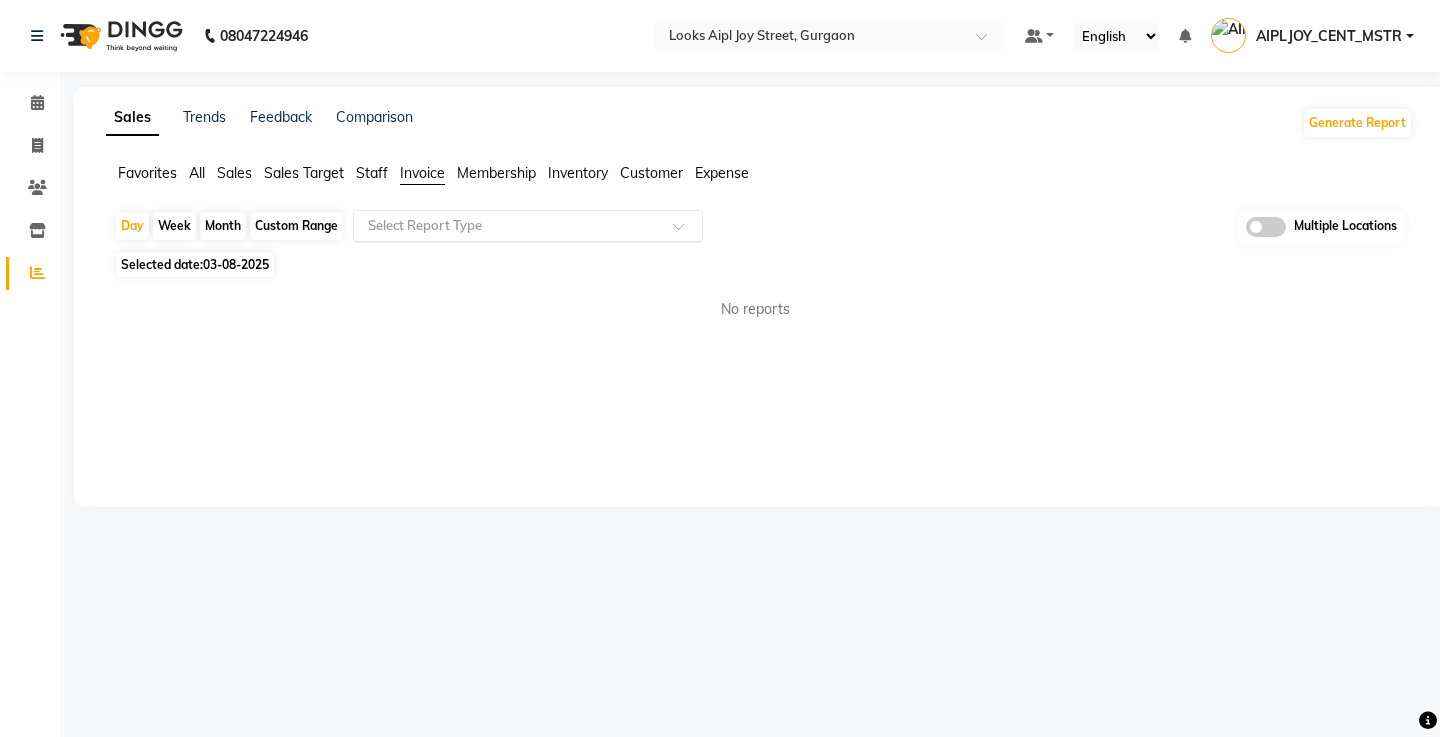 click 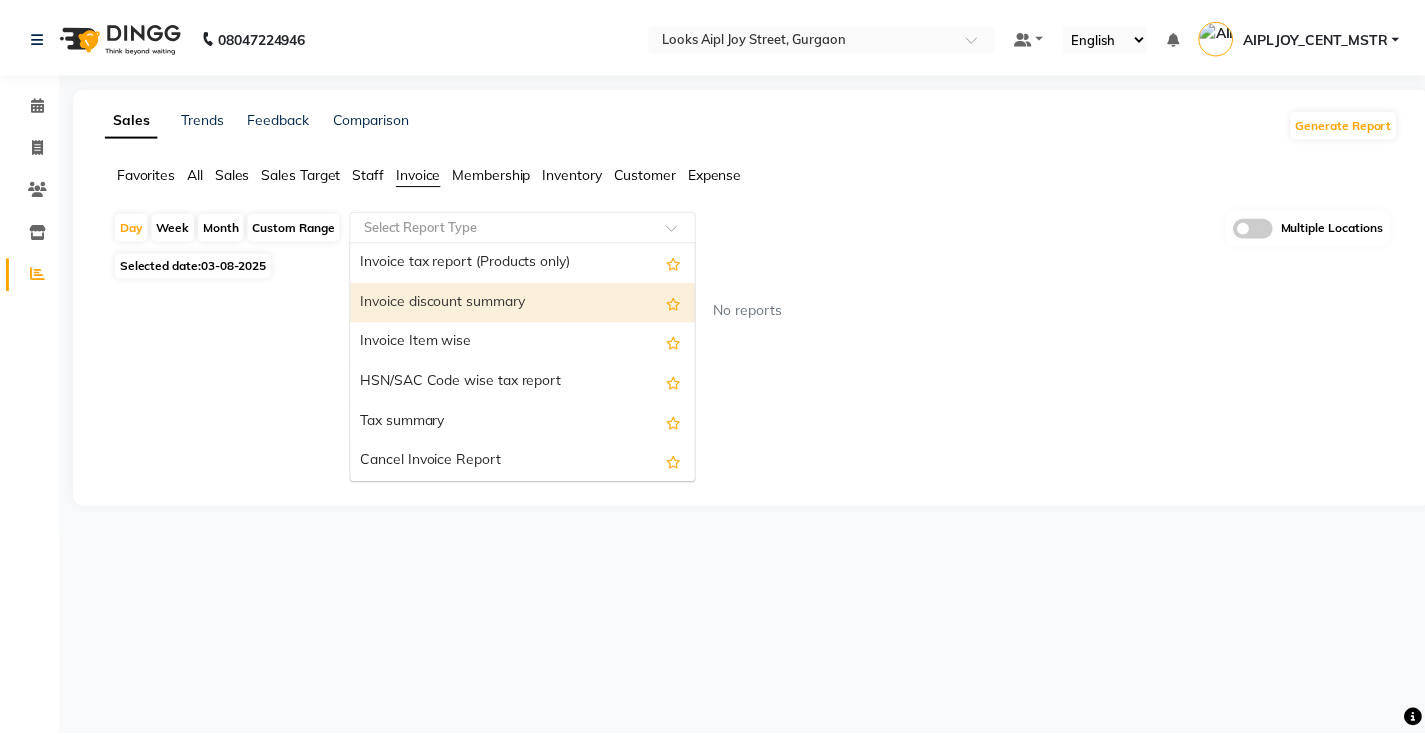 scroll, scrollTop: 160, scrollLeft: 0, axis: vertical 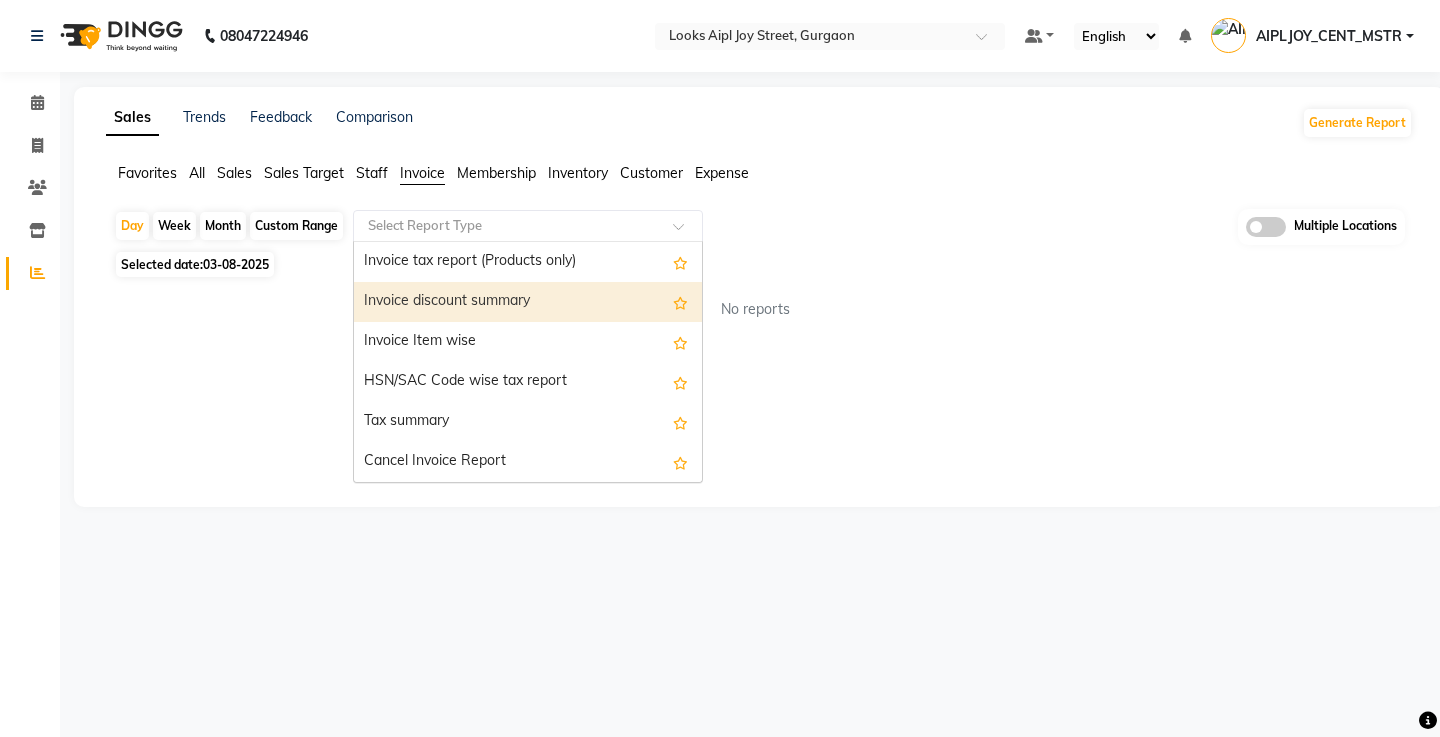 click on "Invoice discount summary" at bounding box center [528, 302] 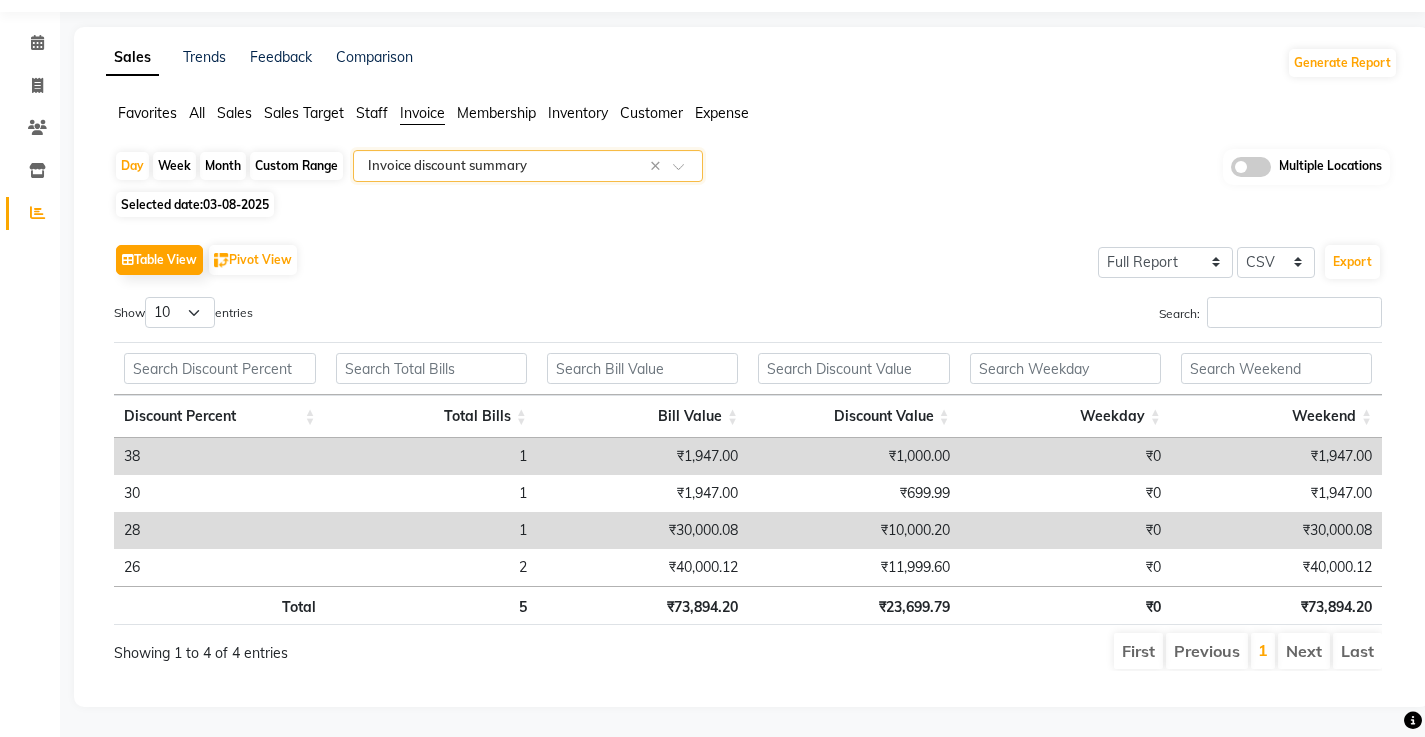 scroll, scrollTop: 70, scrollLeft: 0, axis: vertical 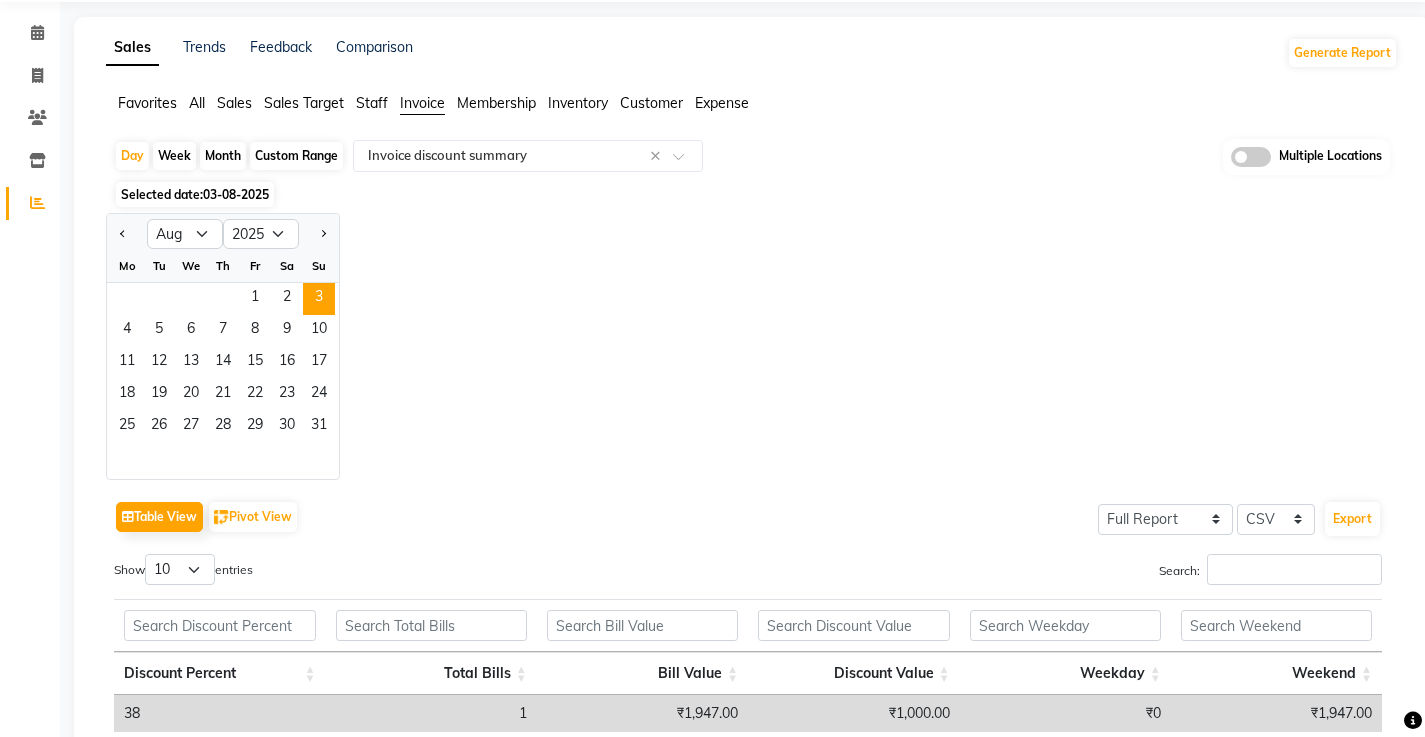 click on "Custom Range" 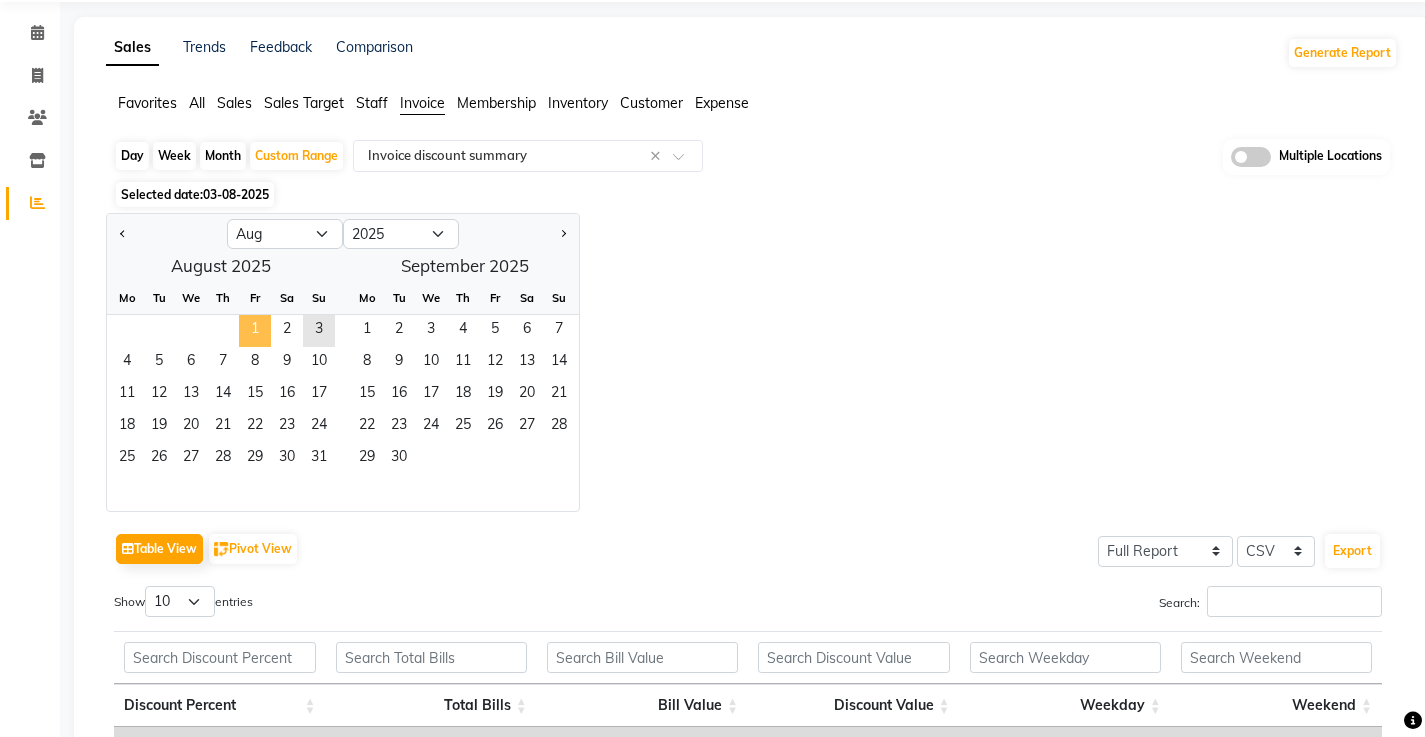 click on "1" 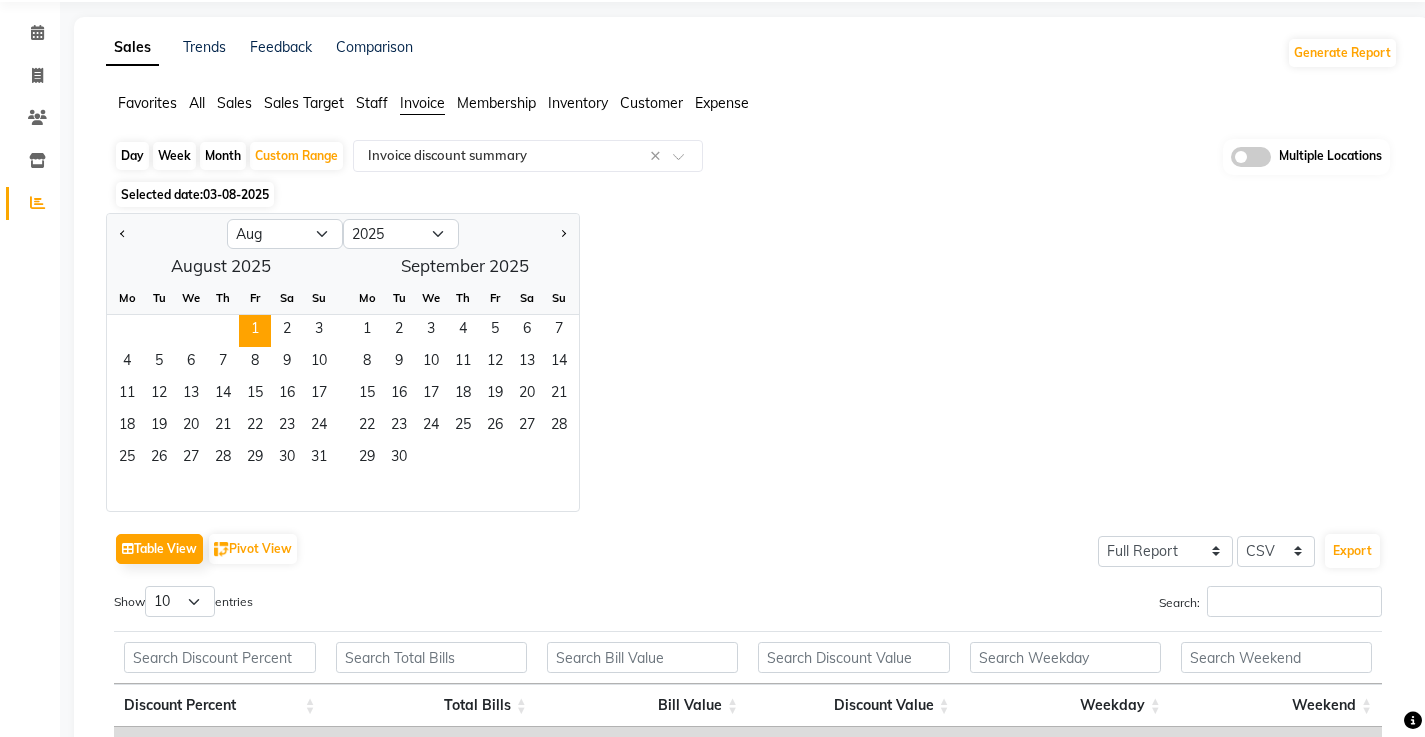 click on "1   2   3   4   5   6   7" 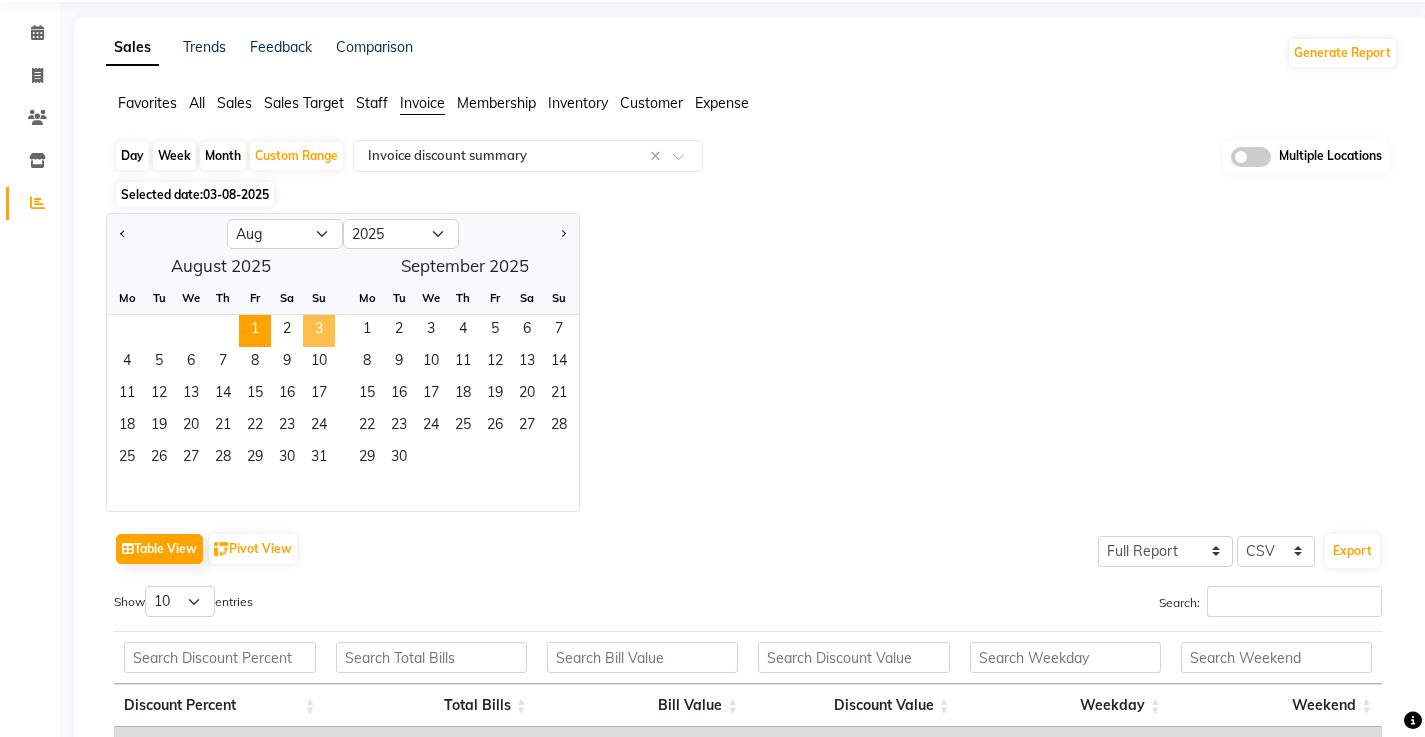 click on "3" 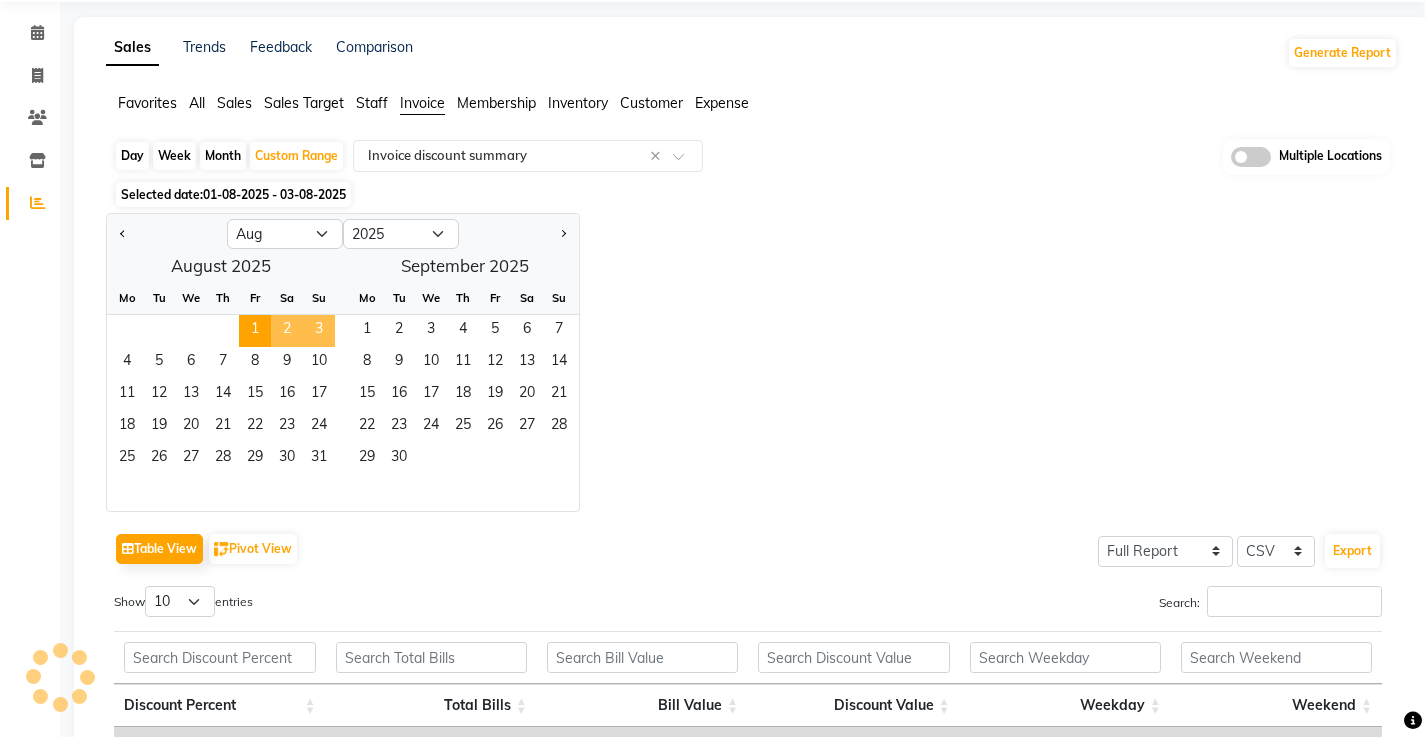 scroll, scrollTop: 0, scrollLeft: 0, axis: both 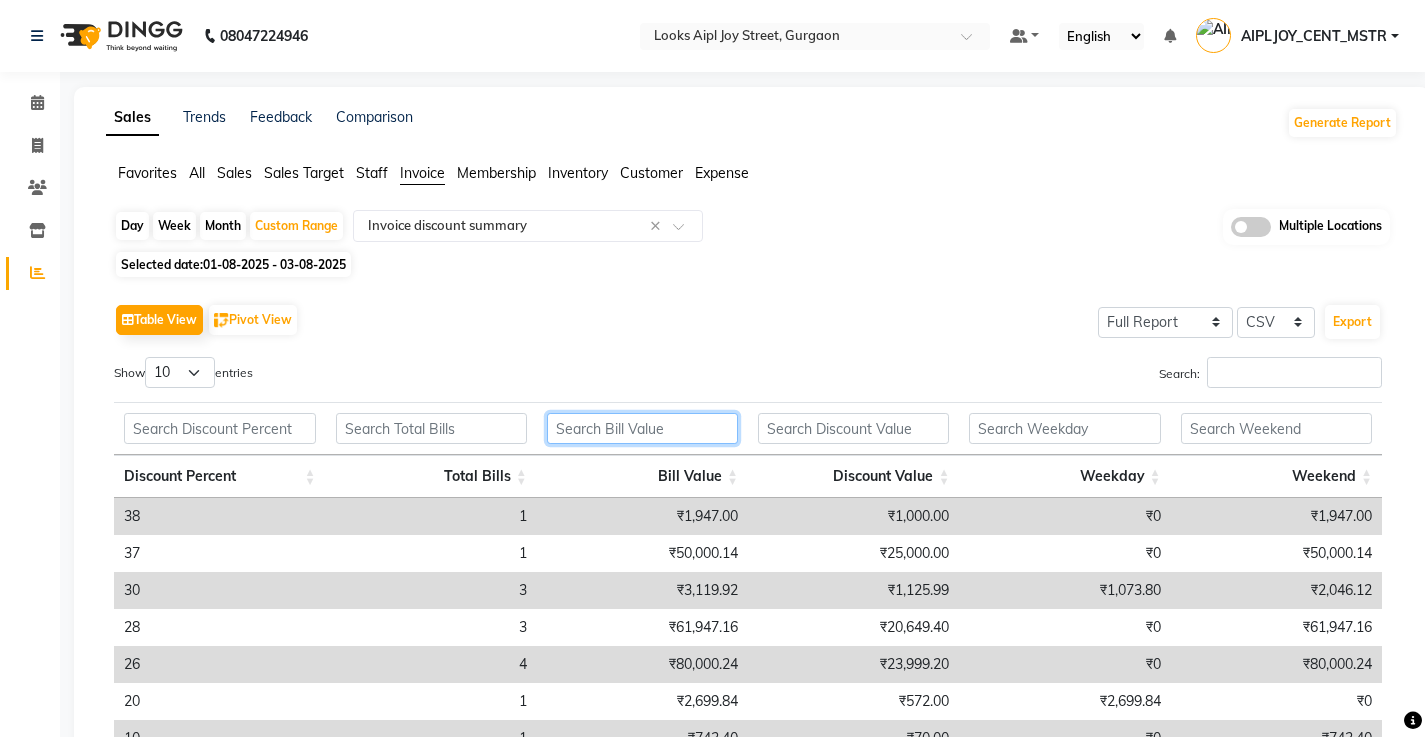 click at bounding box center [642, 428] 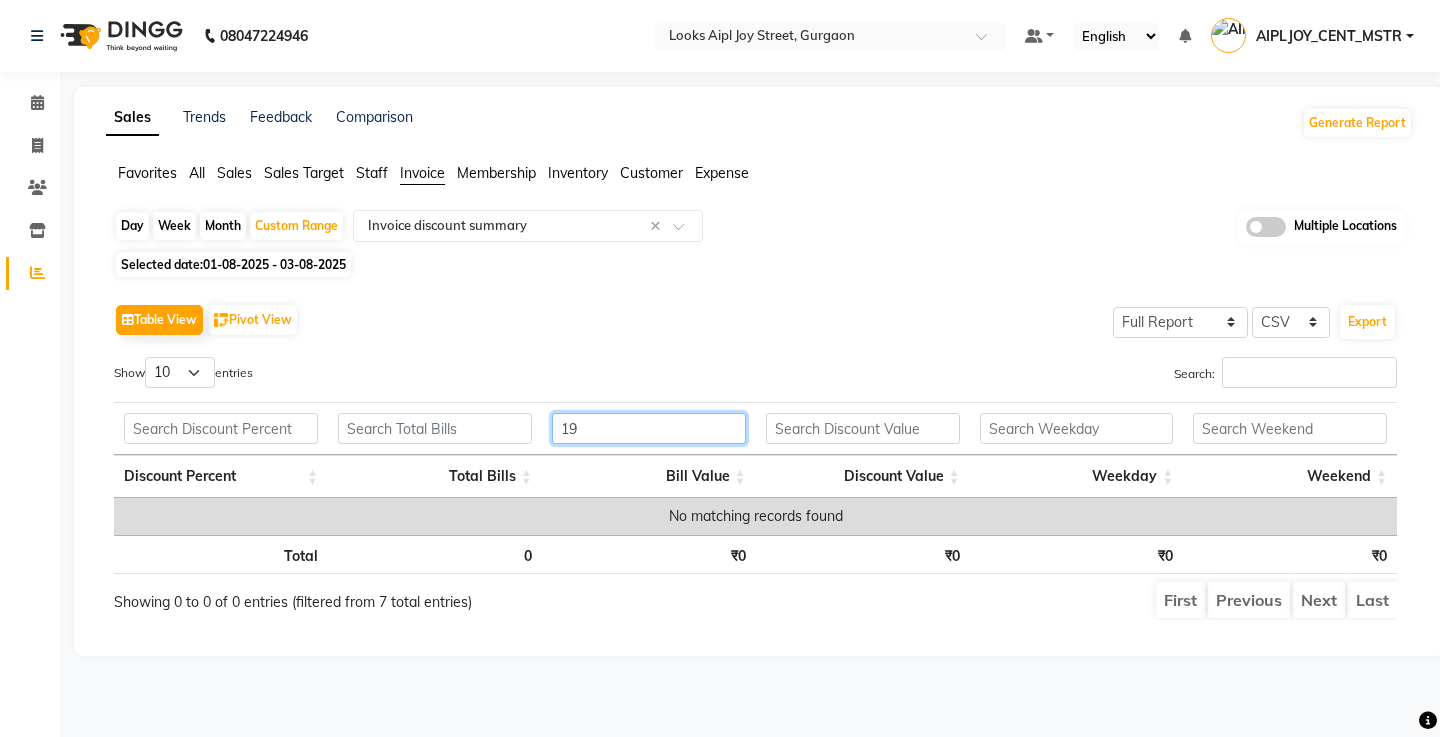 type on "1" 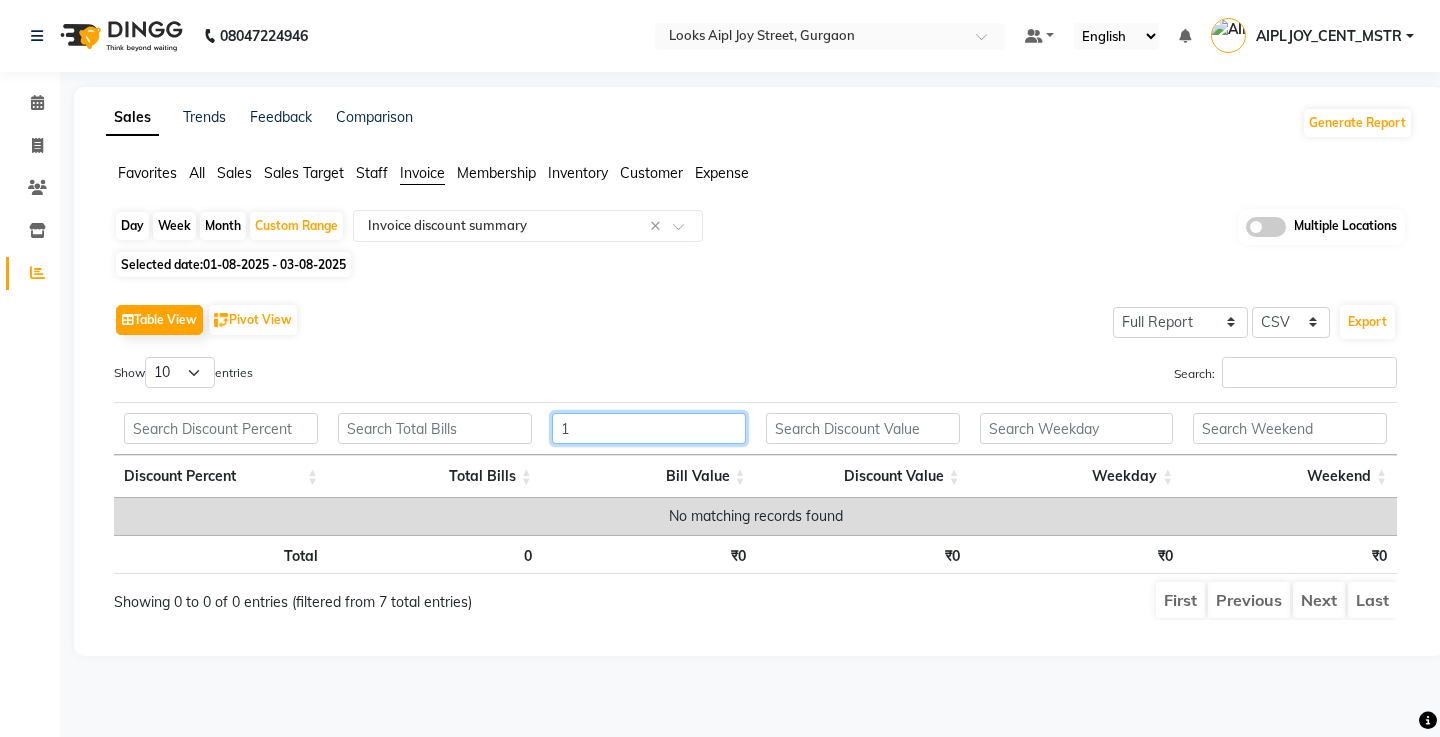 type 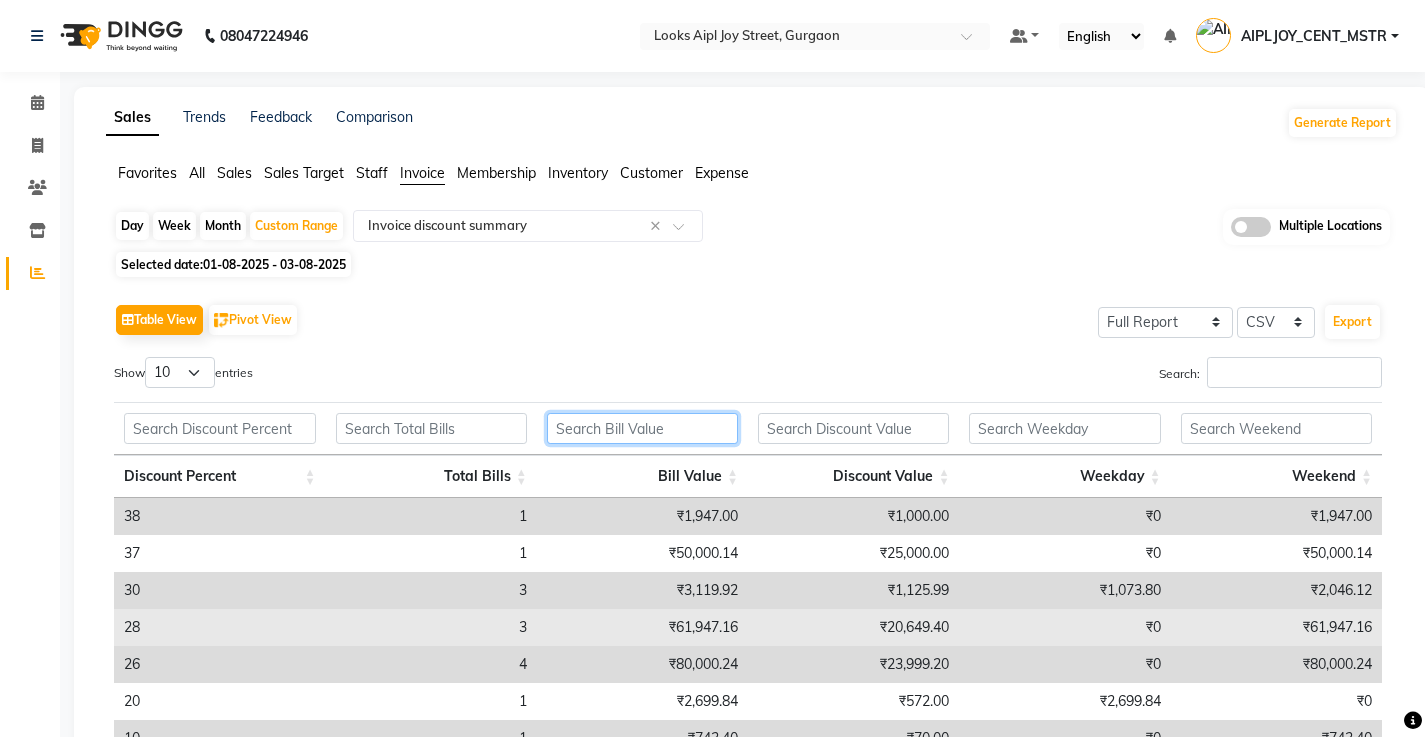 scroll, scrollTop: 11, scrollLeft: 0, axis: vertical 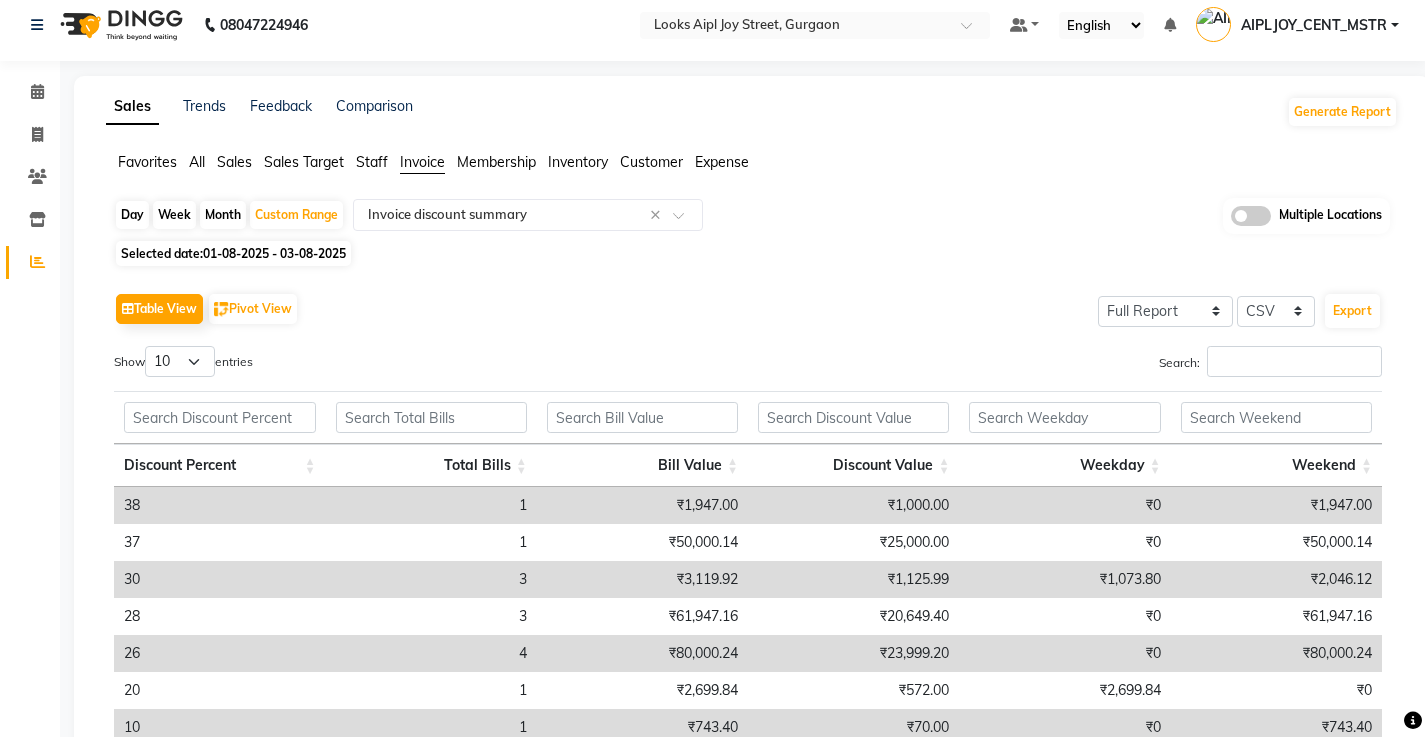 click on "Bill Value" at bounding box center [642, 465] 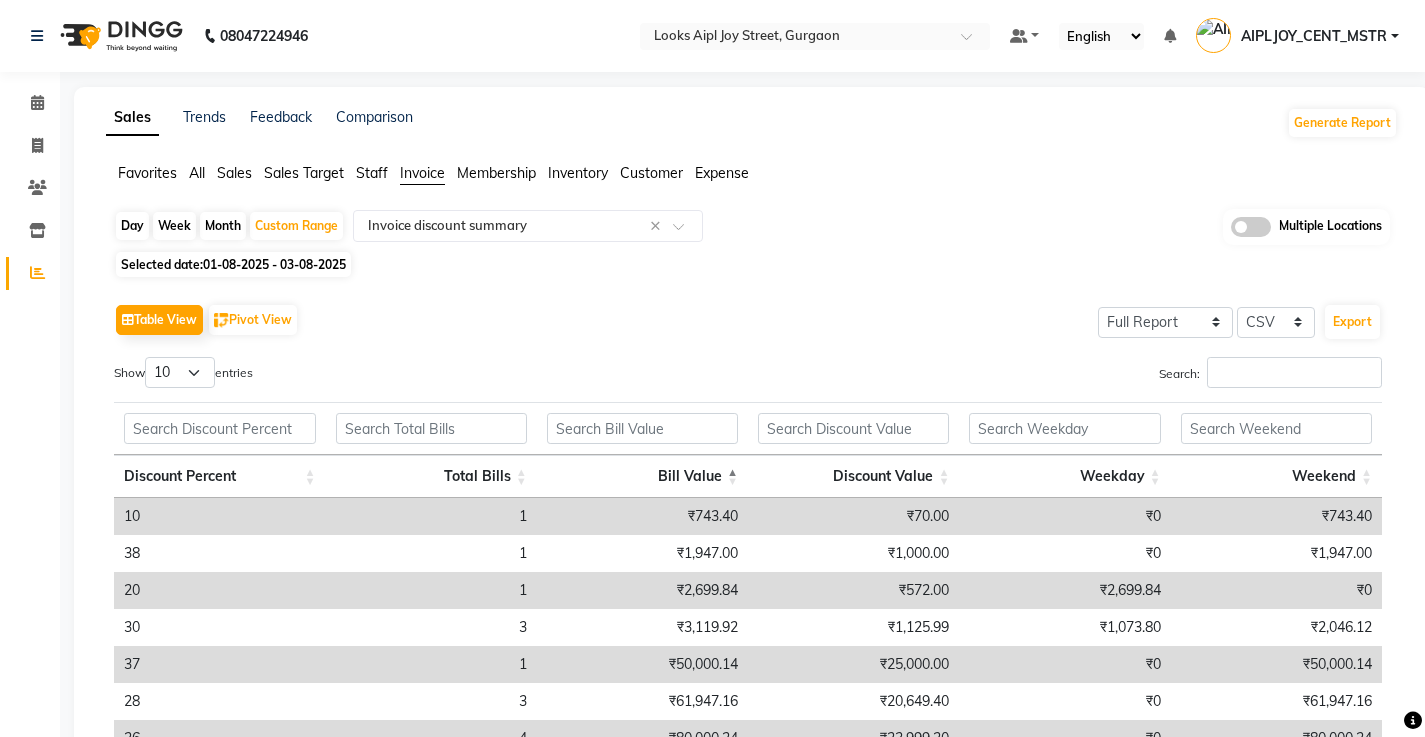 scroll, scrollTop: 0, scrollLeft: 0, axis: both 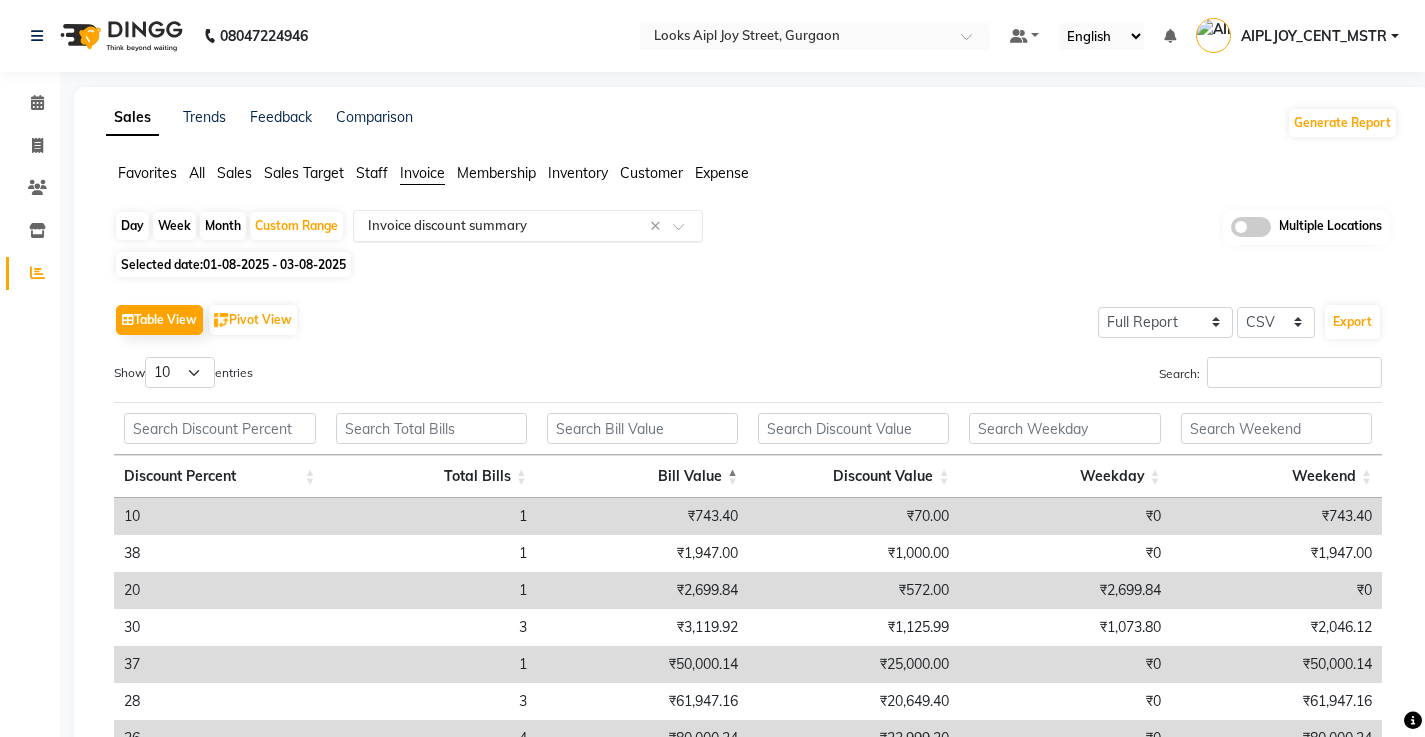 click 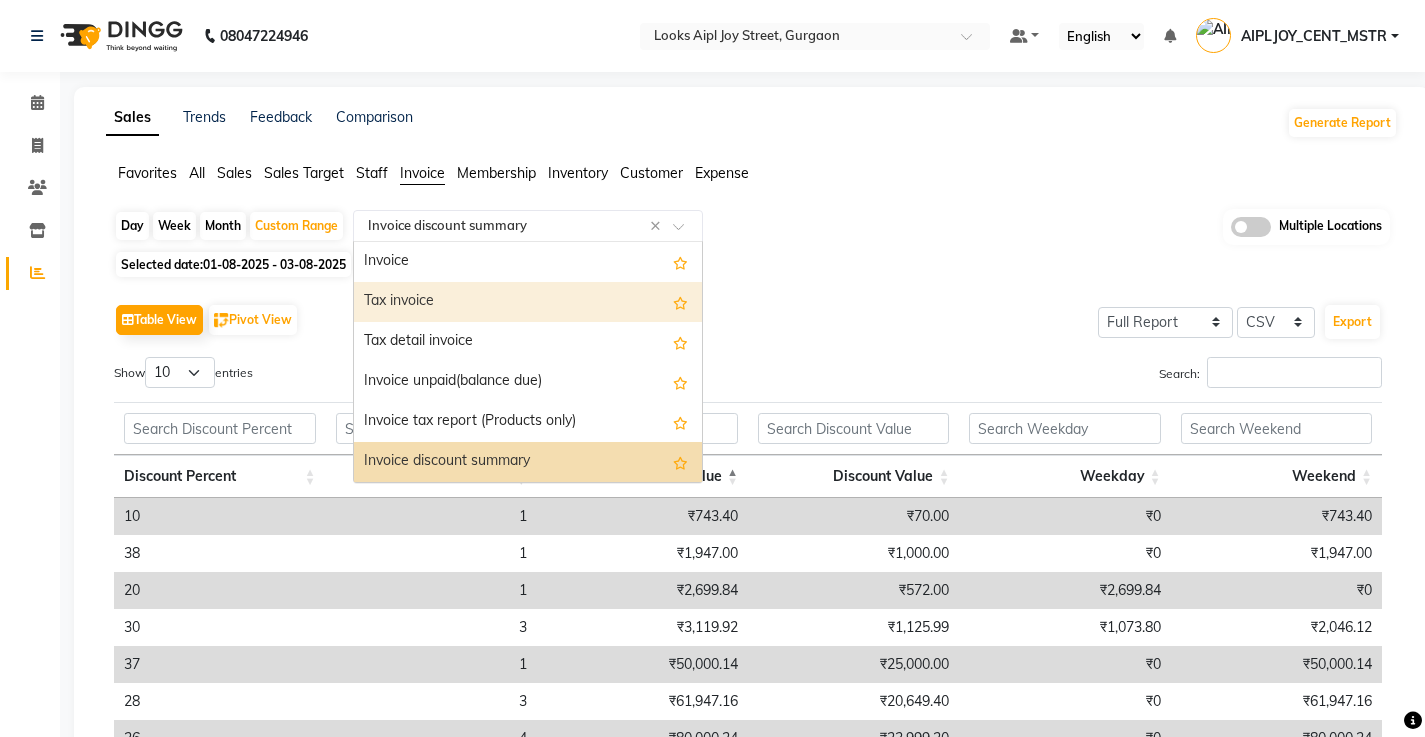 click on "Tax invoice" at bounding box center [528, 302] 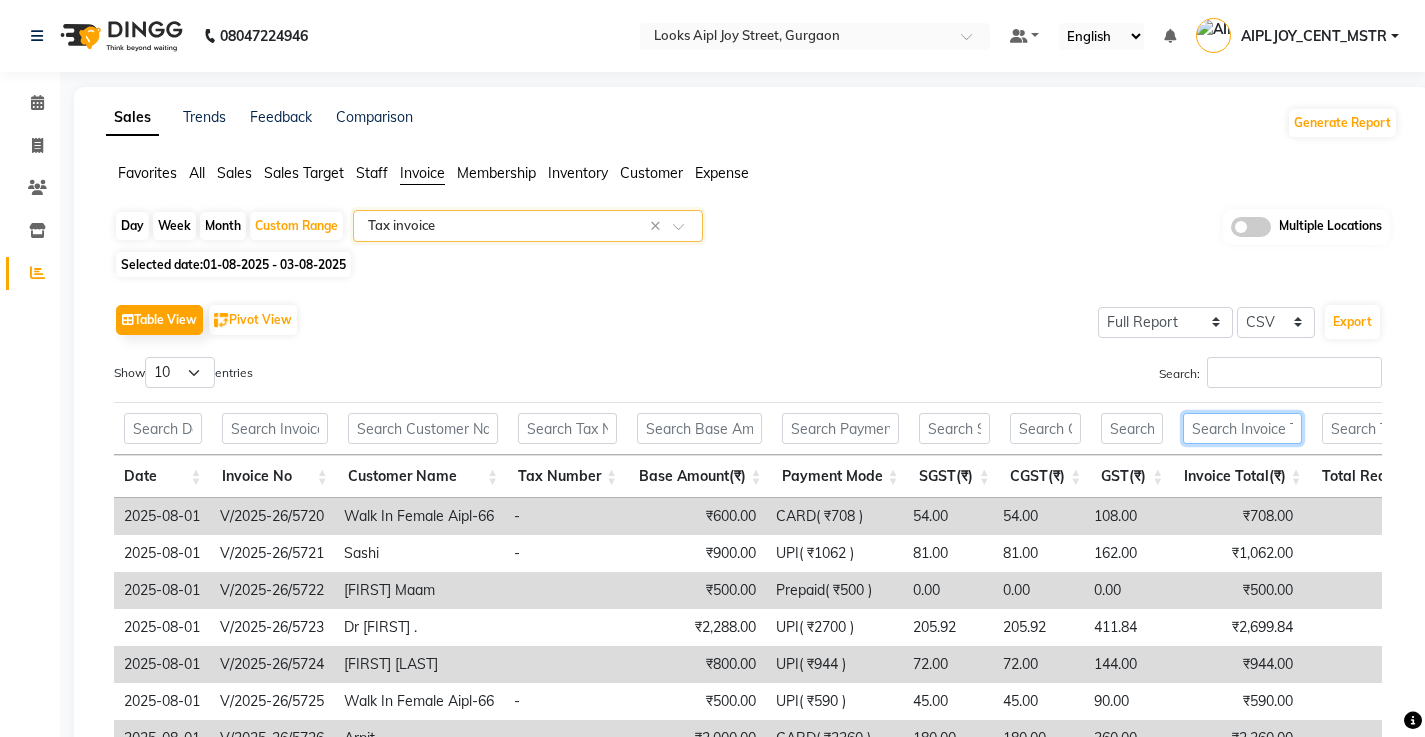 click at bounding box center (1242, 428) 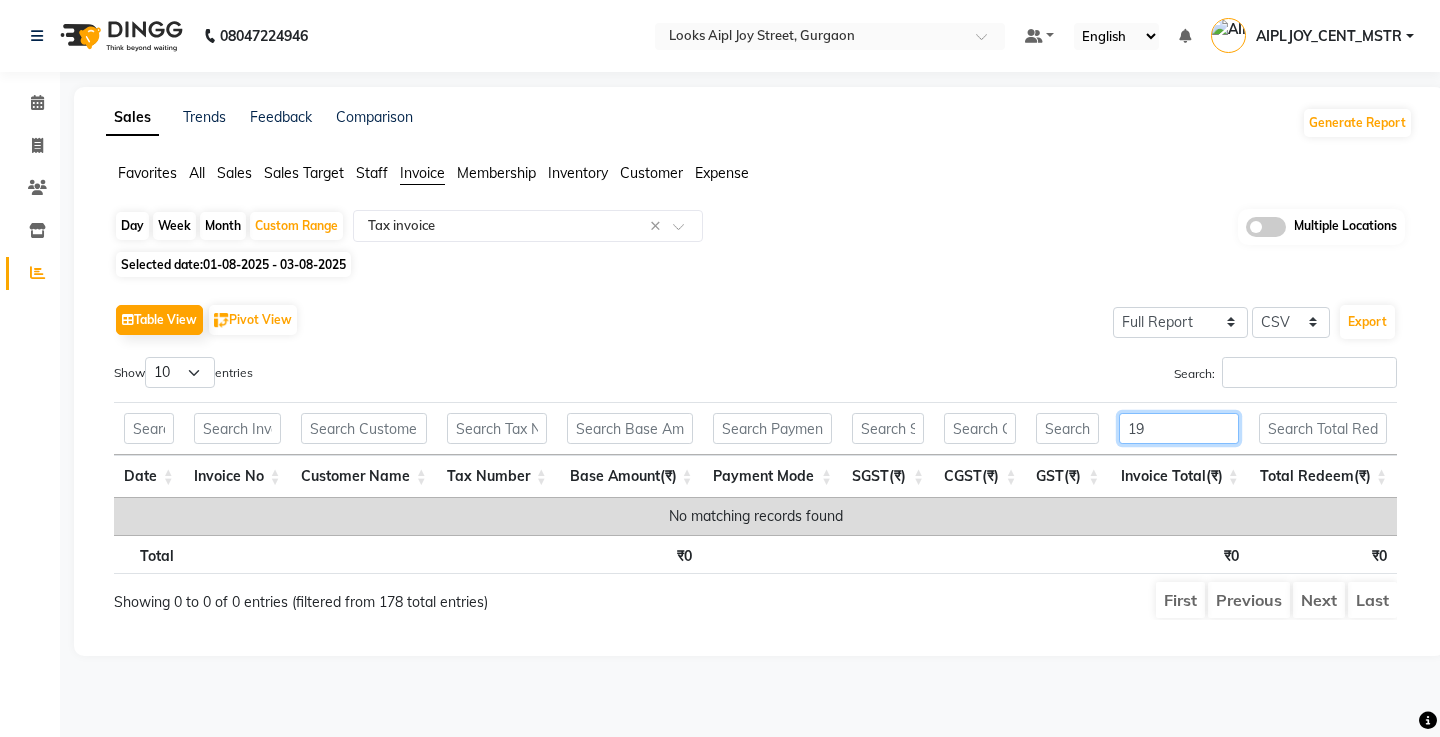 type on "1" 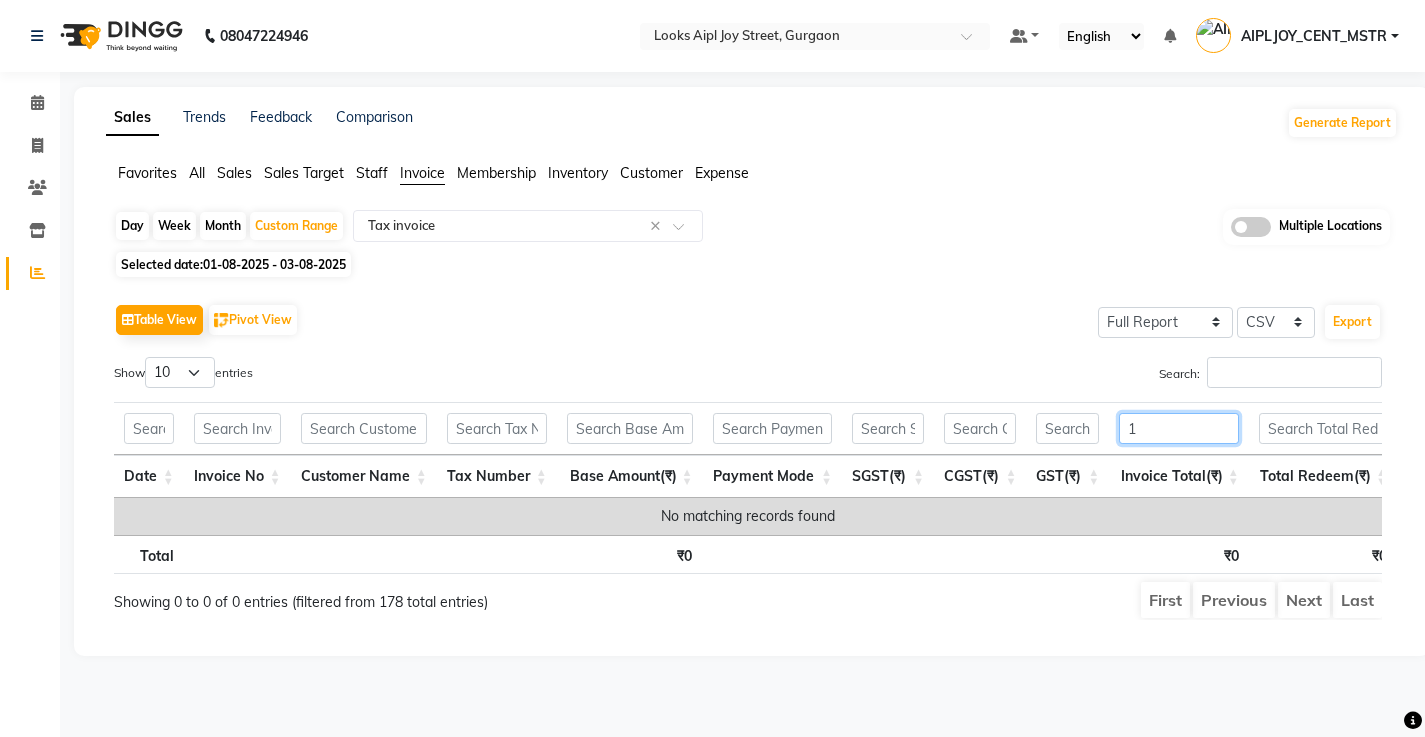 type 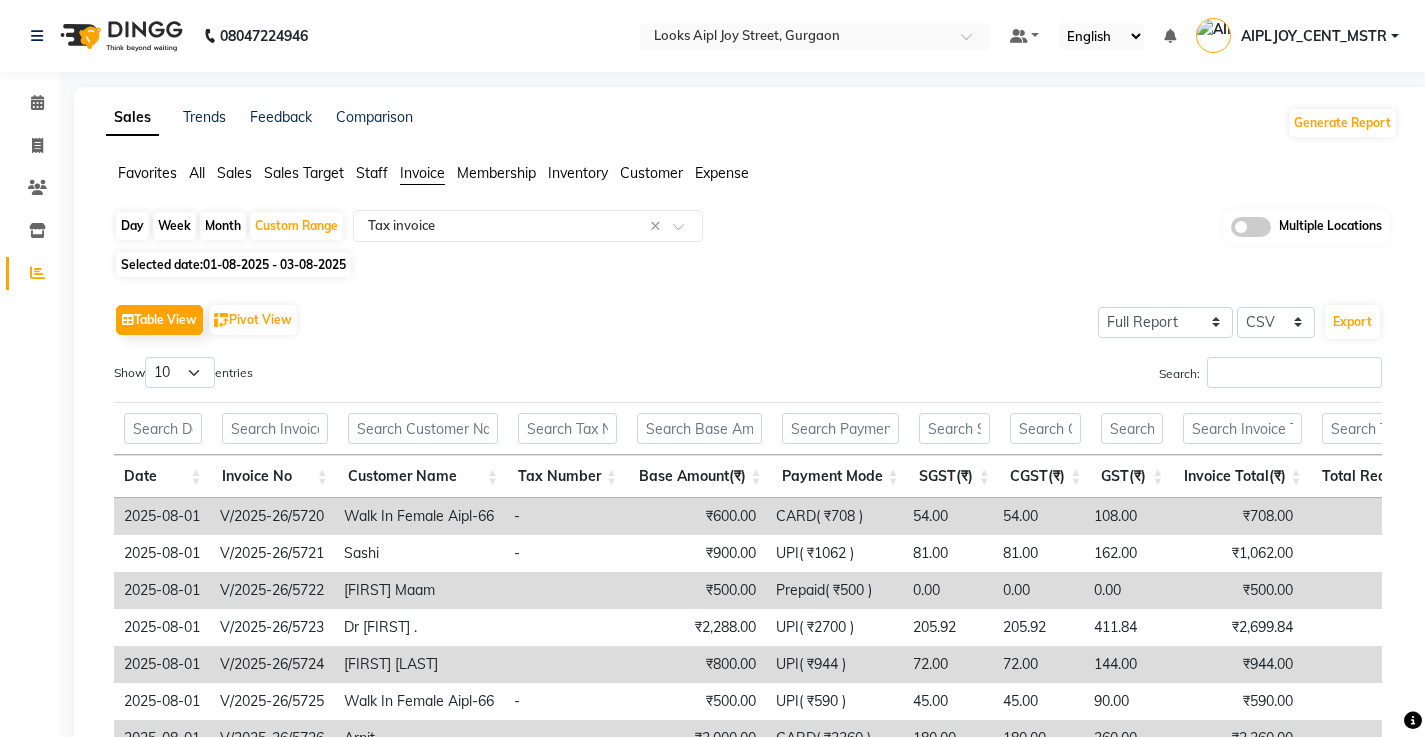 click on "Invoice Total(₹)" at bounding box center (1242, 476) 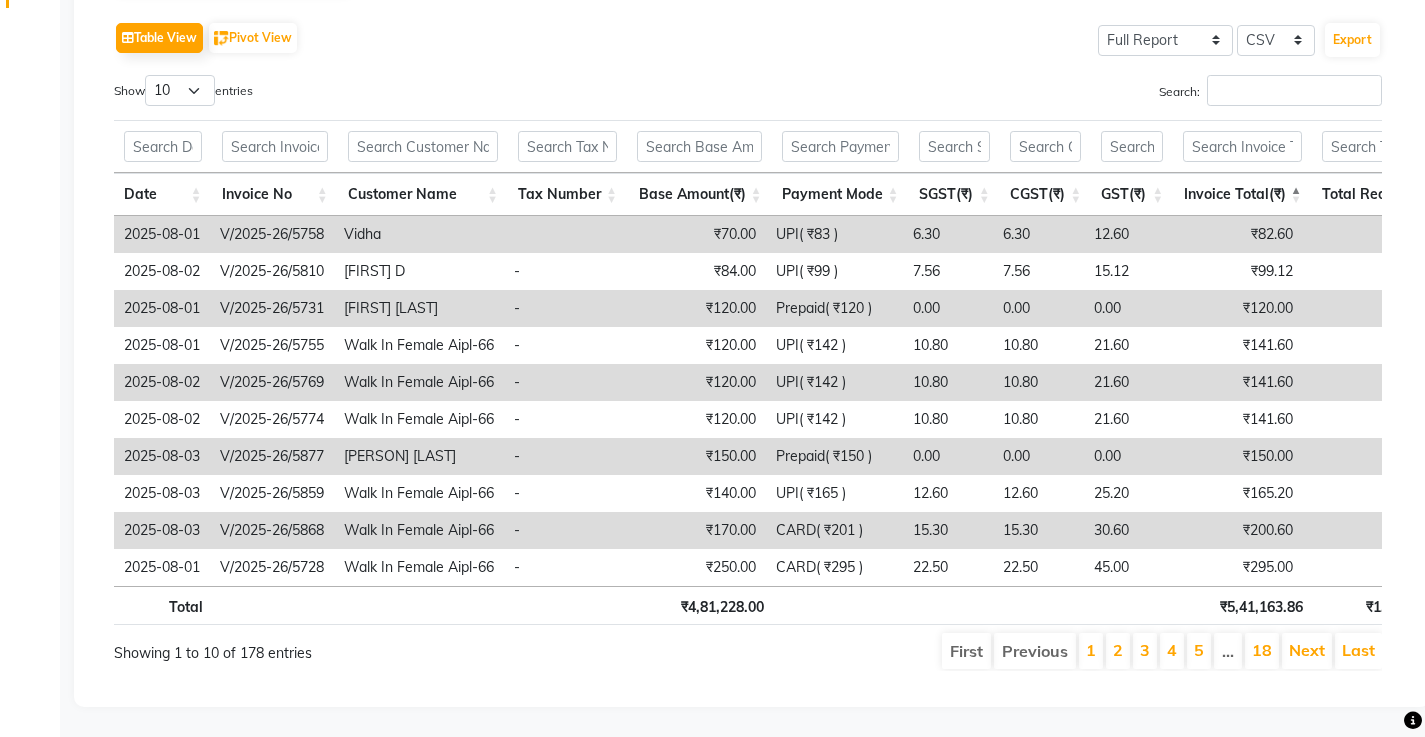 scroll, scrollTop: 312, scrollLeft: 0, axis: vertical 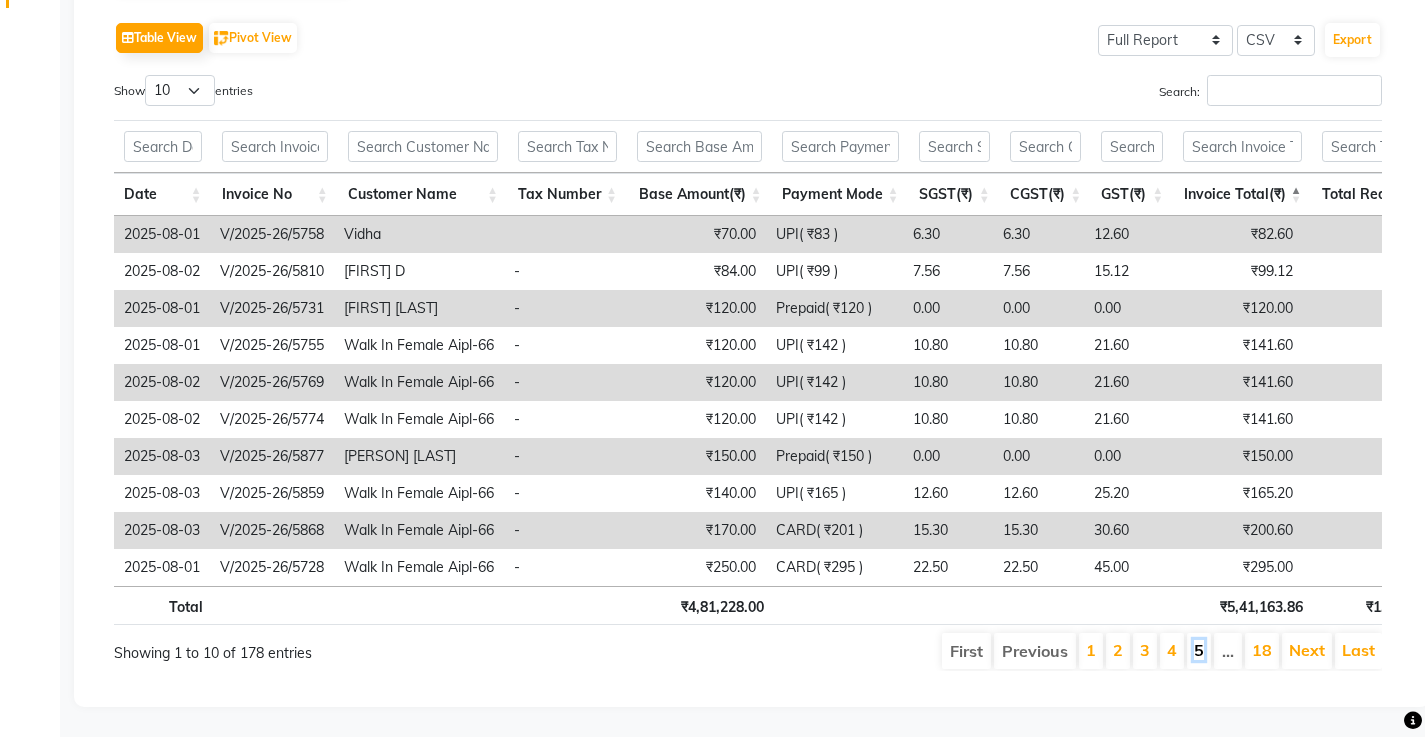 click on "5" at bounding box center (1199, 650) 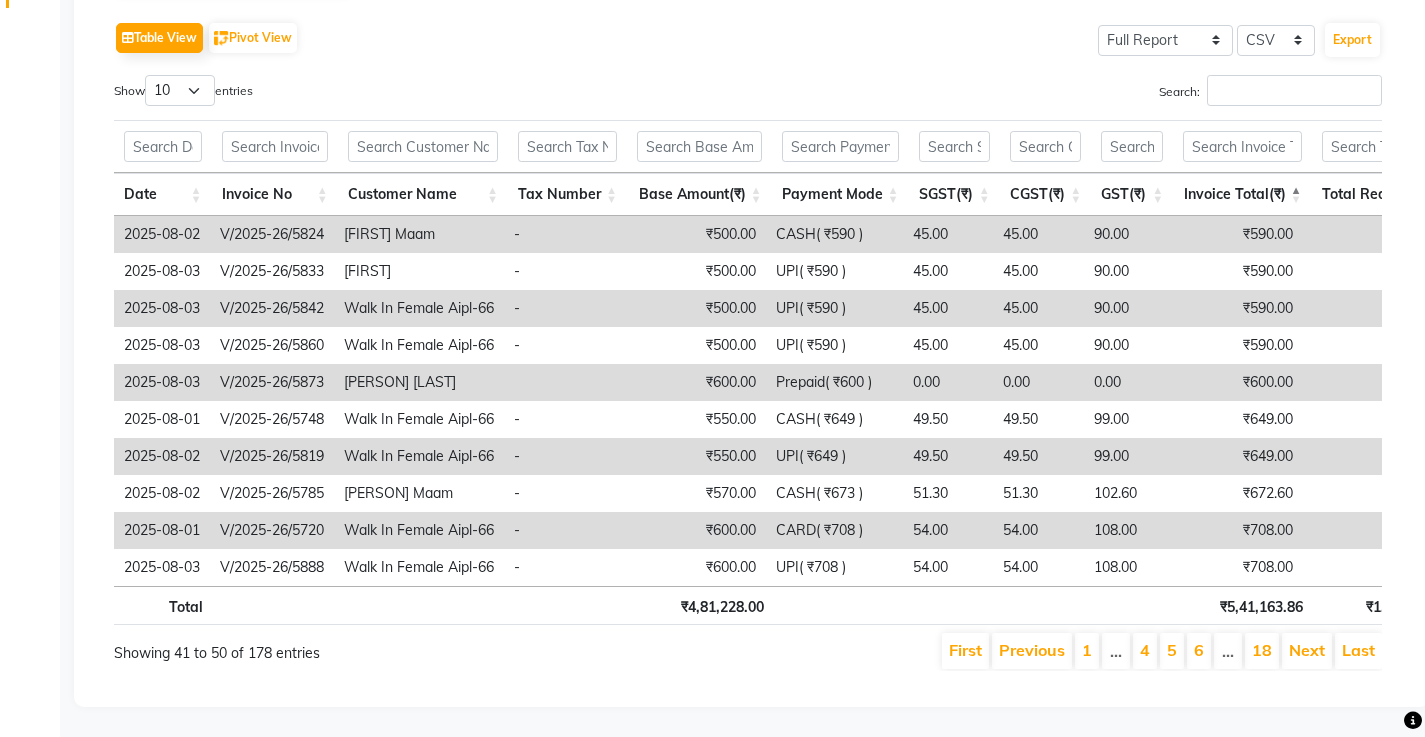 click on "…" at bounding box center (1228, 651) 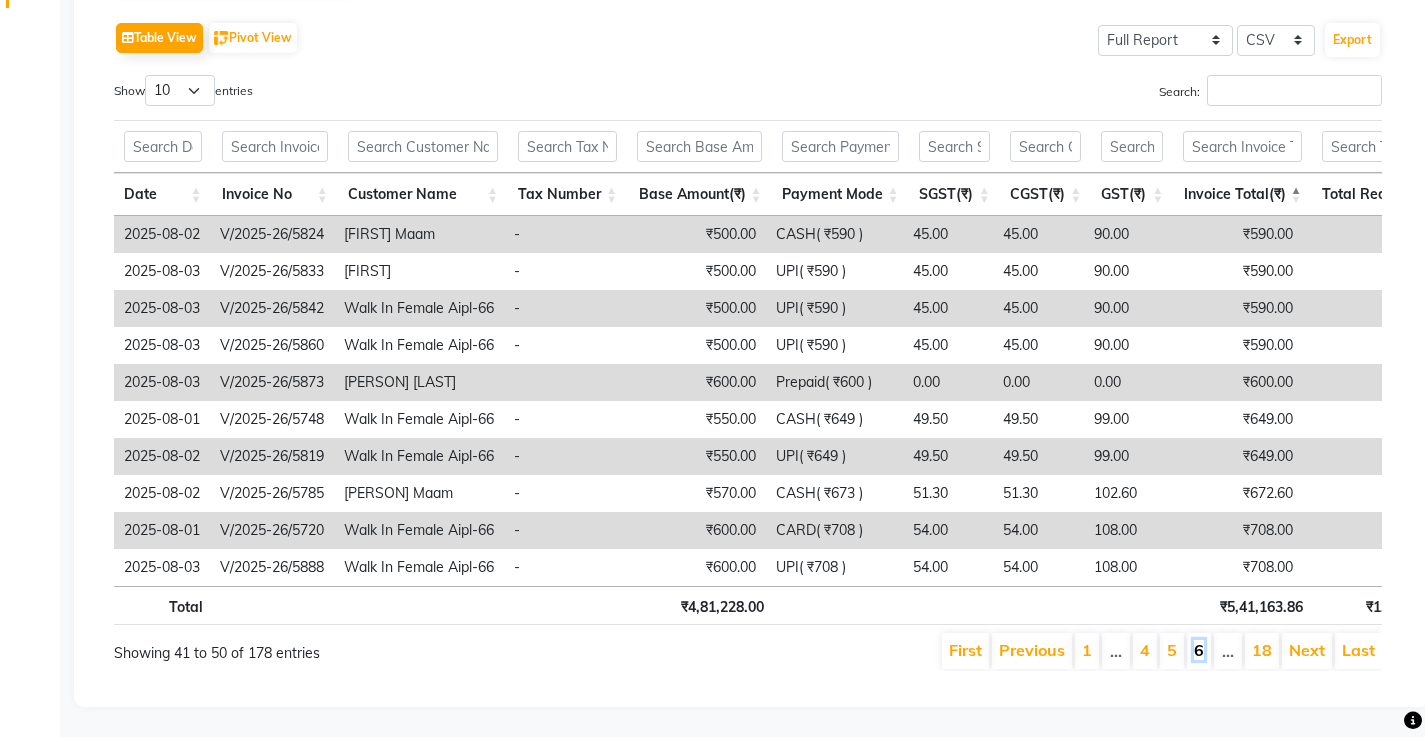 click on "6" at bounding box center (1199, 650) 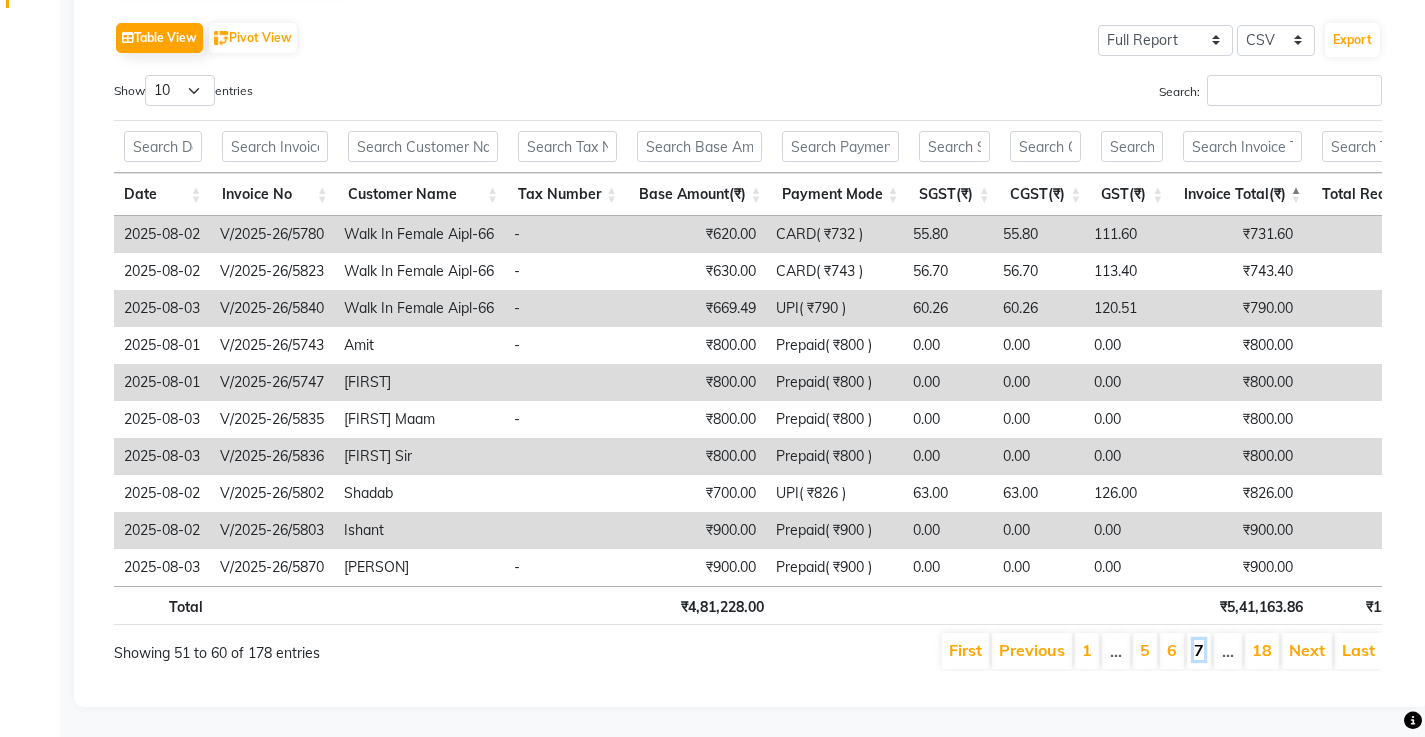 click on "7" at bounding box center (1199, 650) 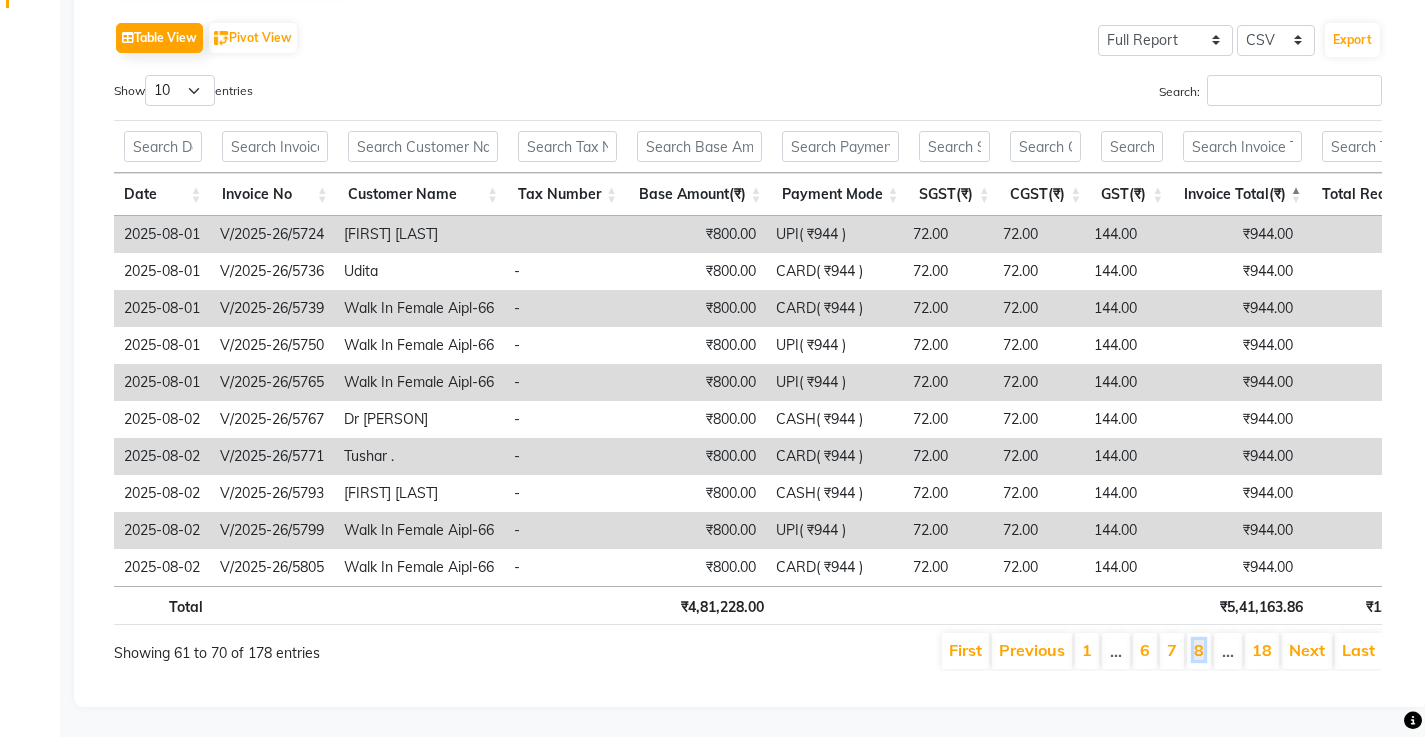 click on "8" at bounding box center [1199, 650] 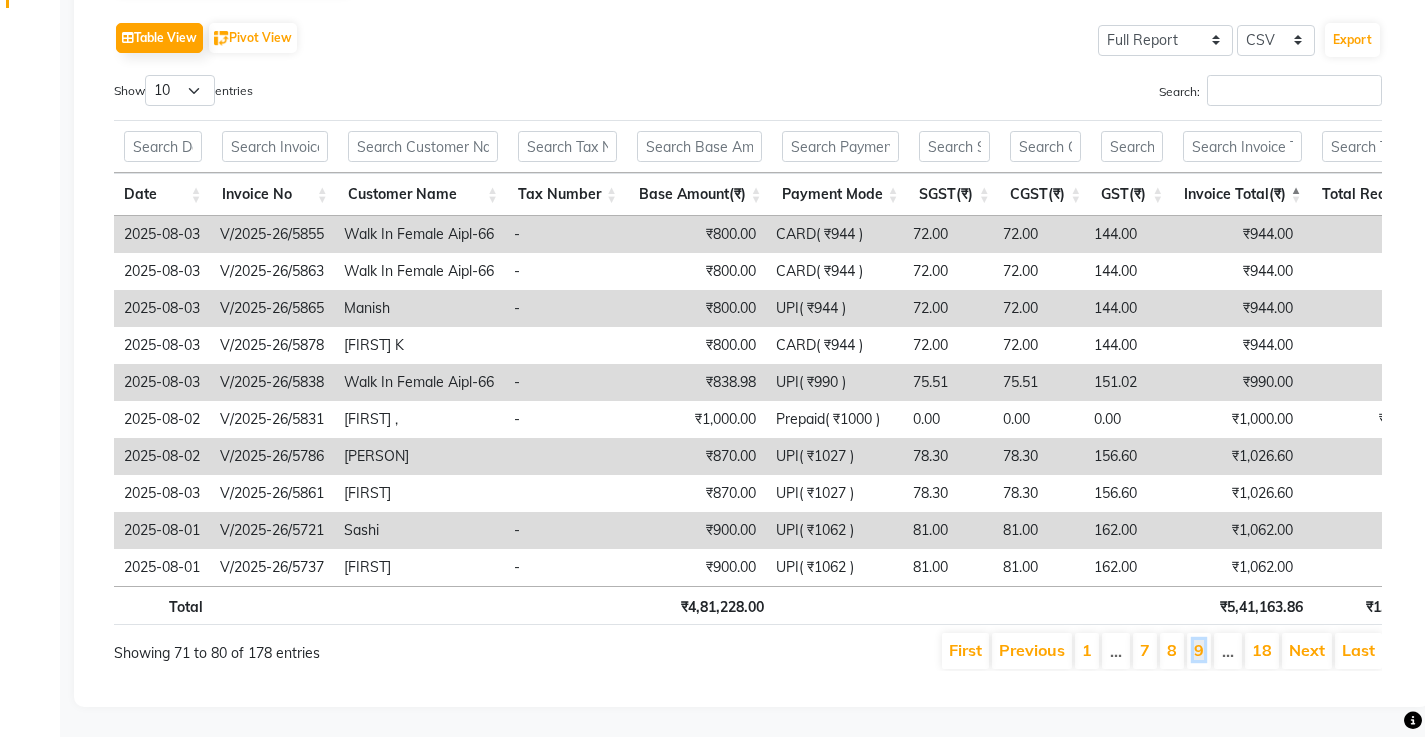 click on "9" at bounding box center [1199, 650] 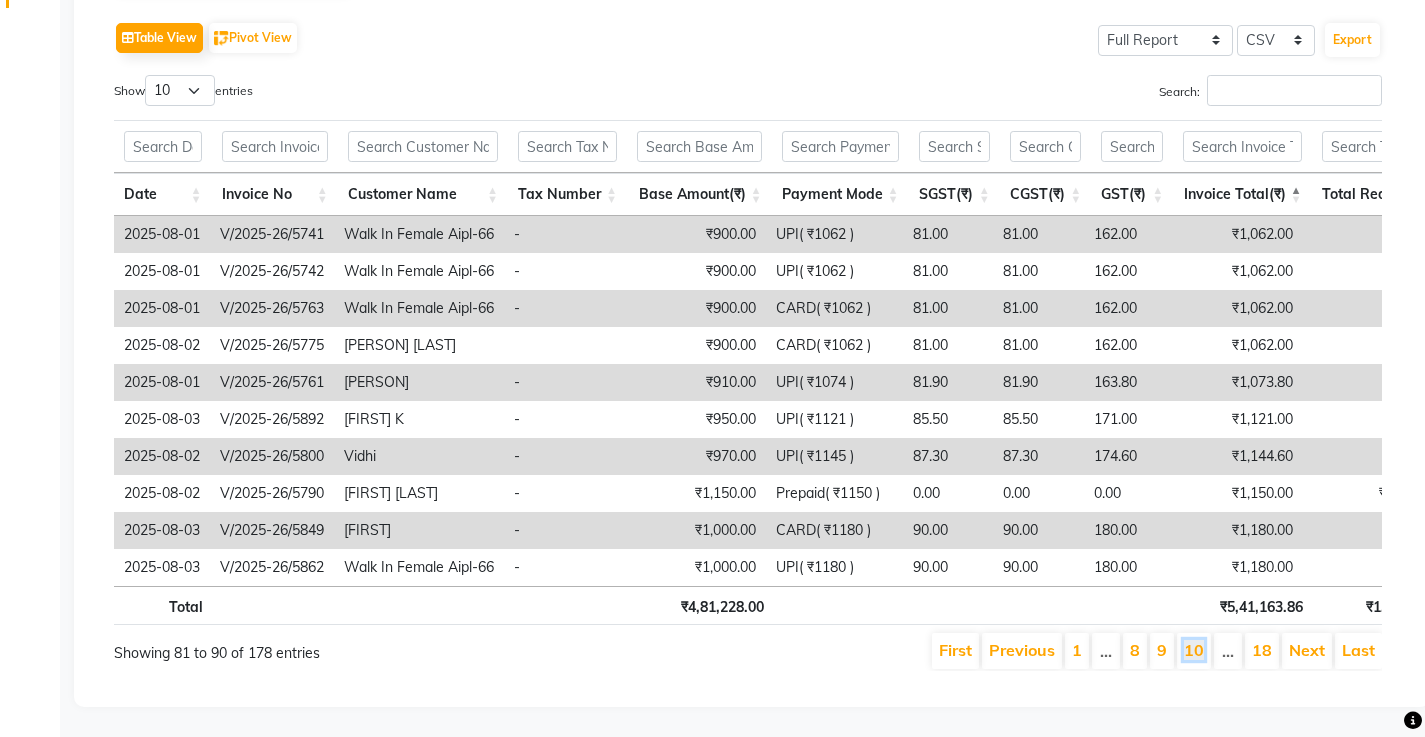 click on "10" at bounding box center [1194, 650] 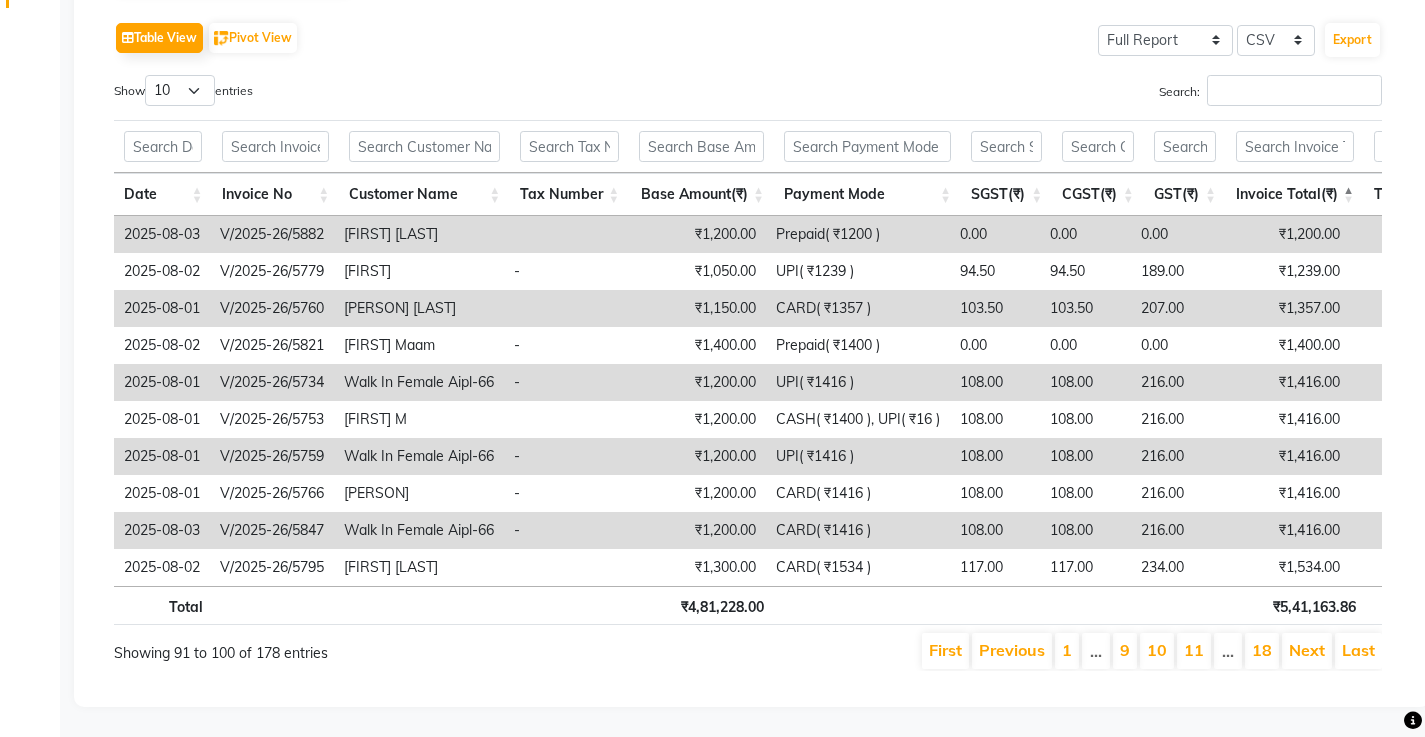 click on "11" at bounding box center (1194, 650) 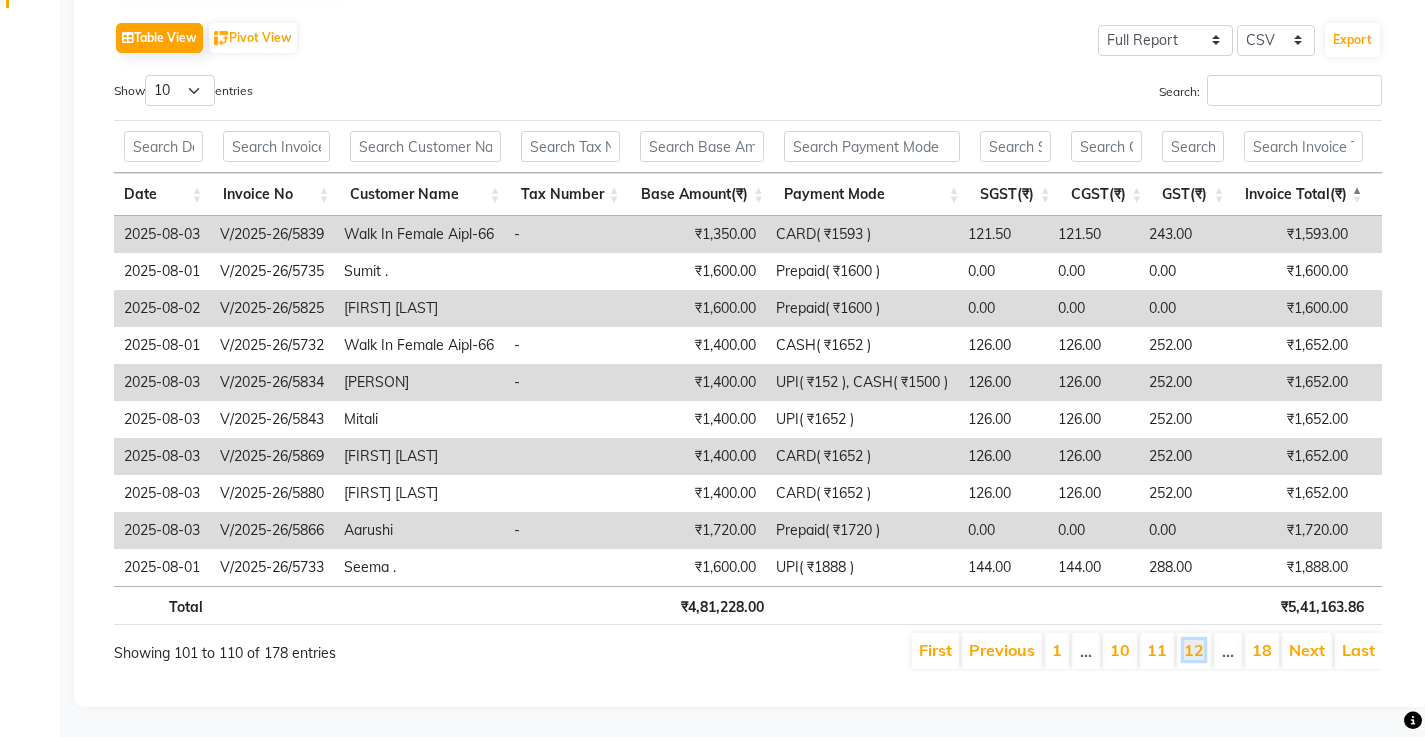 click on "12" at bounding box center [1194, 650] 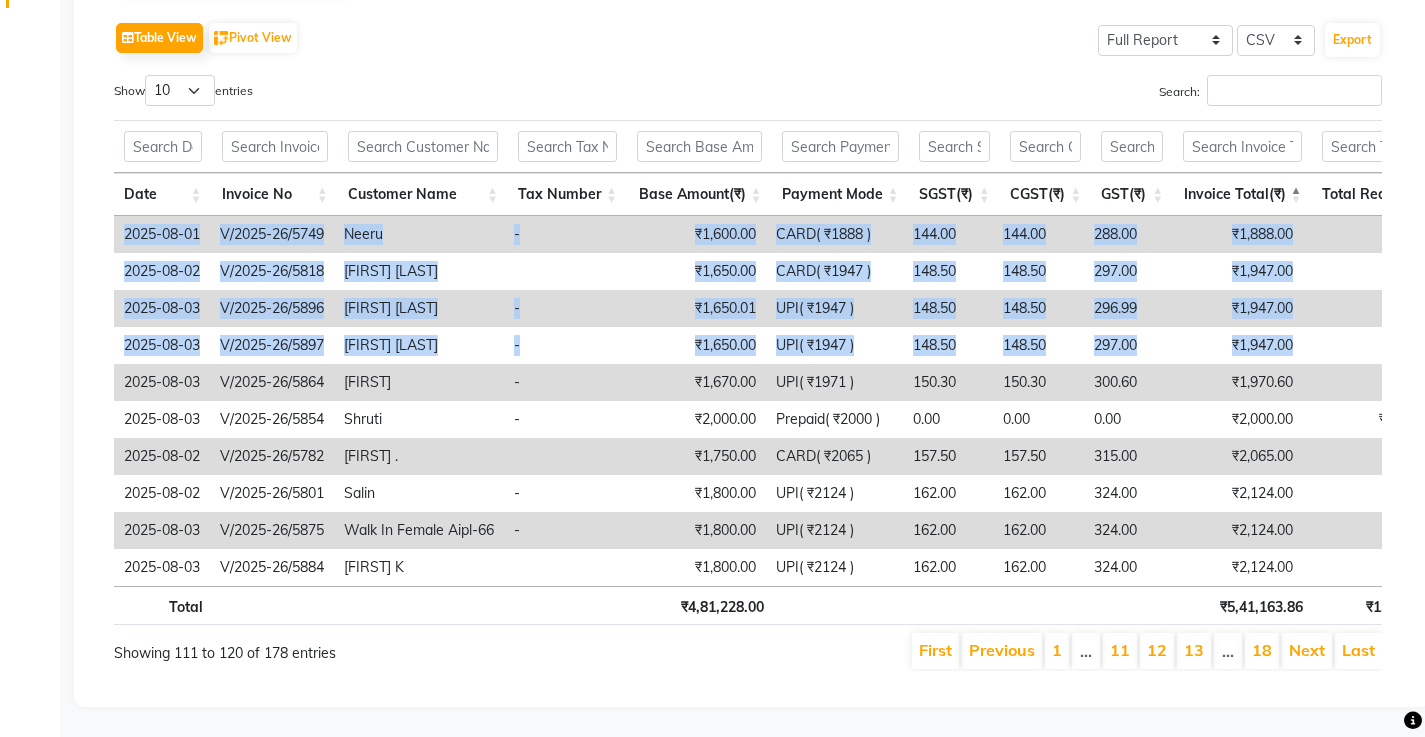 drag, startPoint x: 1326, startPoint y: 313, endPoint x: 113, endPoint y: 250, distance: 1214.6349 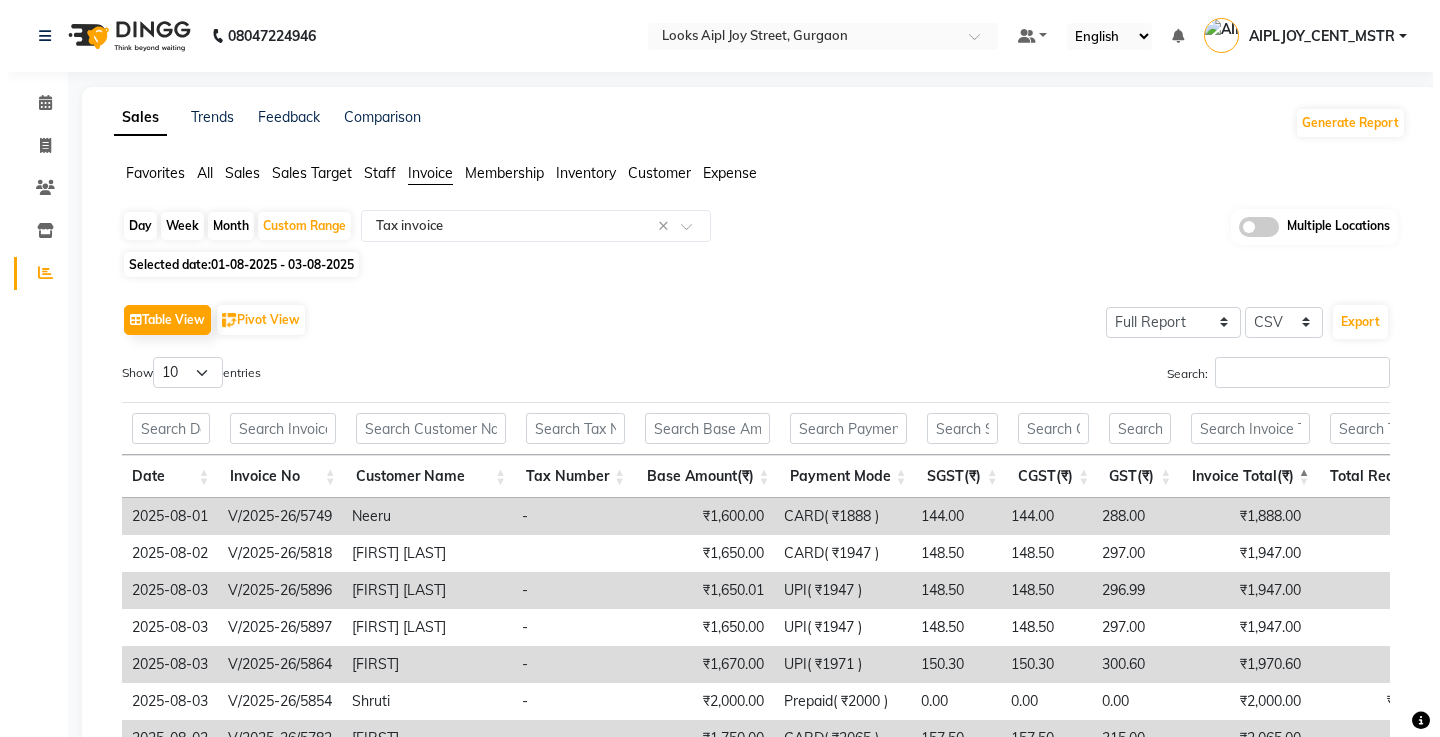 scroll, scrollTop: 0, scrollLeft: 0, axis: both 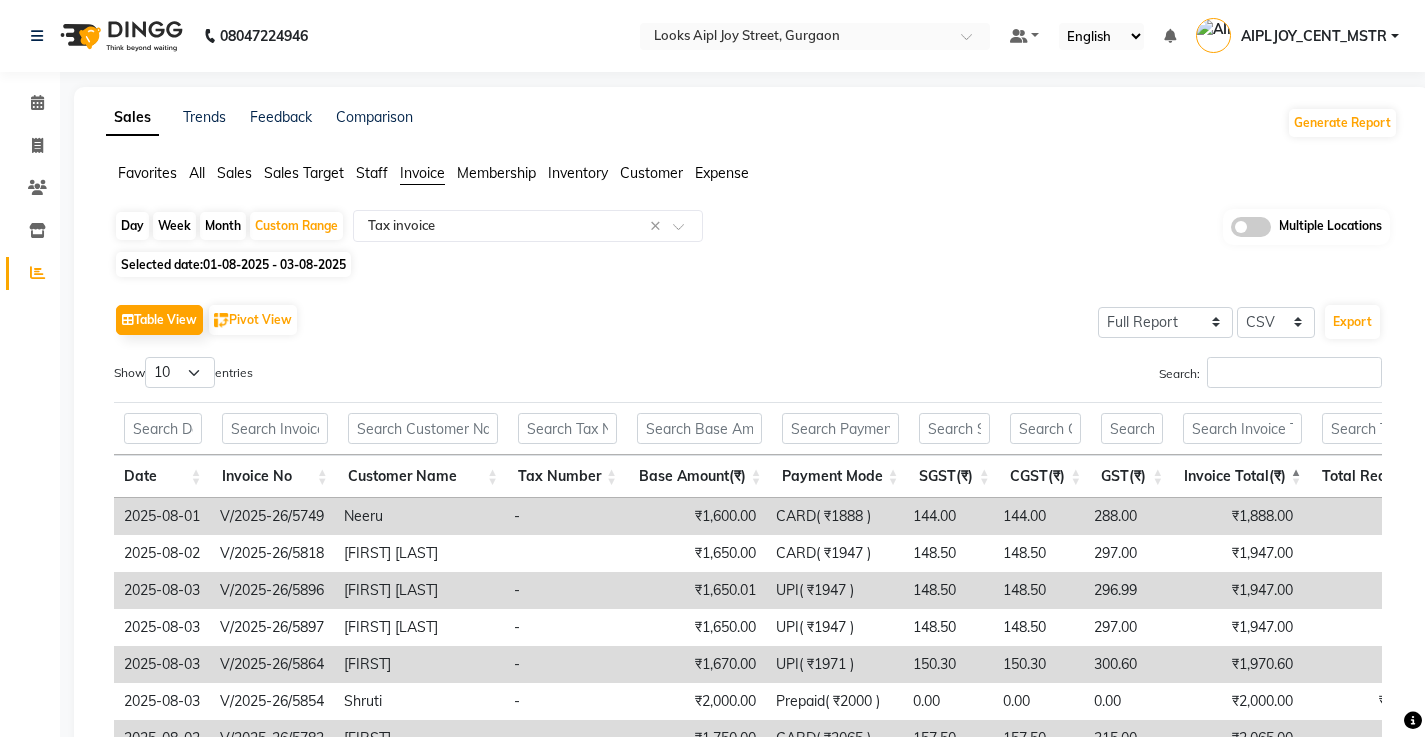 click on "Membership" 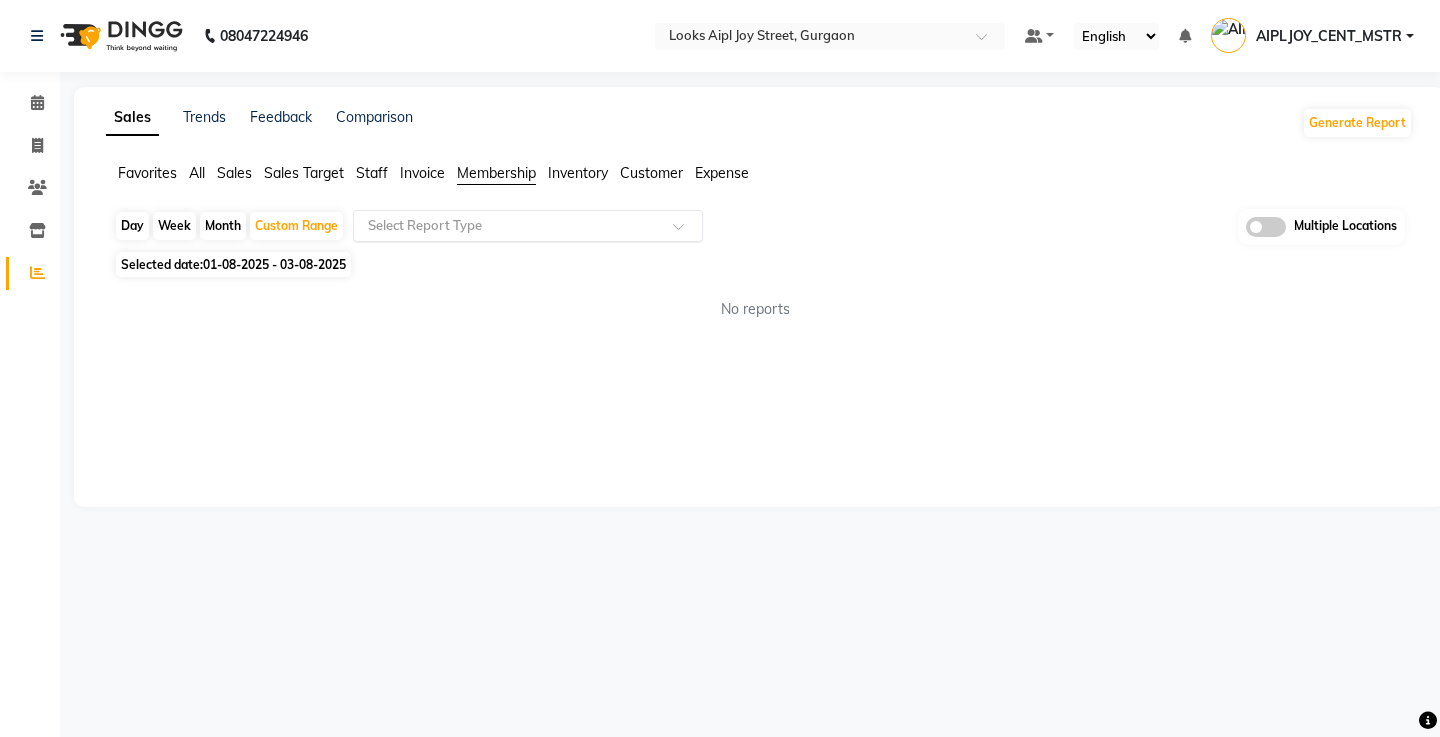 click on "Select Report Type" 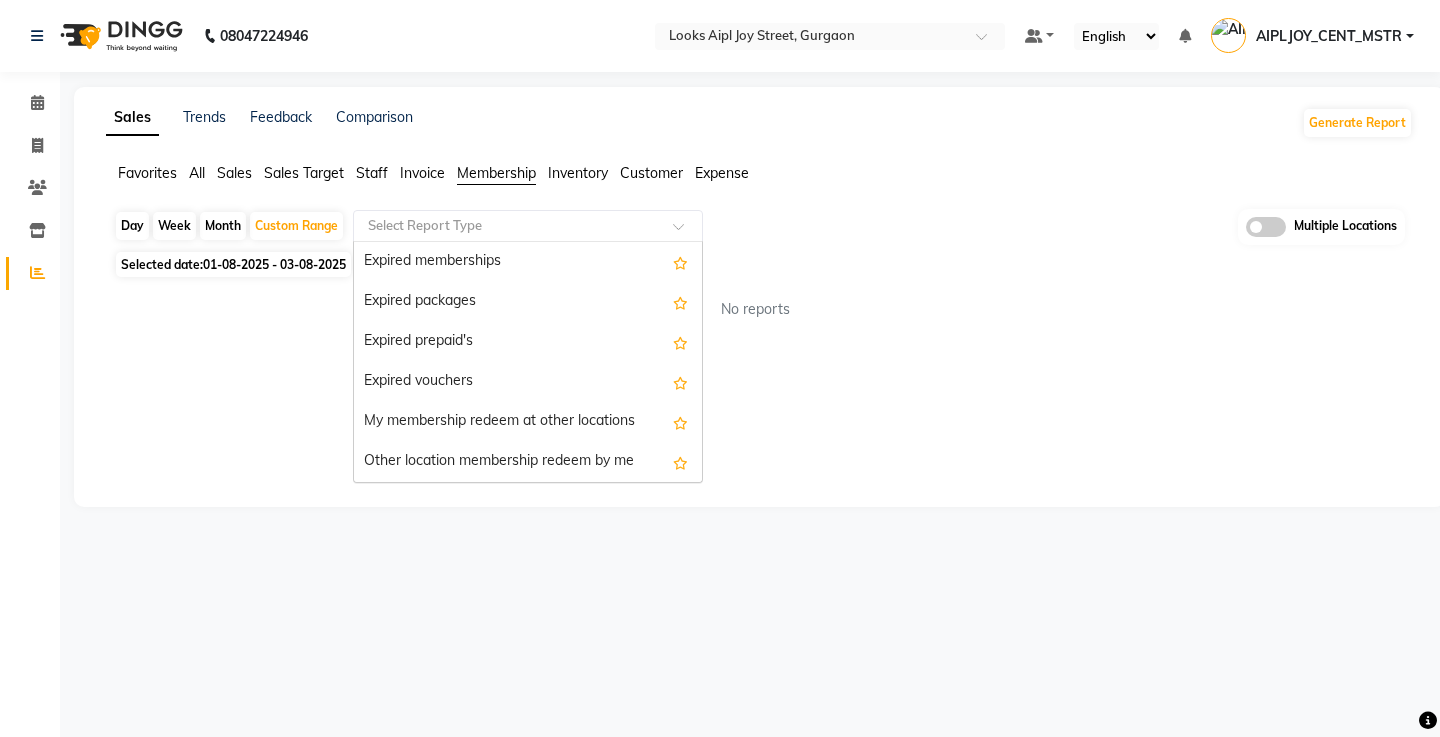 scroll, scrollTop: 120, scrollLeft: 0, axis: vertical 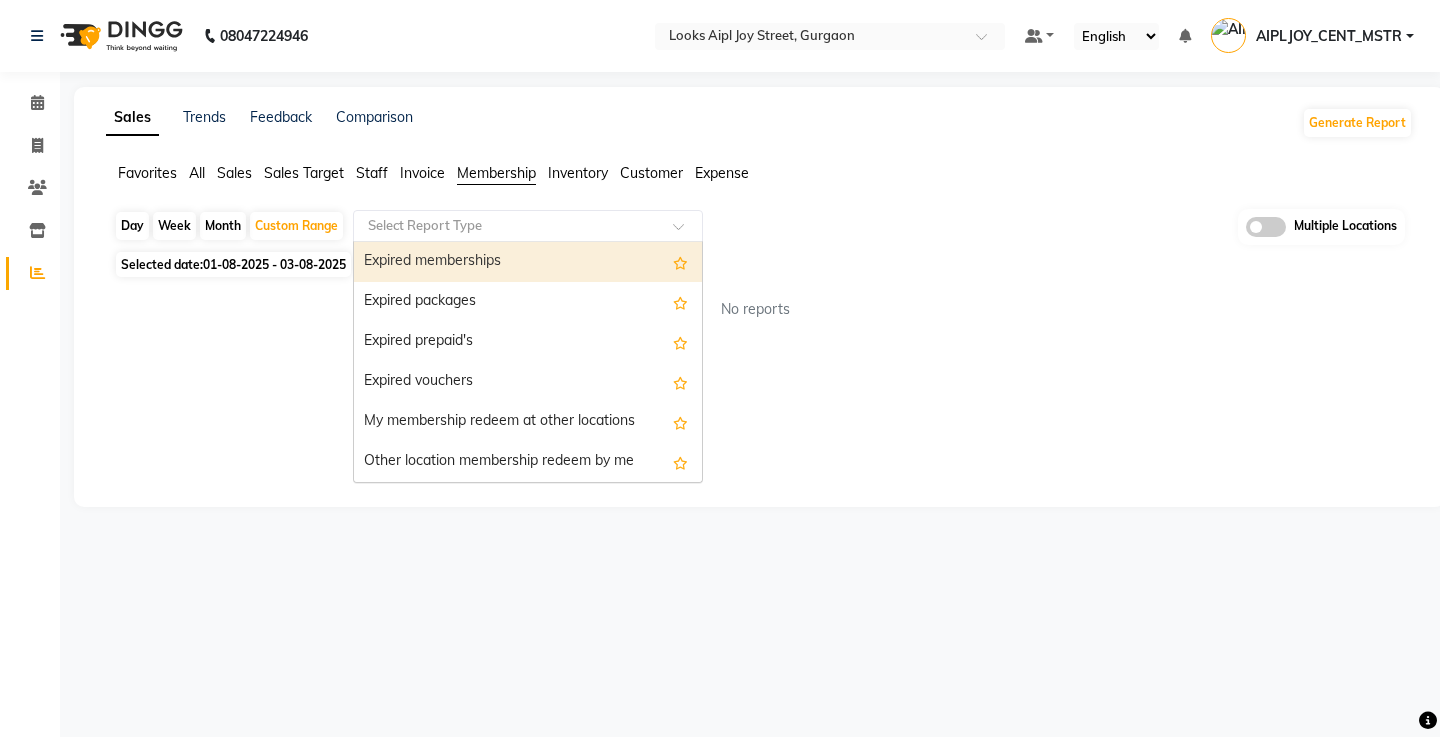 click on "Inventory" 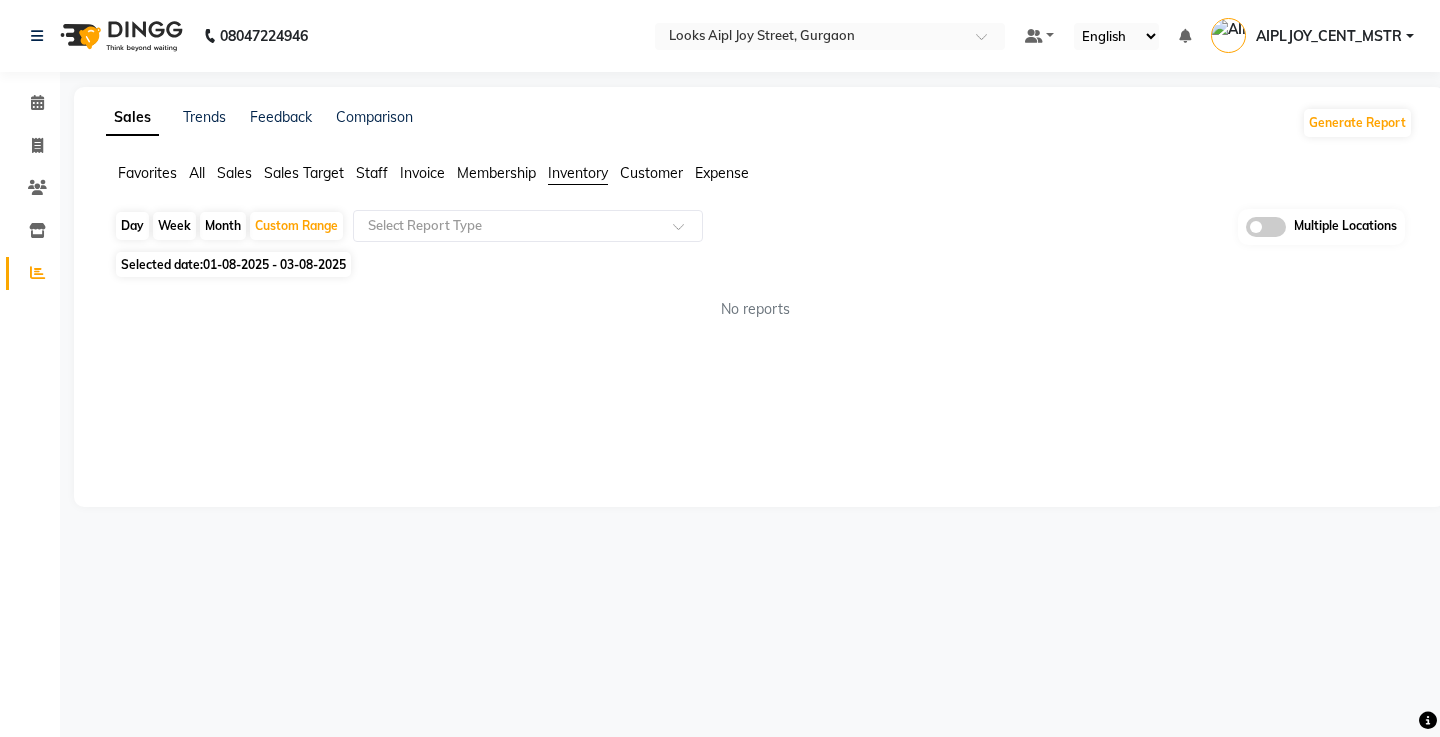 click on "Inventory" 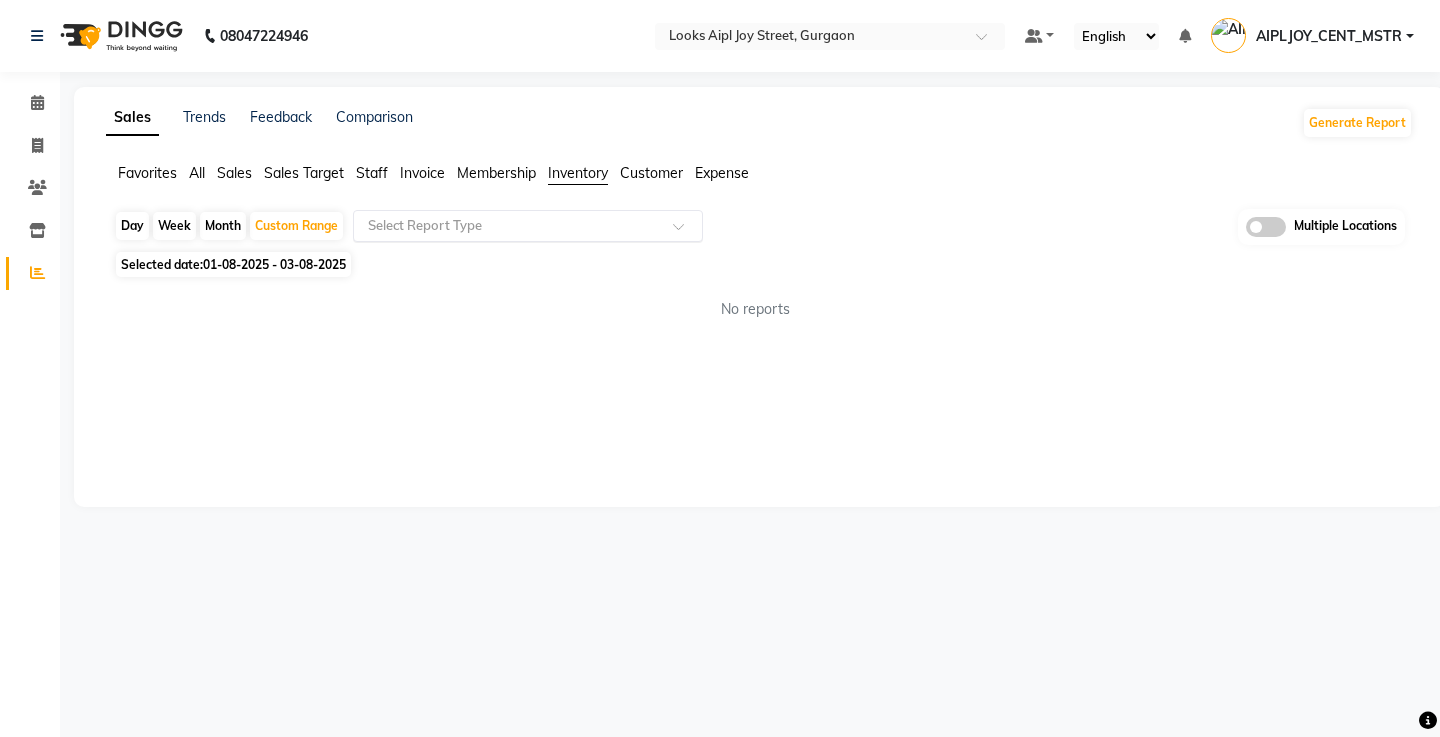 click 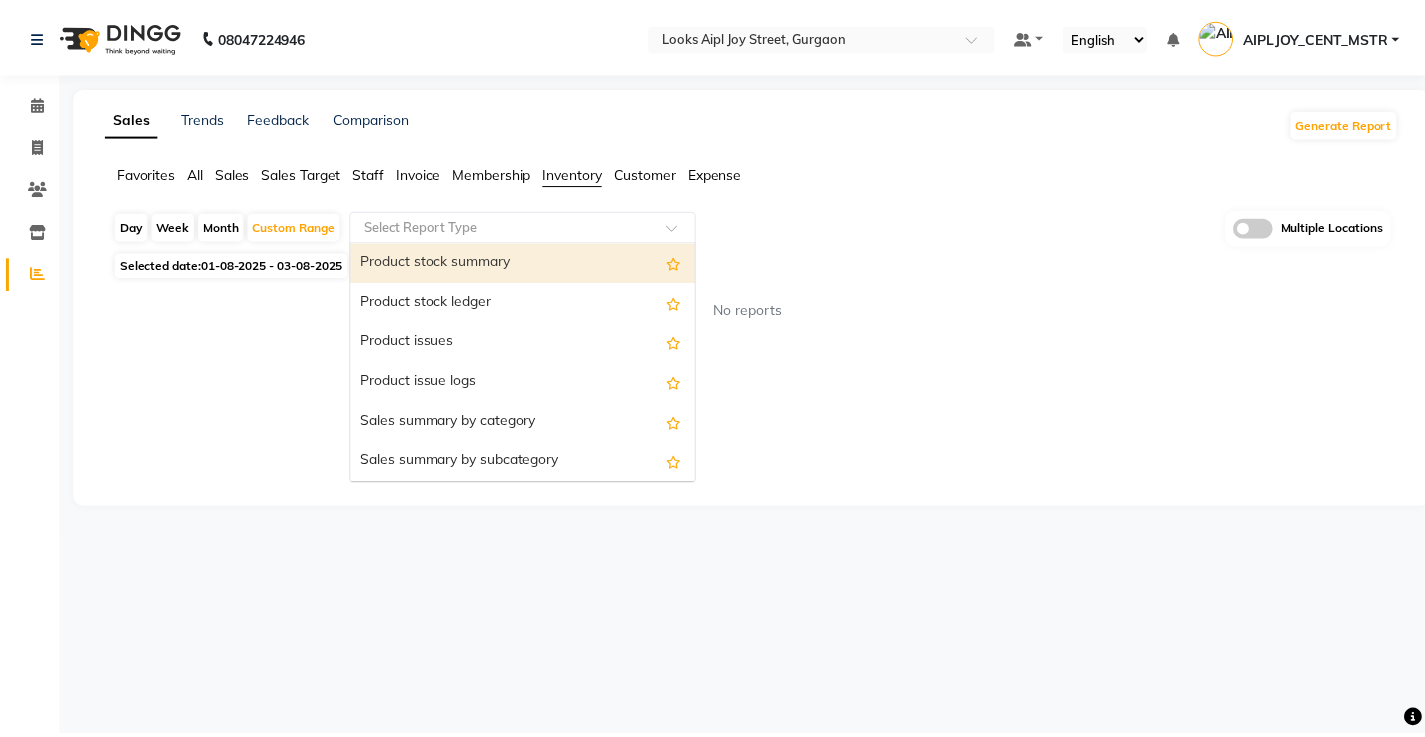 scroll, scrollTop: 0, scrollLeft: 0, axis: both 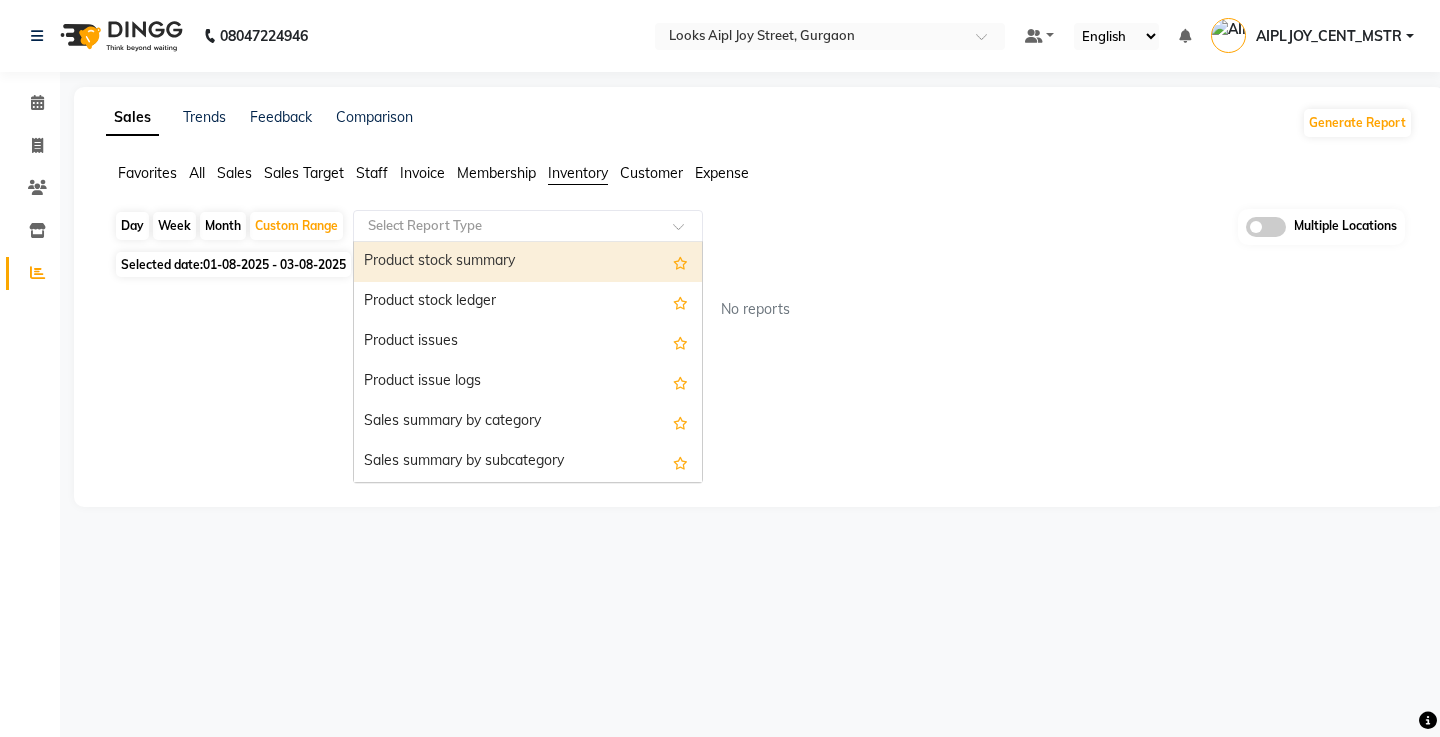 click on "Product stock summary" at bounding box center [528, 262] 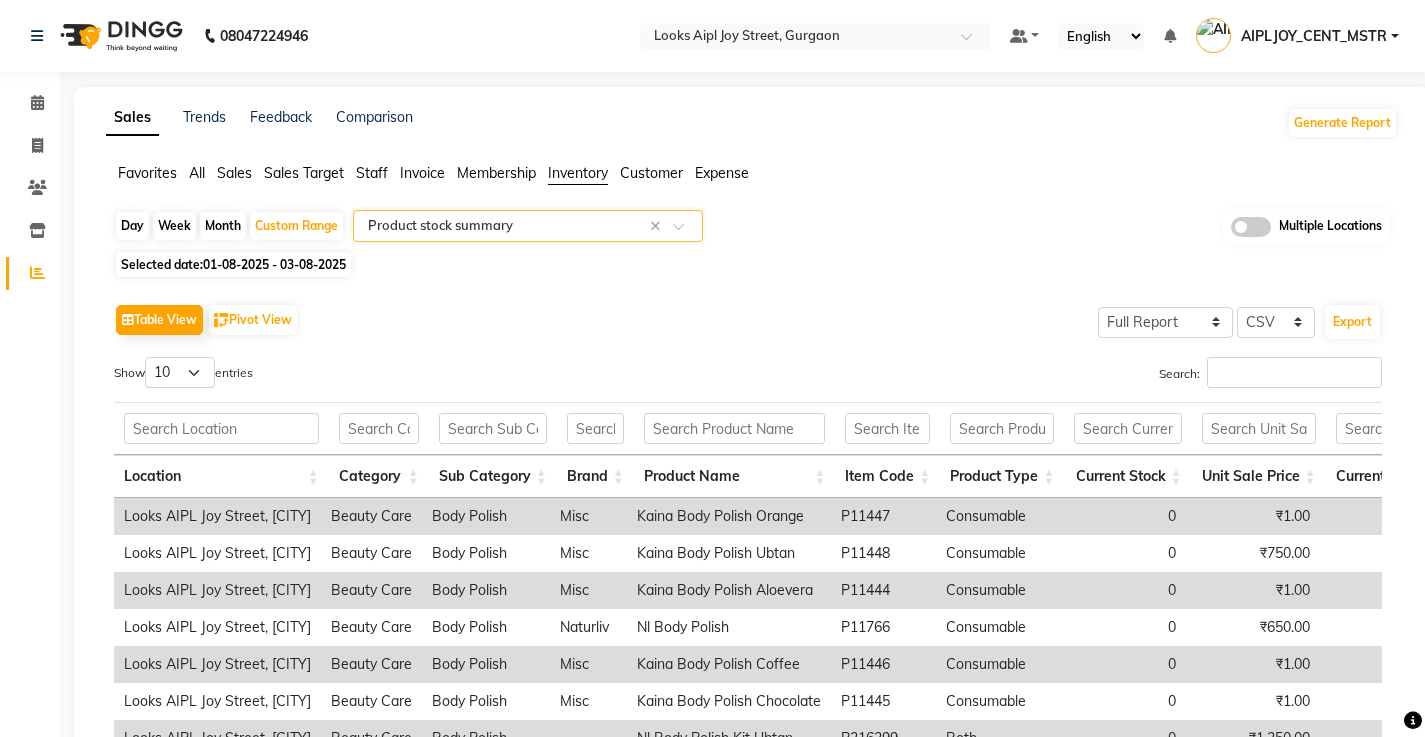 scroll, scrollTop: 0, scrollLeft: 0, axis: both 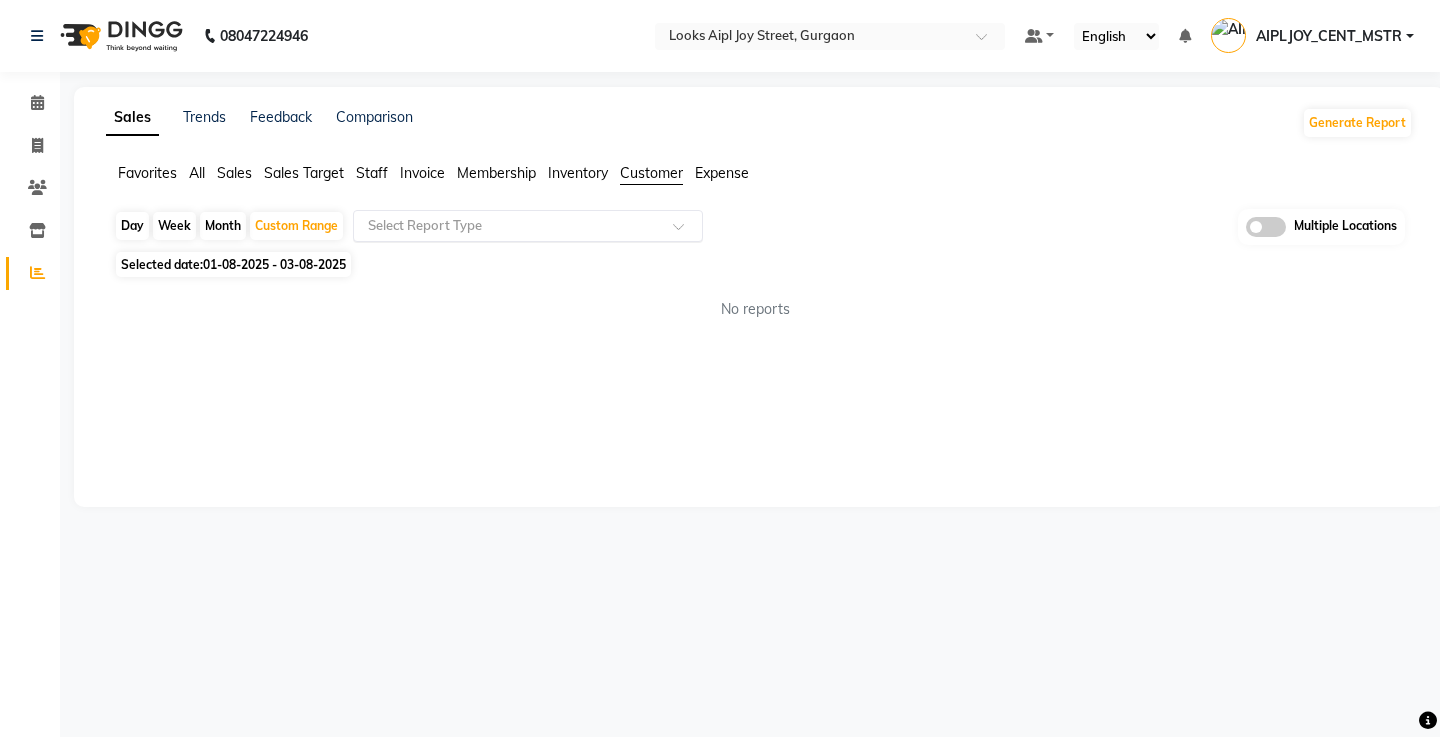 click 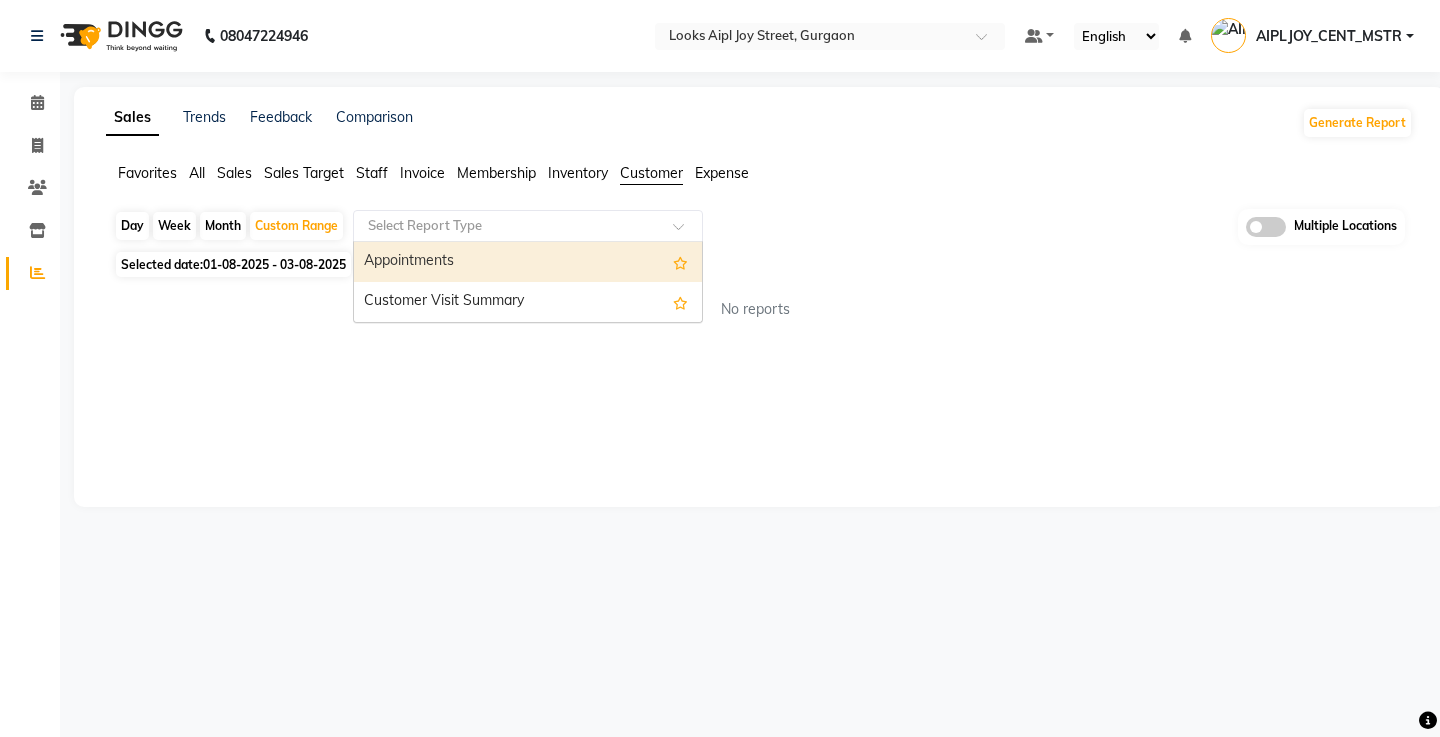 click on "Appointments" at bounding box center [528, 262] 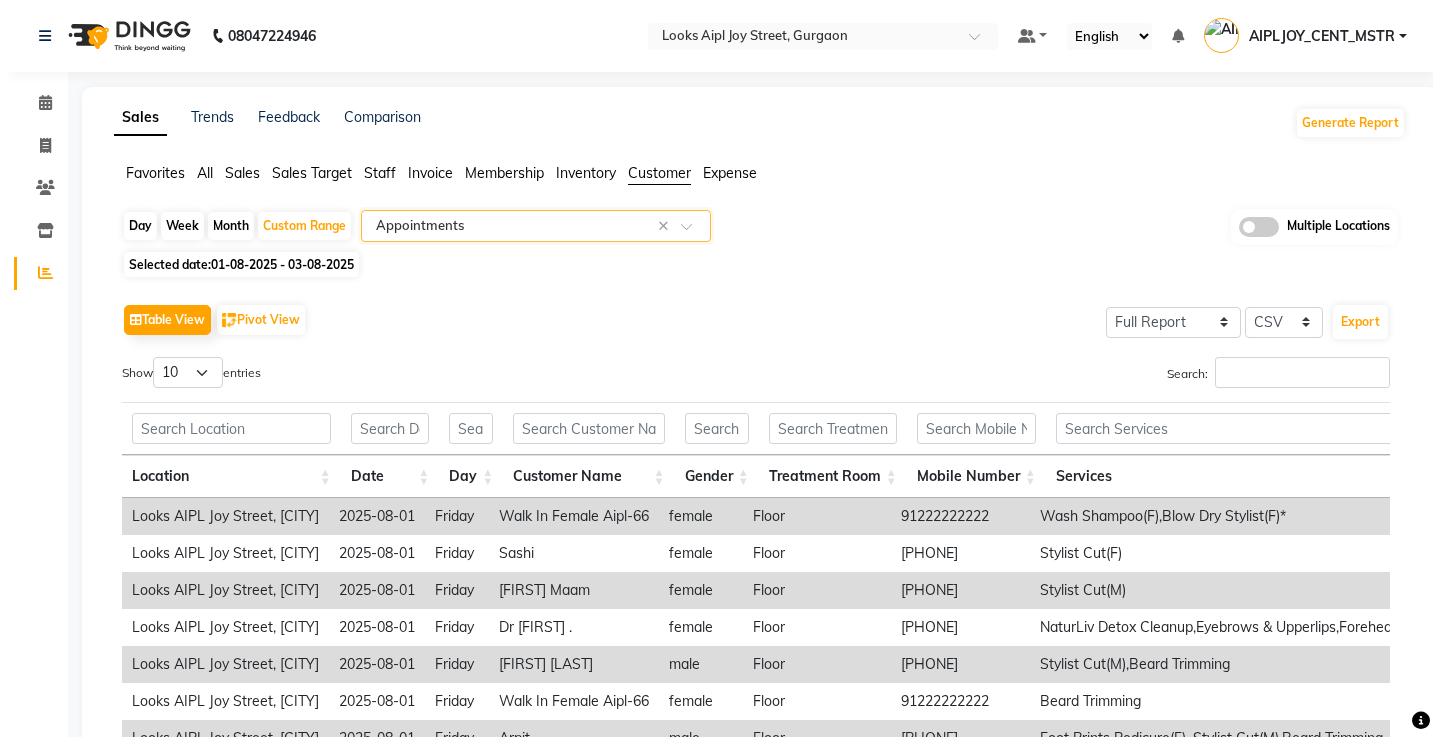 scroll, scrollTop: 0, scrollLeft: 0, axis: both 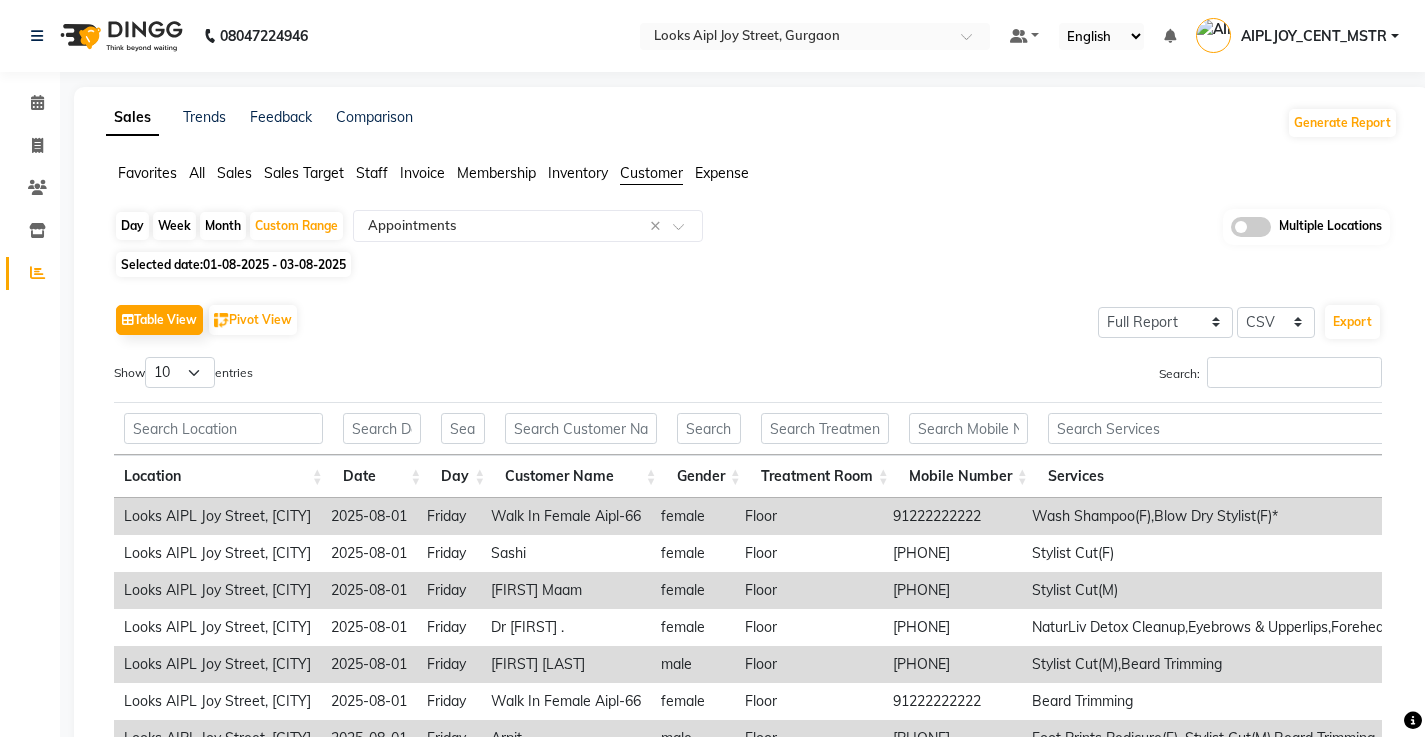 click on "Sales Trends Feedback Comparison Generate Report Favorites All Sales Sales Target Staff Invoice Membership Inventory Customer Expense  Day   Week   Month   Custom Range  Select Report Type × Appointments × Multiple Locations Selected date:  01-08-2025 - 03-08-2025   Table View   Pivot View  Select Full Report Filtered Report Select CSV PDF  Export  Show  10 25 50 100  entries Search: Location Date Day Customer Name Gender Treatment Room Mobile Number Services Service Duration Booking Time Associate Name Requested Stylist Status Amount Payment Type Token Number Service Count Booked By Updated By Note Location Date Day Customer Name Gender Treatment Room Mobile Number Services Service Duration Booking Time Associate Name Requested Stylist Status Amount Payment Type Token Number Service Count Booked By Updated By Note Total ₹2,13,099.14 Looks AIPL Joy Street, Gurgaon 2025-08-01 Friday    Walk In Female Aipl-66 female Floor 91222222222 Wash Shampoo(F),Blow Dry Stylist(F)* 60 MIN 07:35 PM Amit - Billed UPI 2" 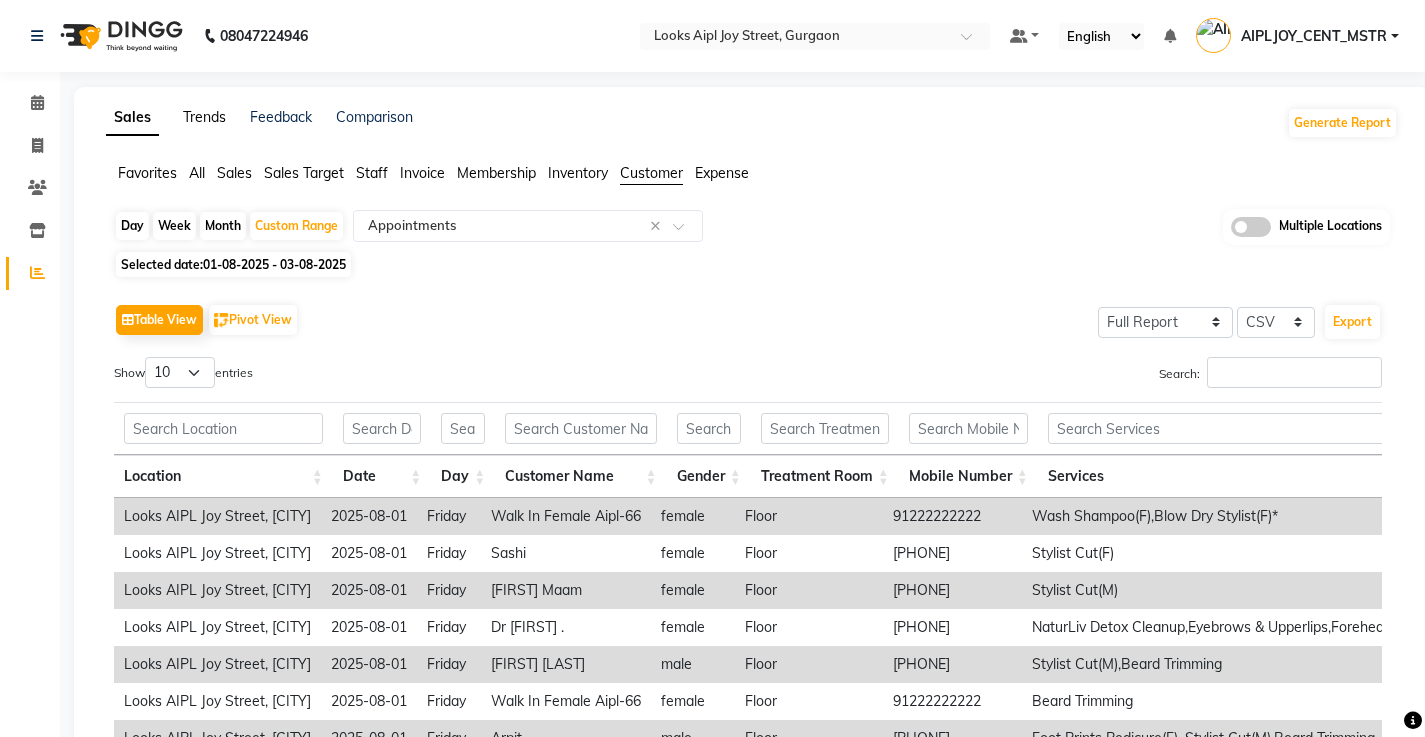 click on "Trends" 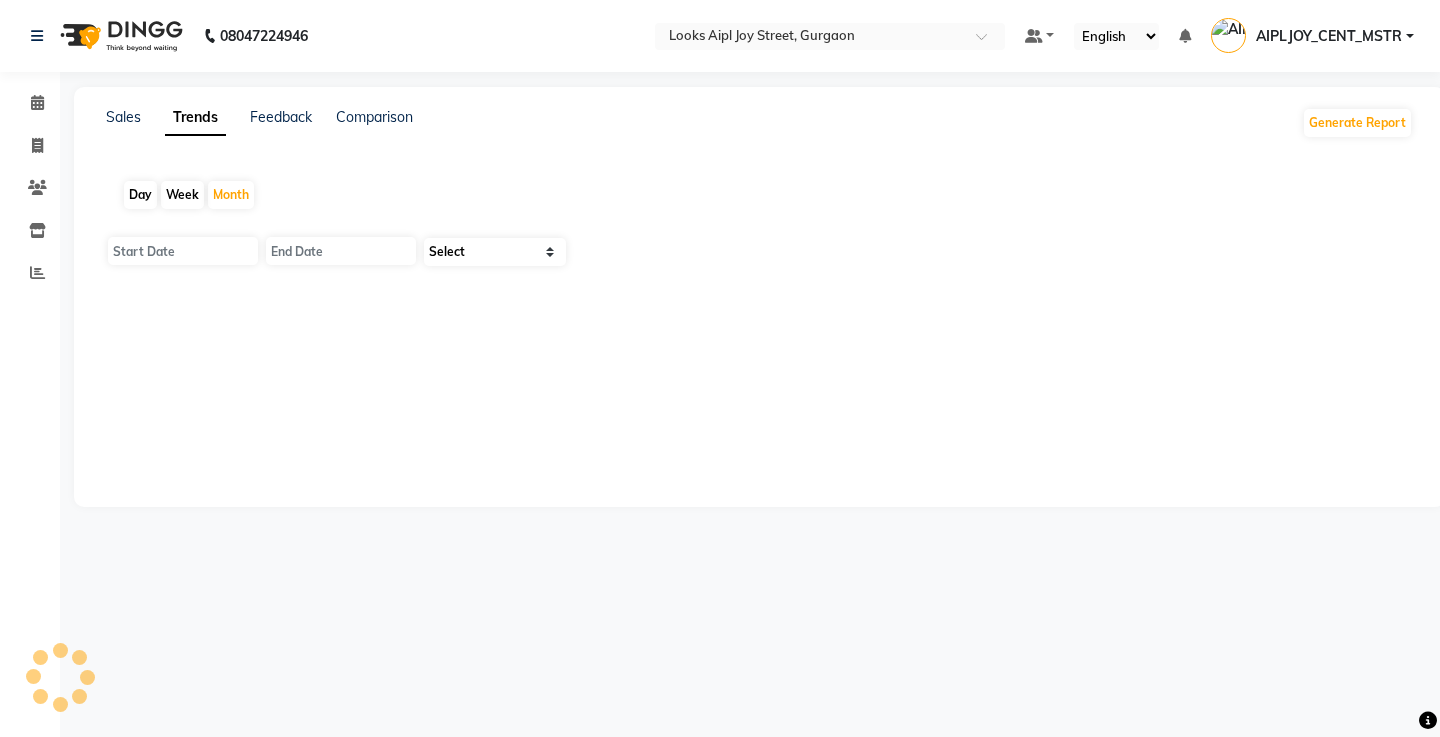 type on "01-08-2025" 